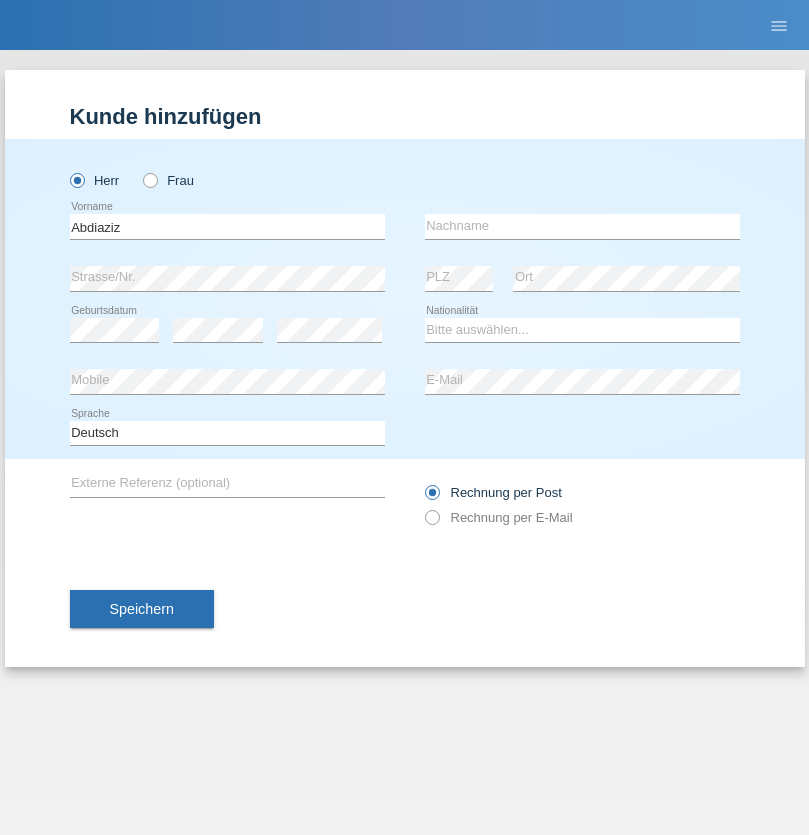 scroll, scrollTop: 0, scrollLeft: 0, axis: both 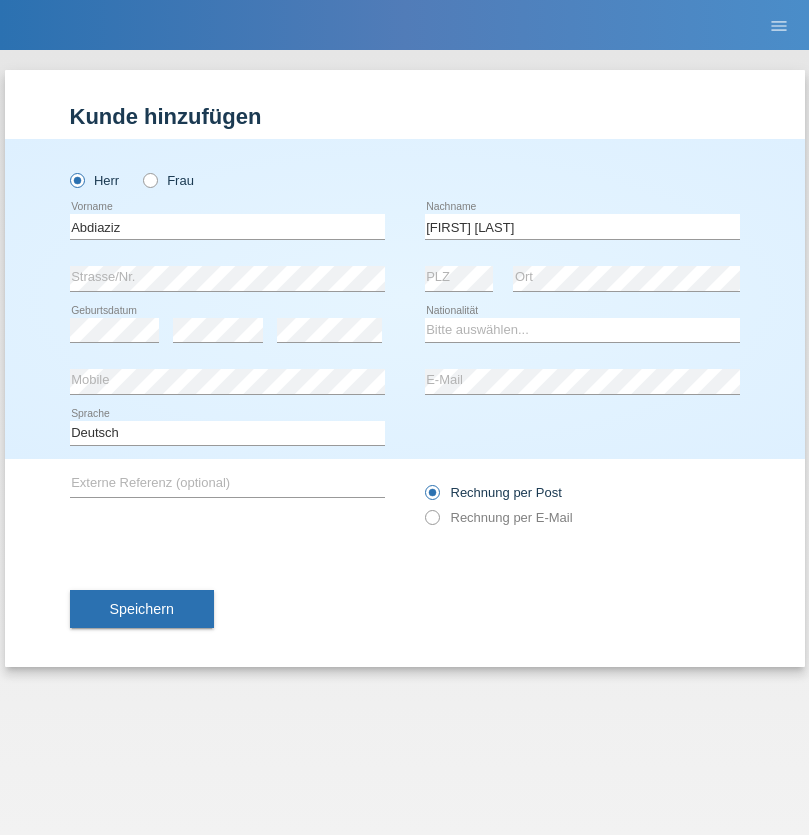 type on "[FIRST] [LAST]" 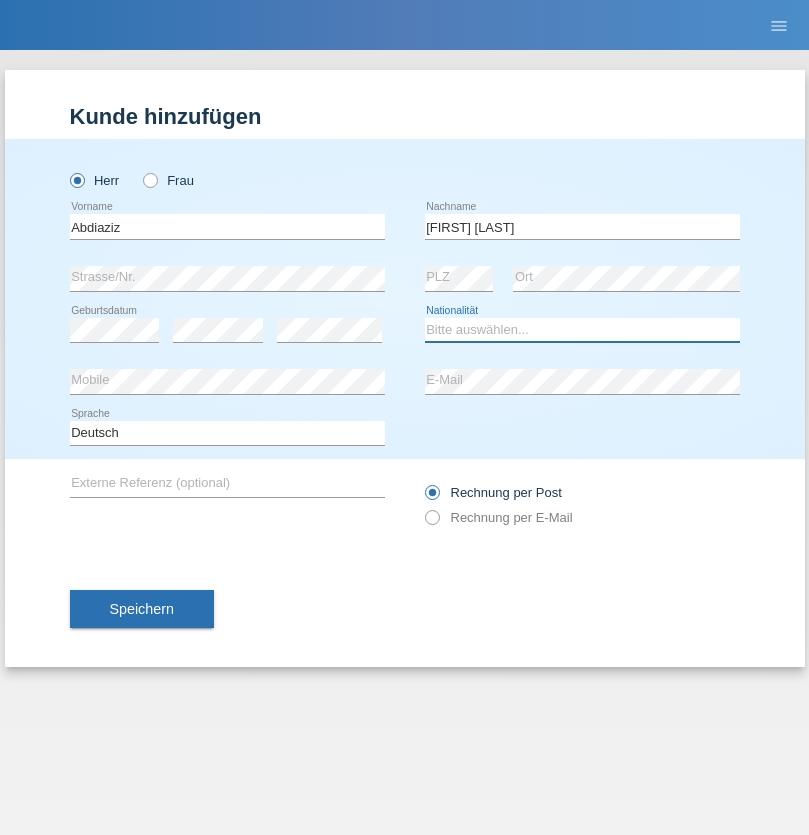 select on "SO" 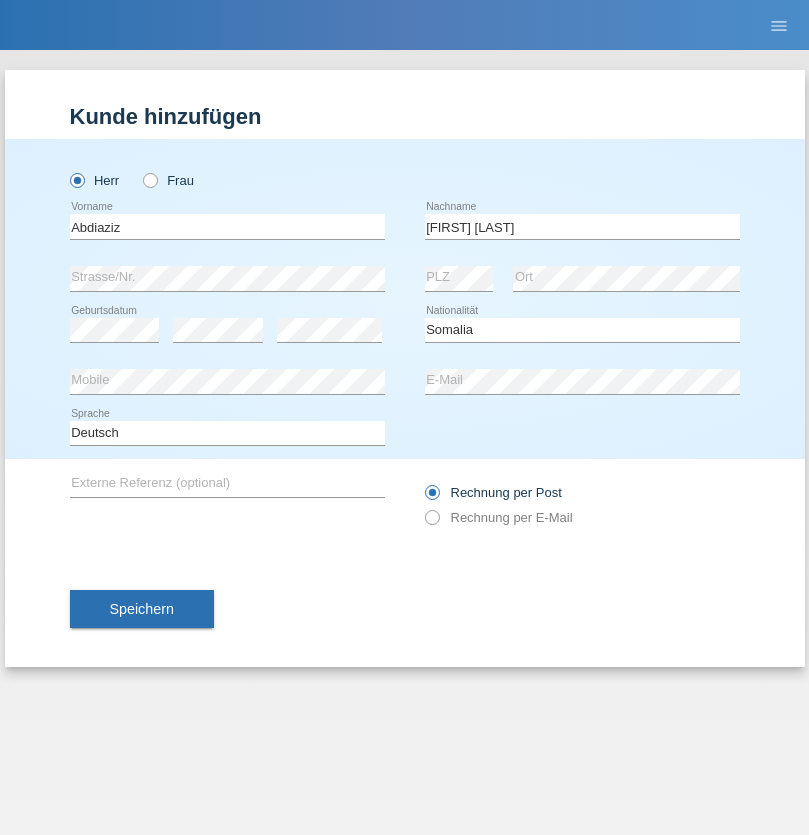 select on "C" 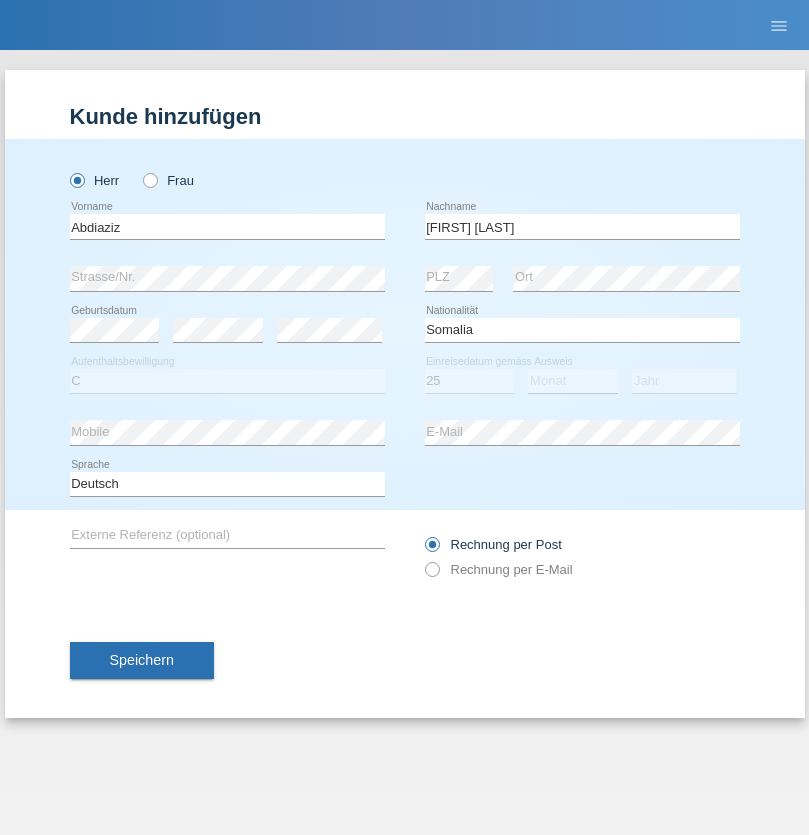 select on "09" 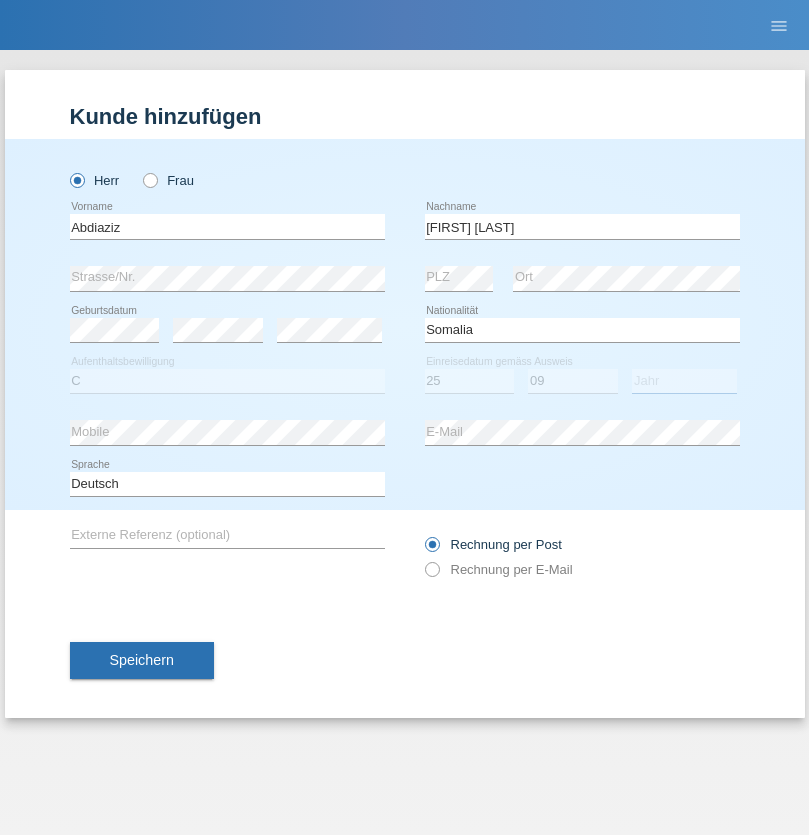 select on "1990" 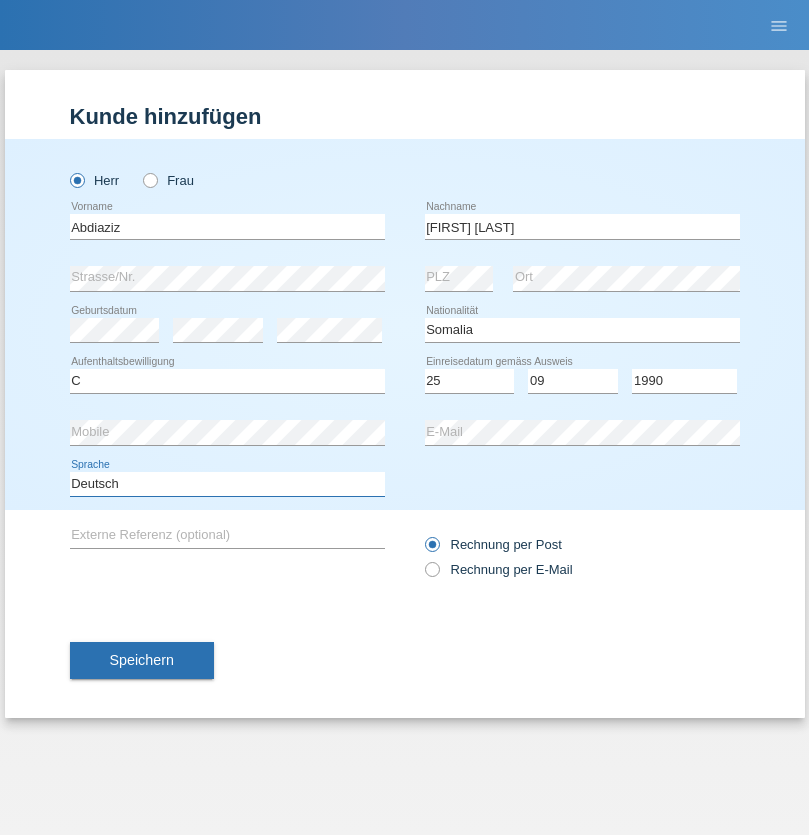 select on "en" 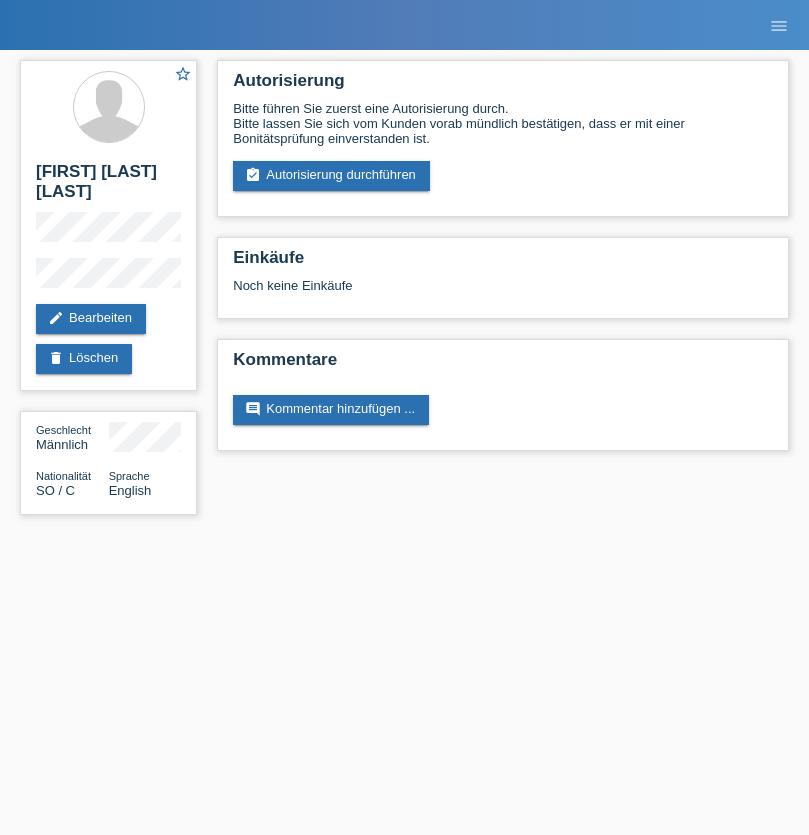 scroll, scrollTop: 0, scrollLeft: 0, axis: both 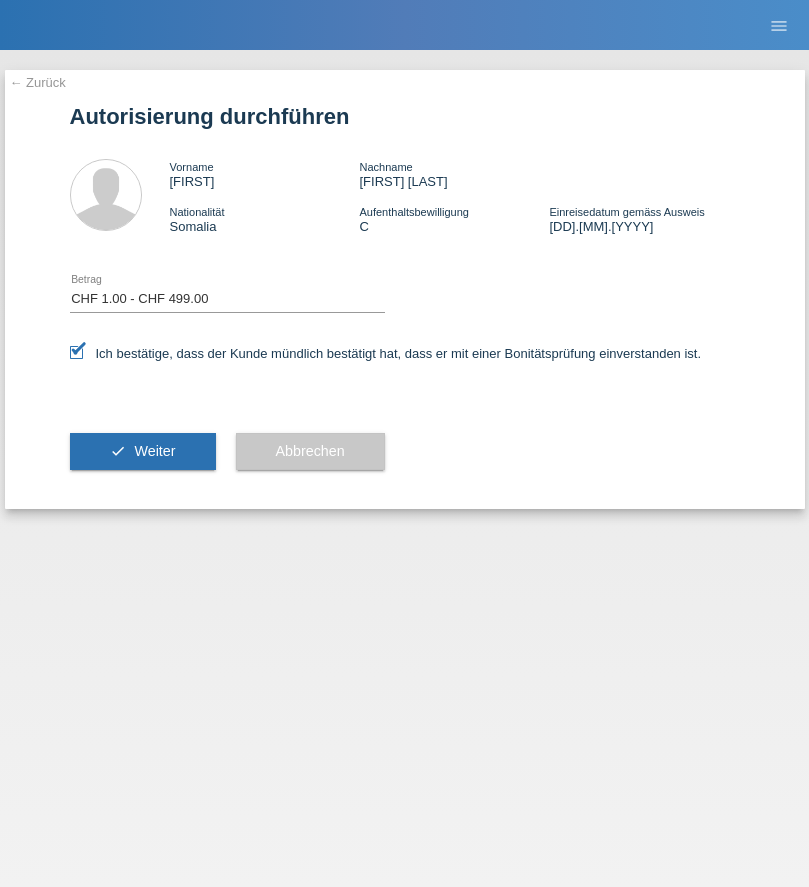 select on "1" 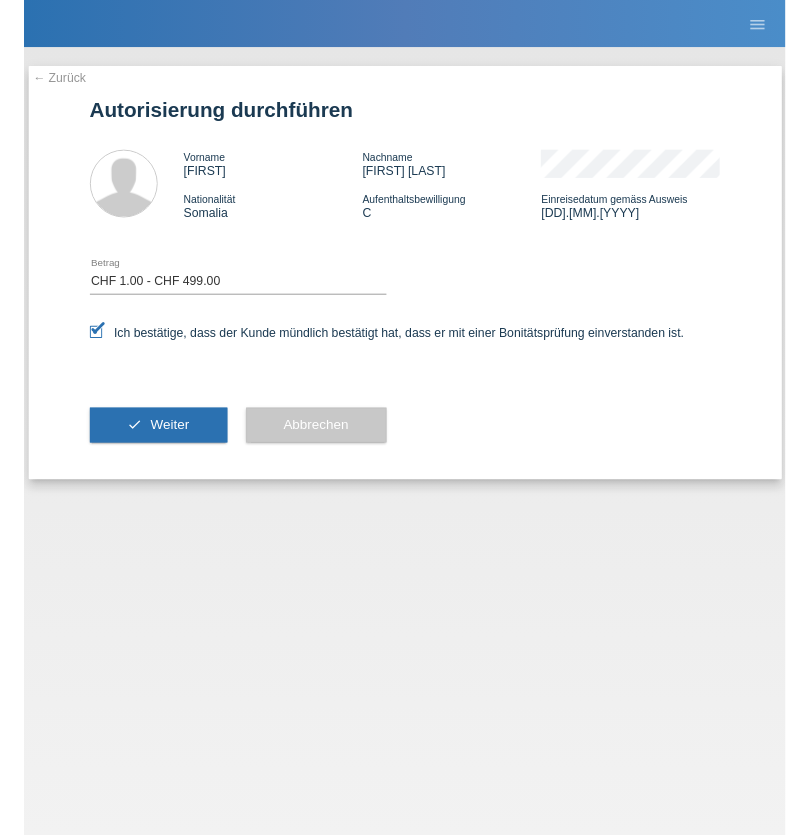 scroll, scrollTop: 0, scrollLeft: 0, axis: both 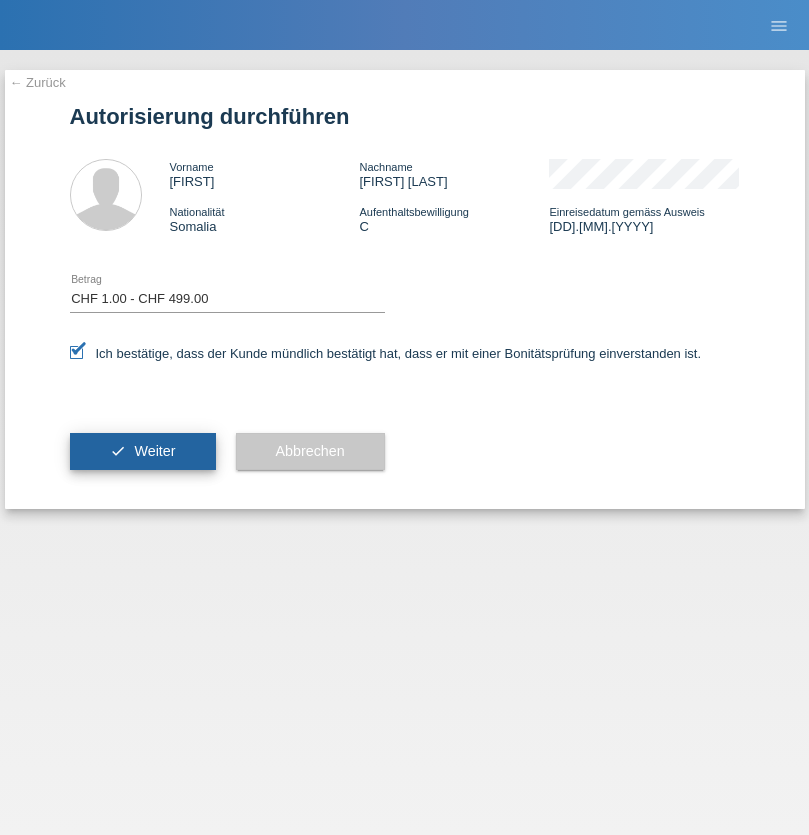 click on "Weiter" at bounding box center (154, 451) 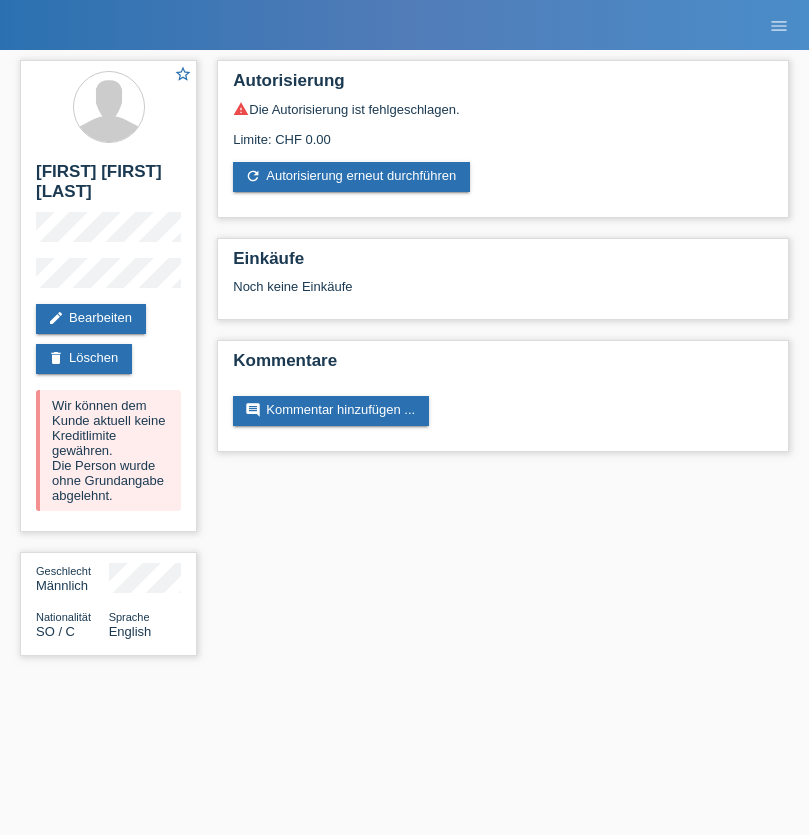 scroll, scrollTop: 0, scrollLeft: 0, axis: both 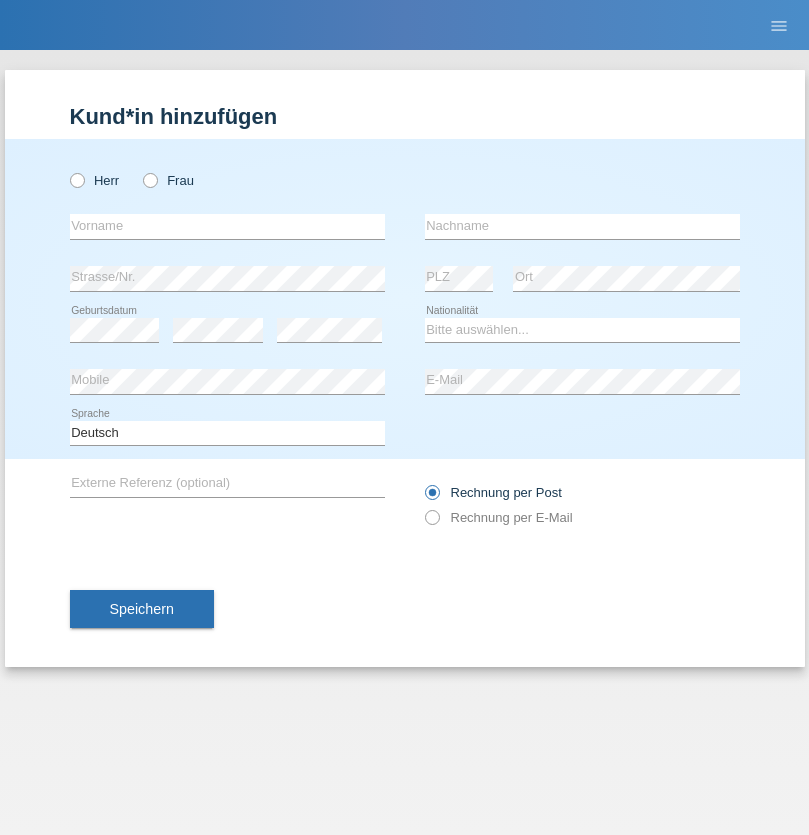 radio on "true" 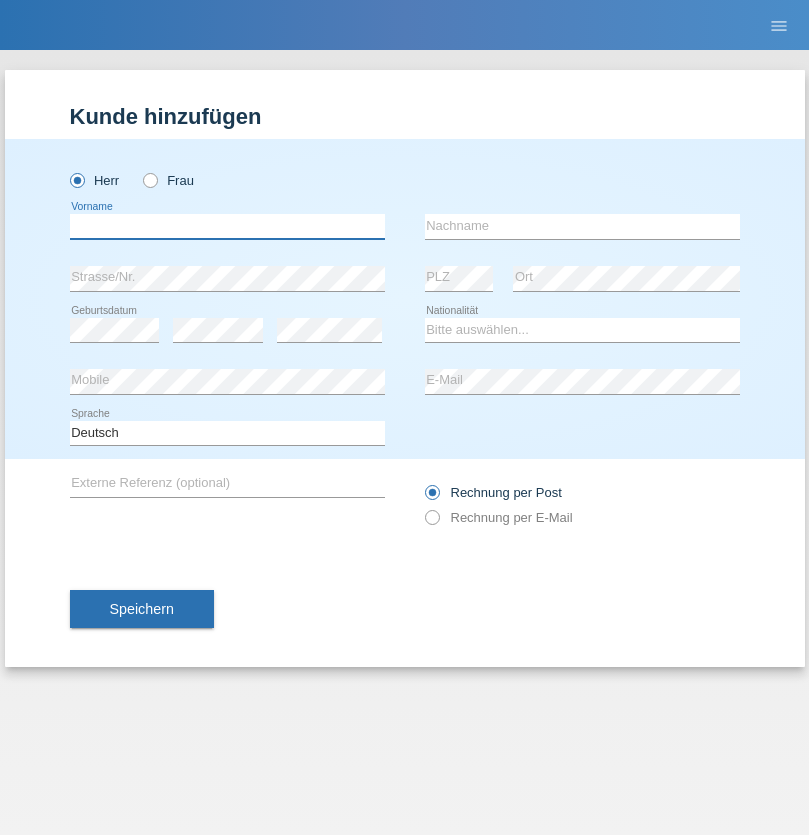 click at bounding box center (227, 226) 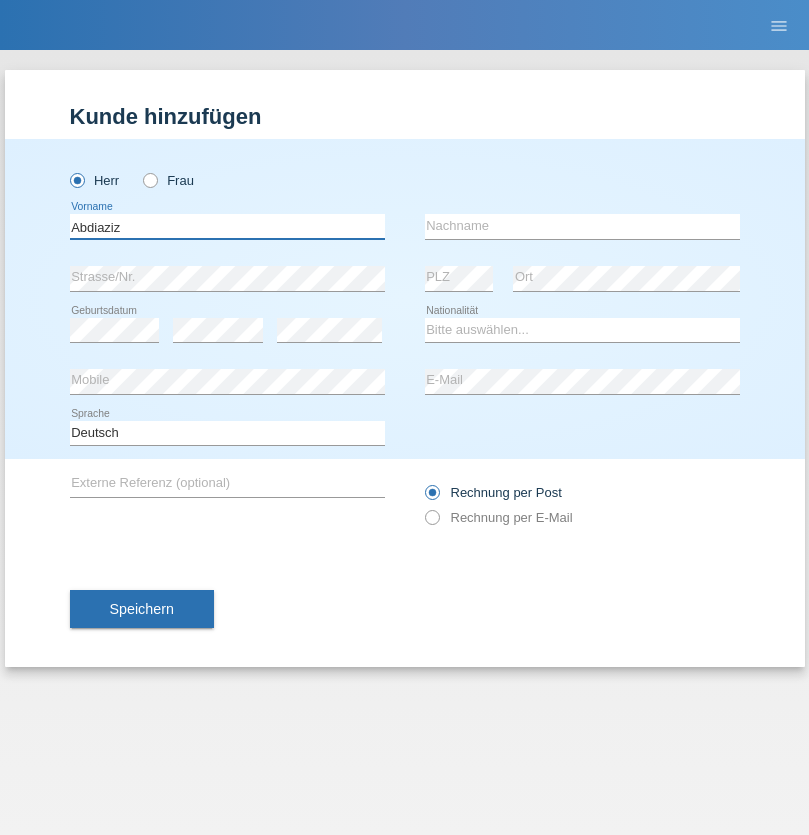 type on "Abdiaziz" 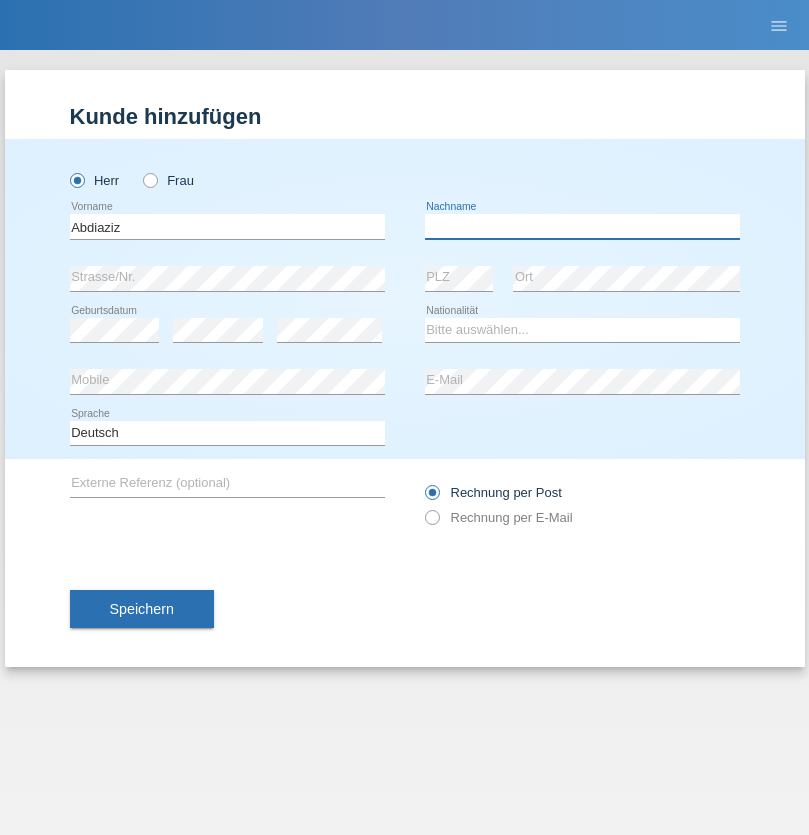 click at bounding box center (582, 226) 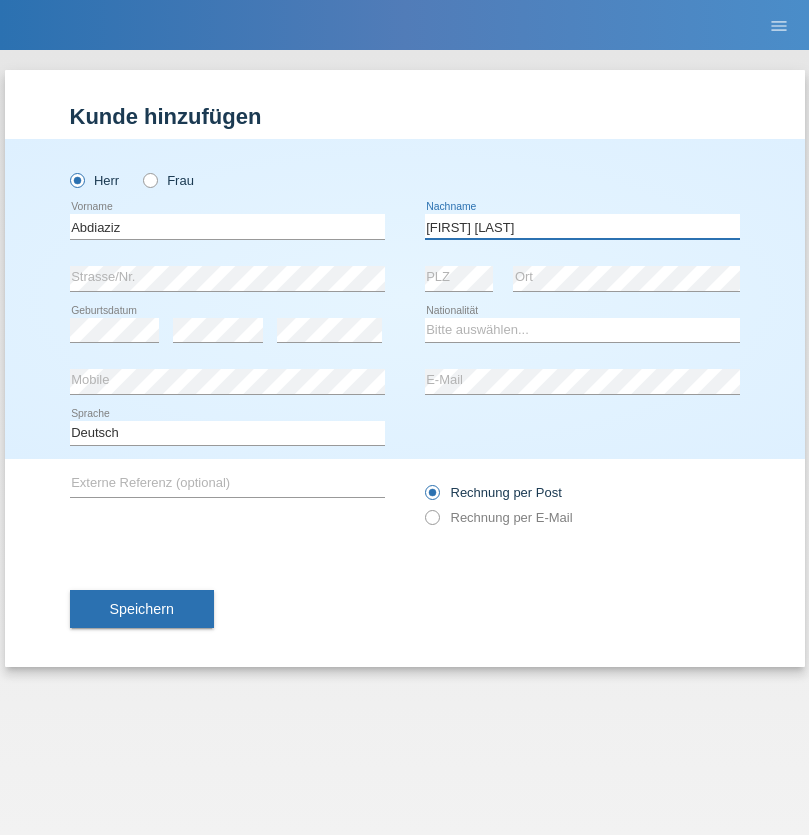 type on "[FIRST] [LAST]" 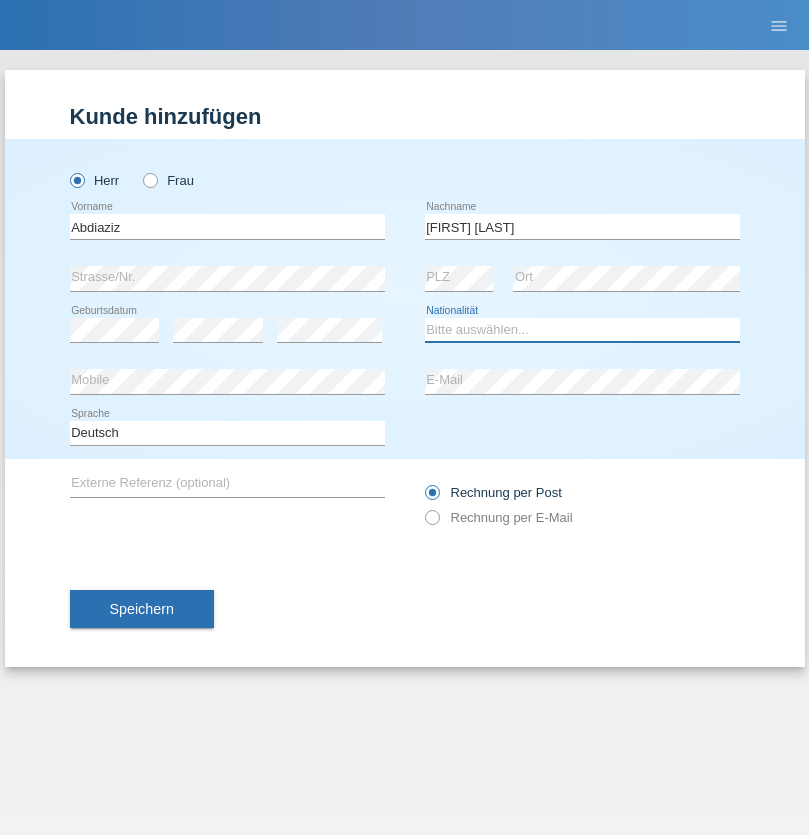 select on "SO" 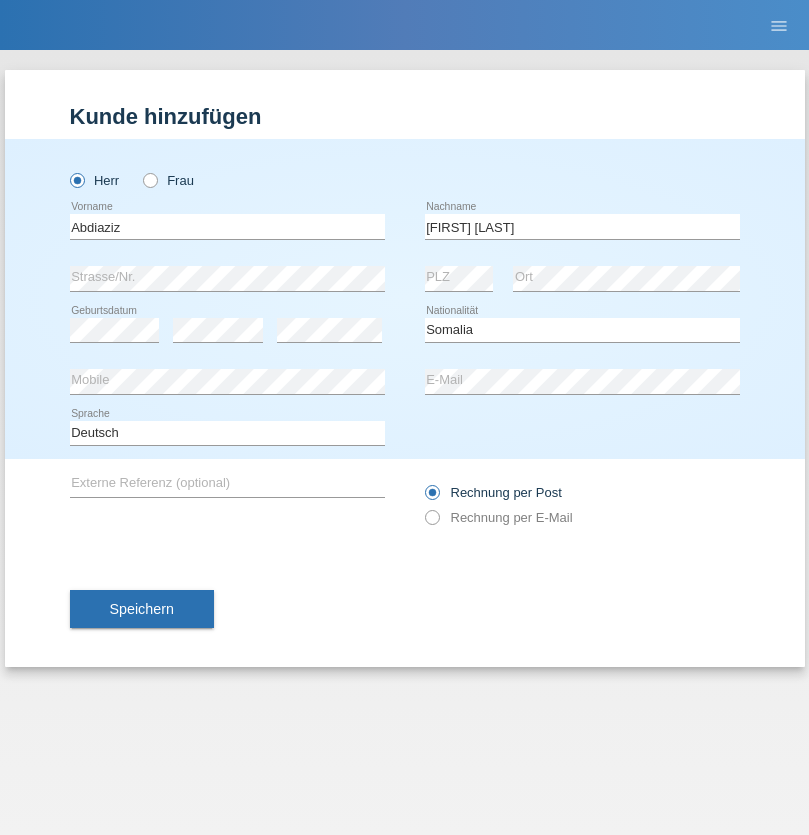 select on "C" 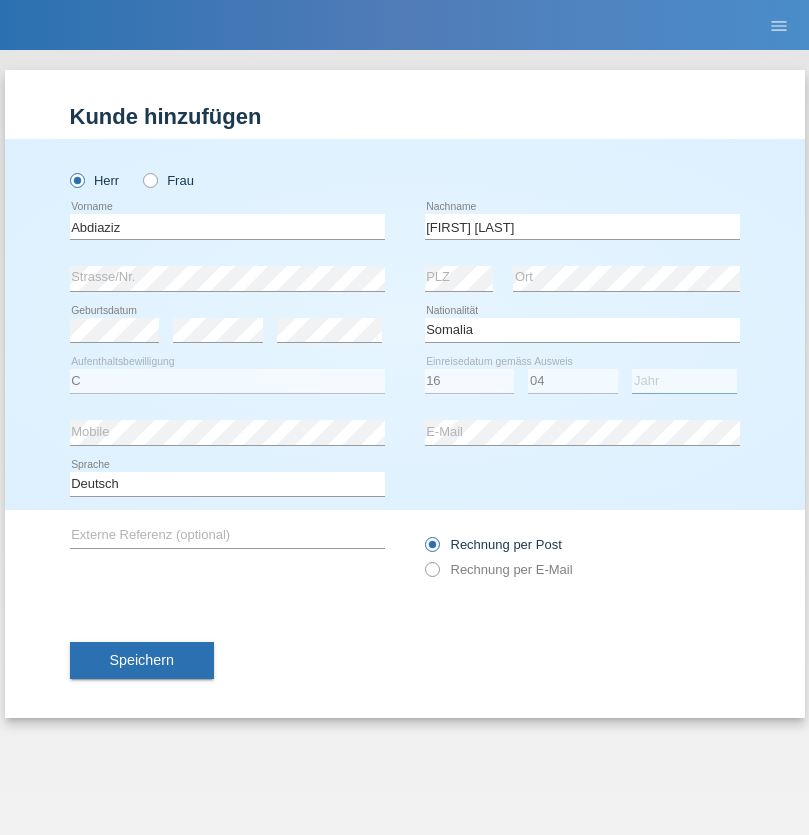 select on "1990" 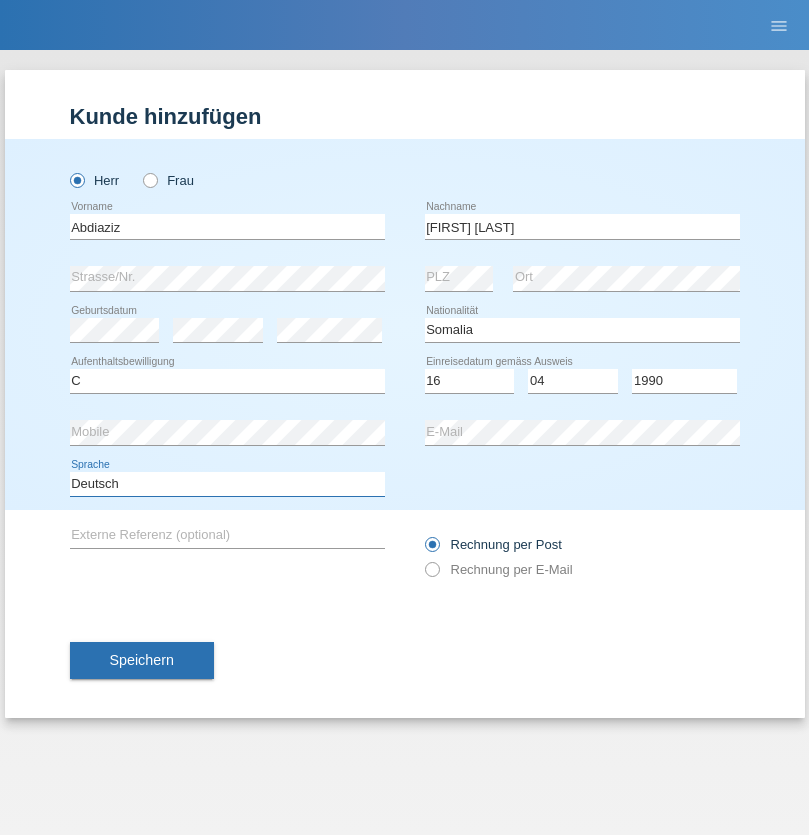 select on "en" 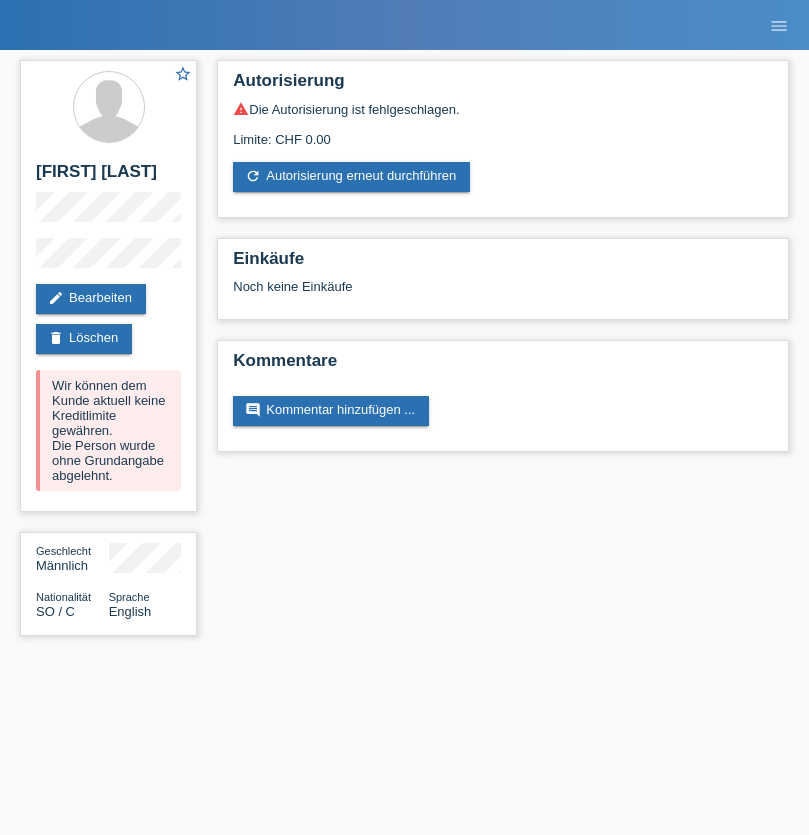scroll, scrollTop: 0, scrollLeft: 0, axis: both 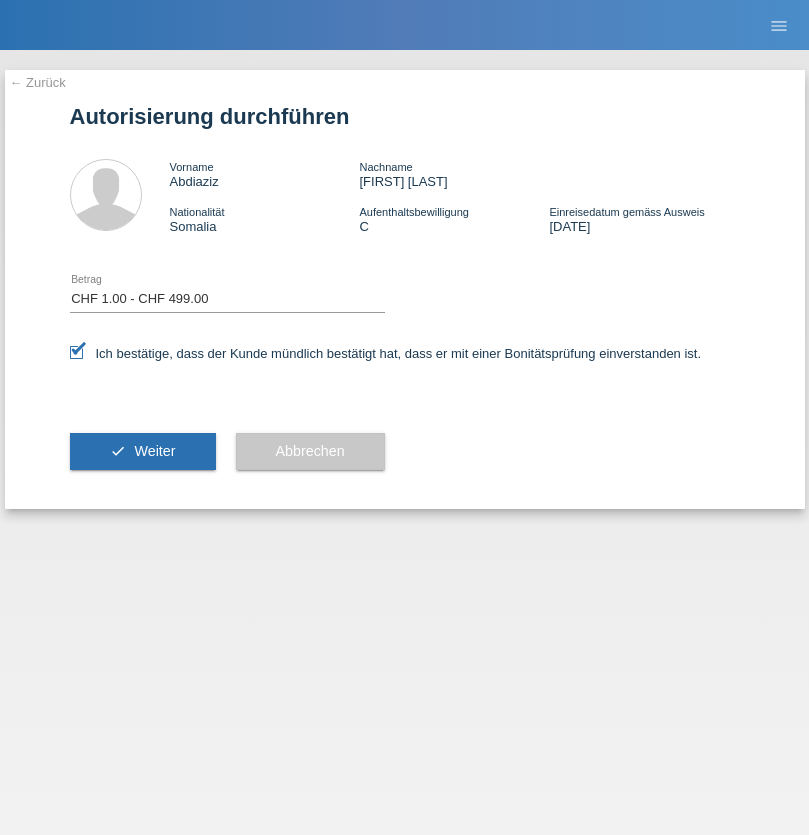 select on "1" 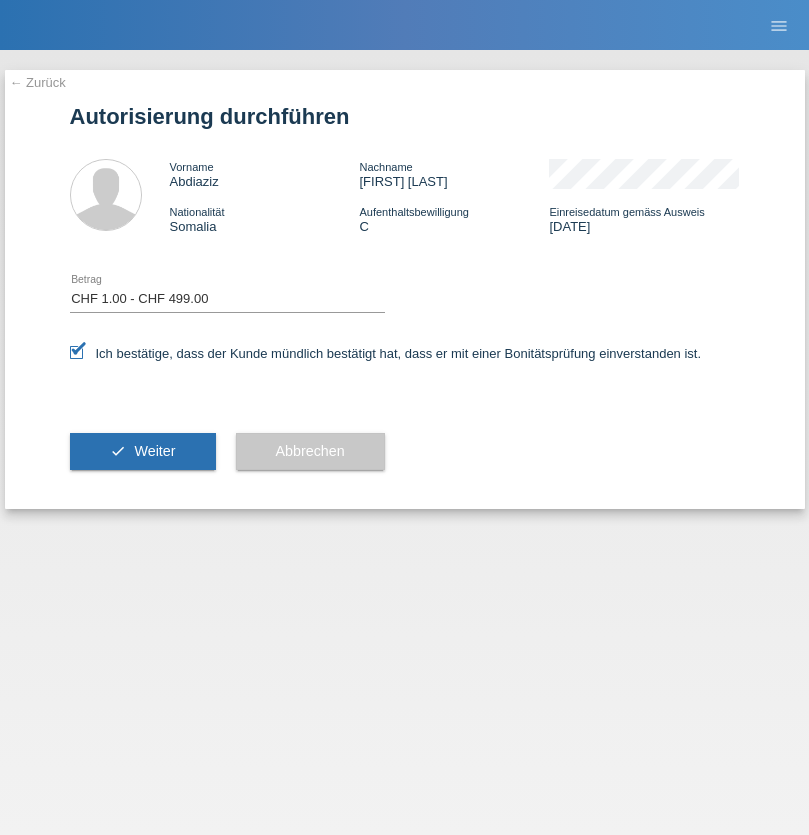 scroll, scrollTop: 0, scrollLeft: 0, axis: both 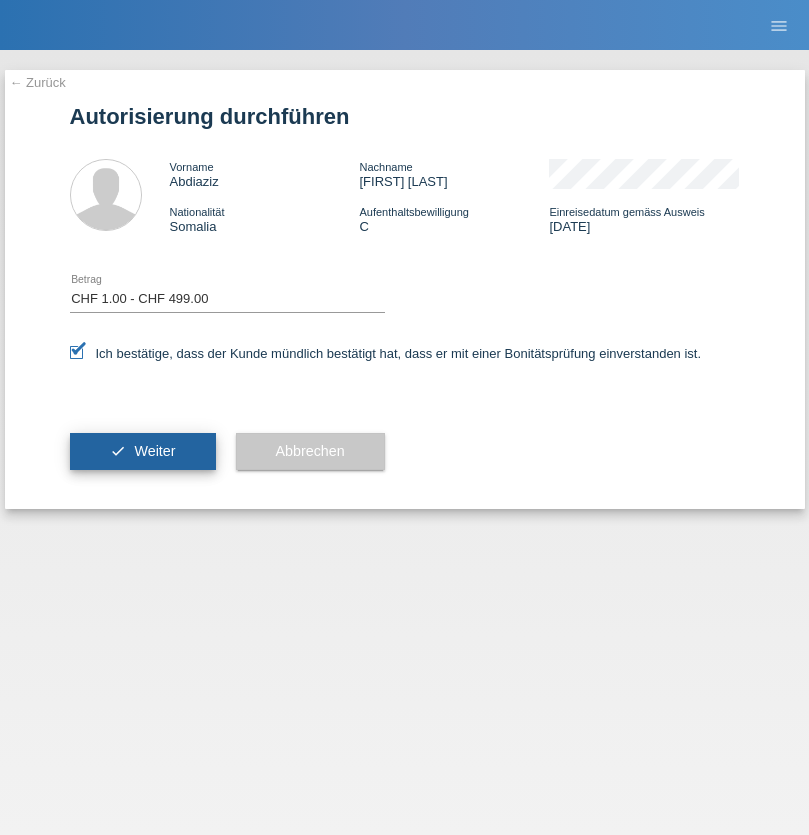 click on "Weiter" at bounding box center [154, 451] 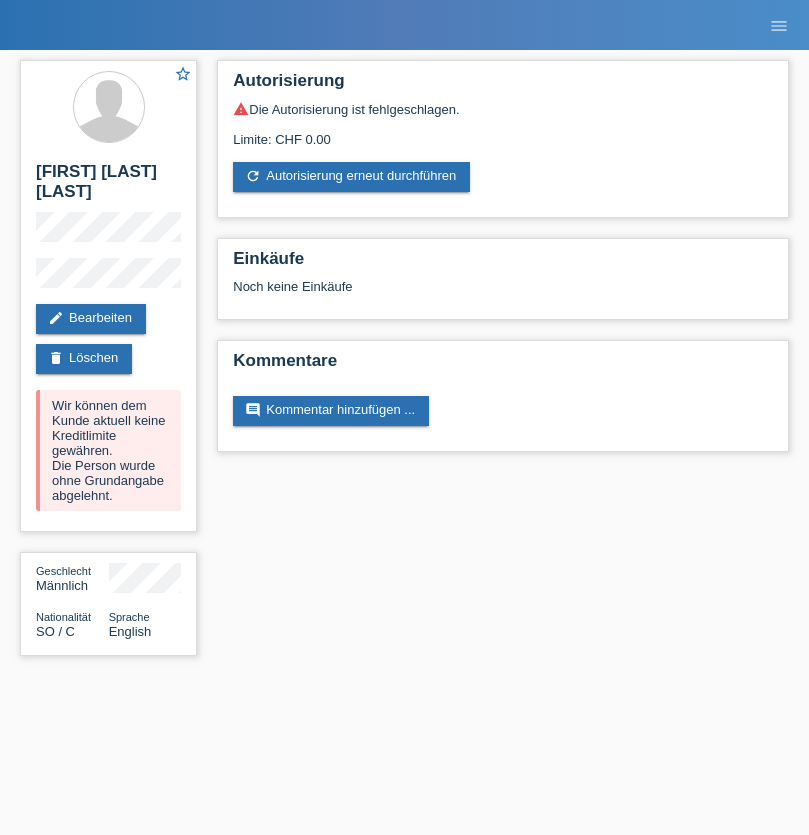 scroll, scrollTop: 0, scrollLeft: 0, axis: both 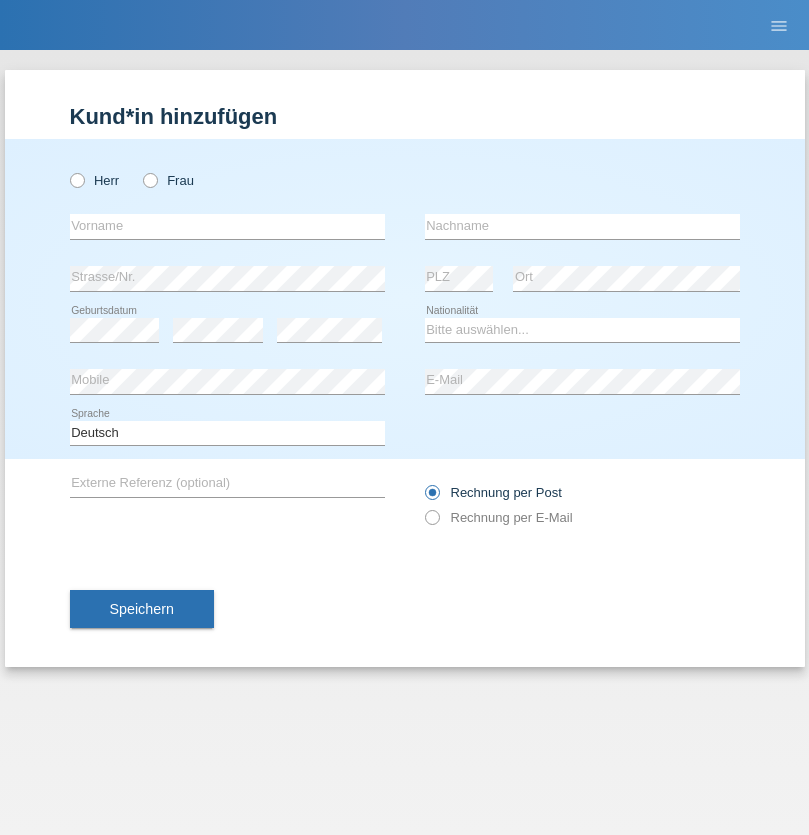 radio on "true" 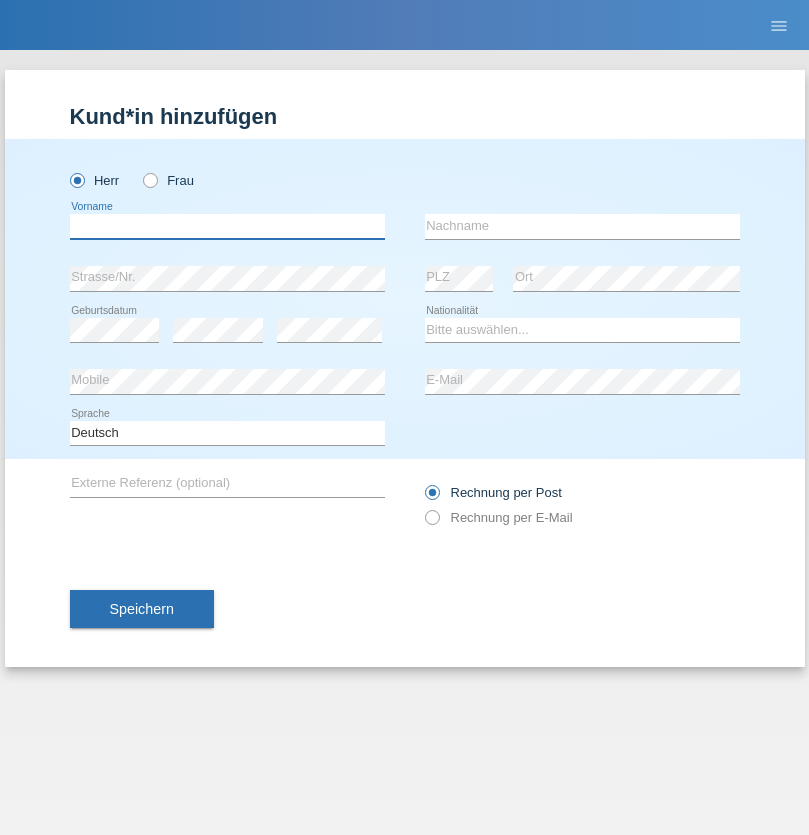 click at bounding box center (227, 226) 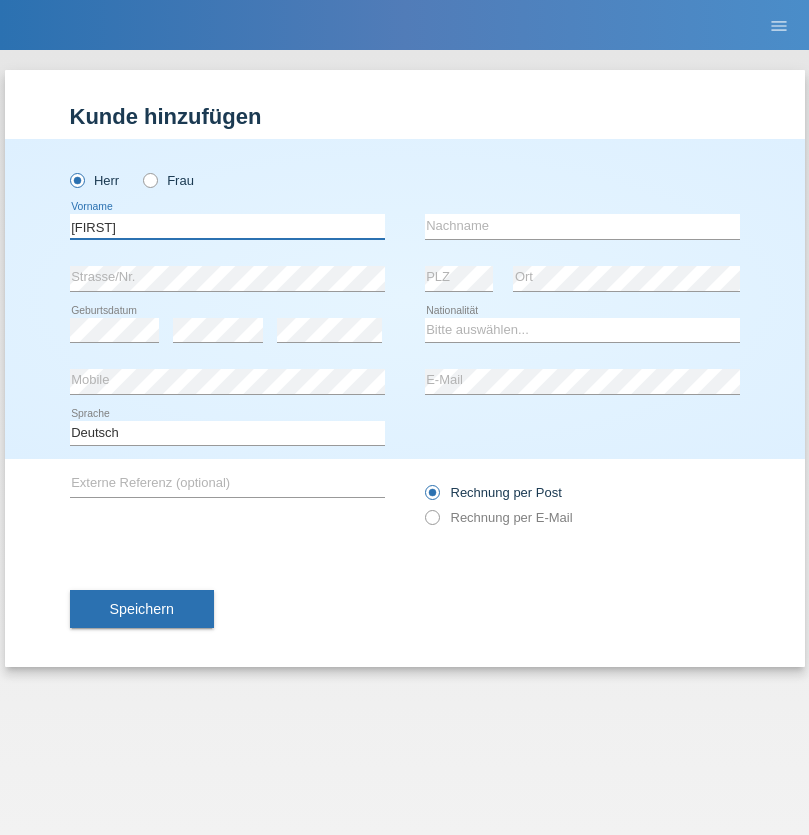type on "Paolo" 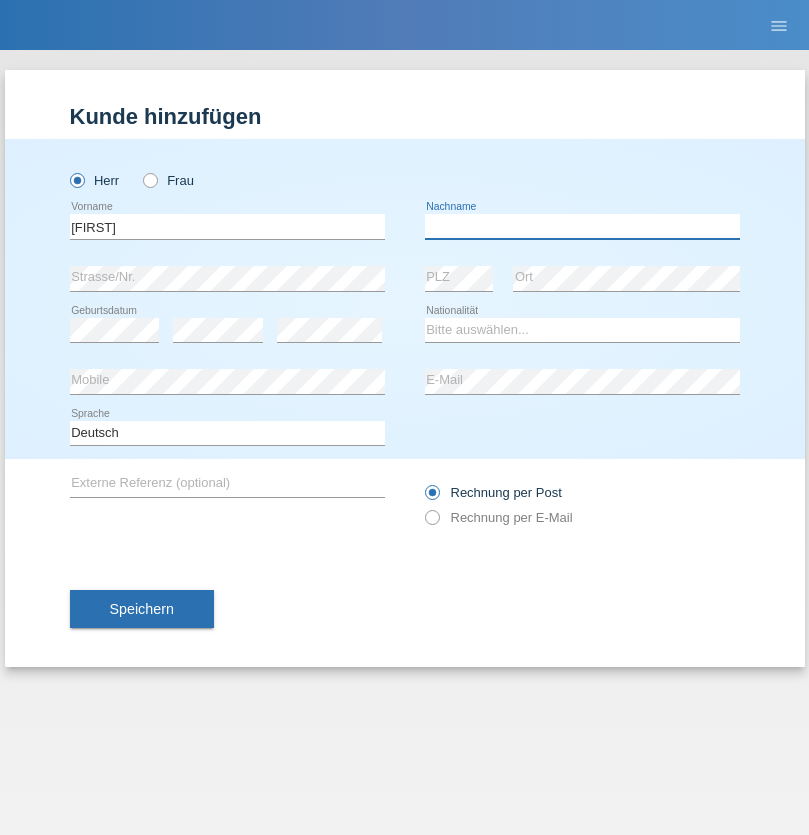 click at bounding box center [582, 226] 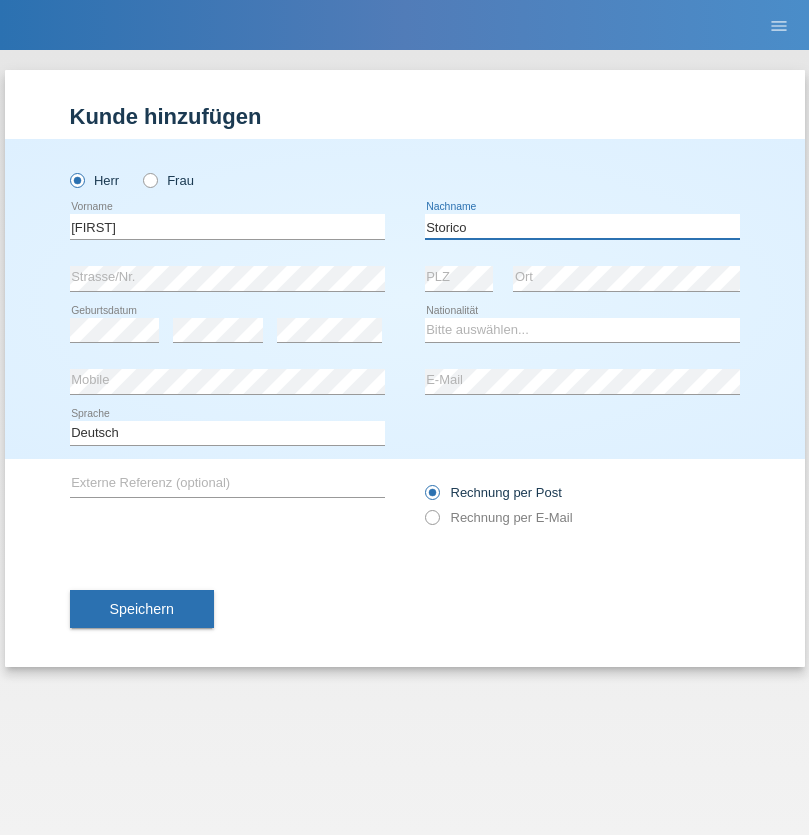 type on "Storico" 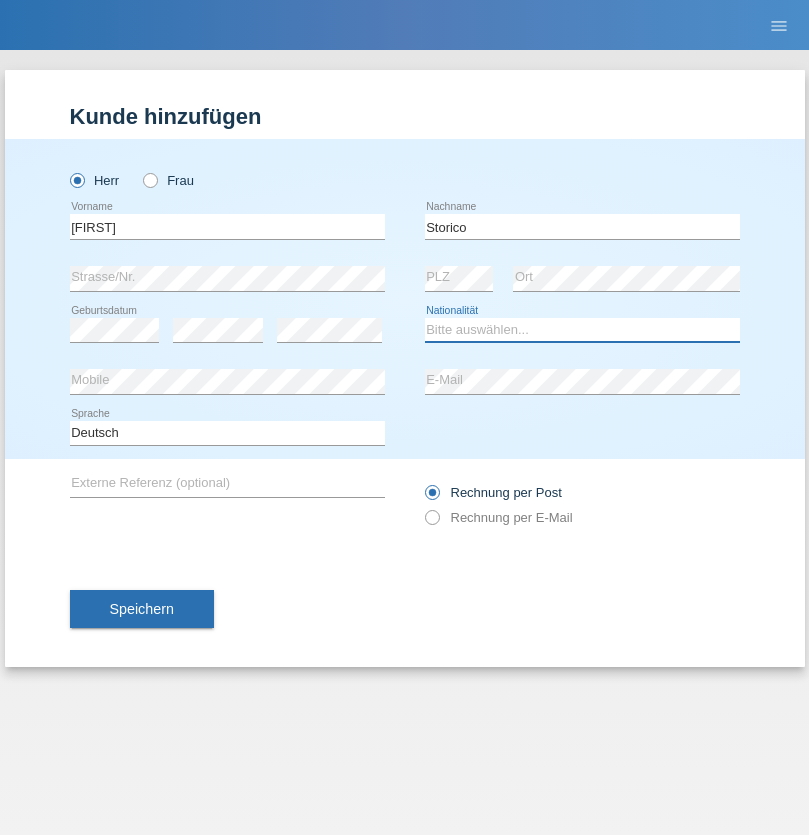 select on "IT" 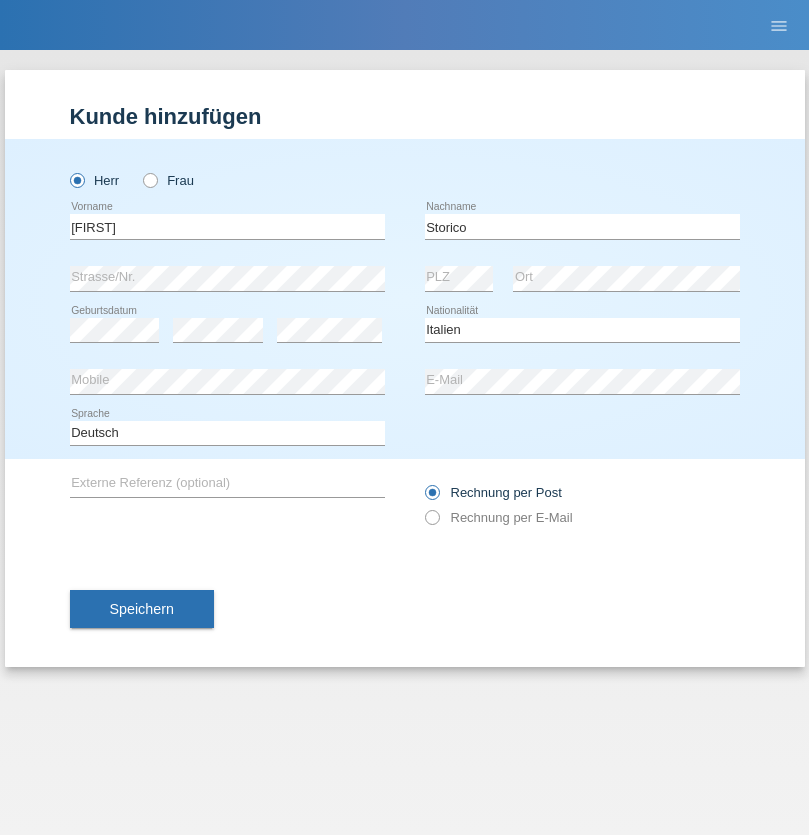 select on "C" 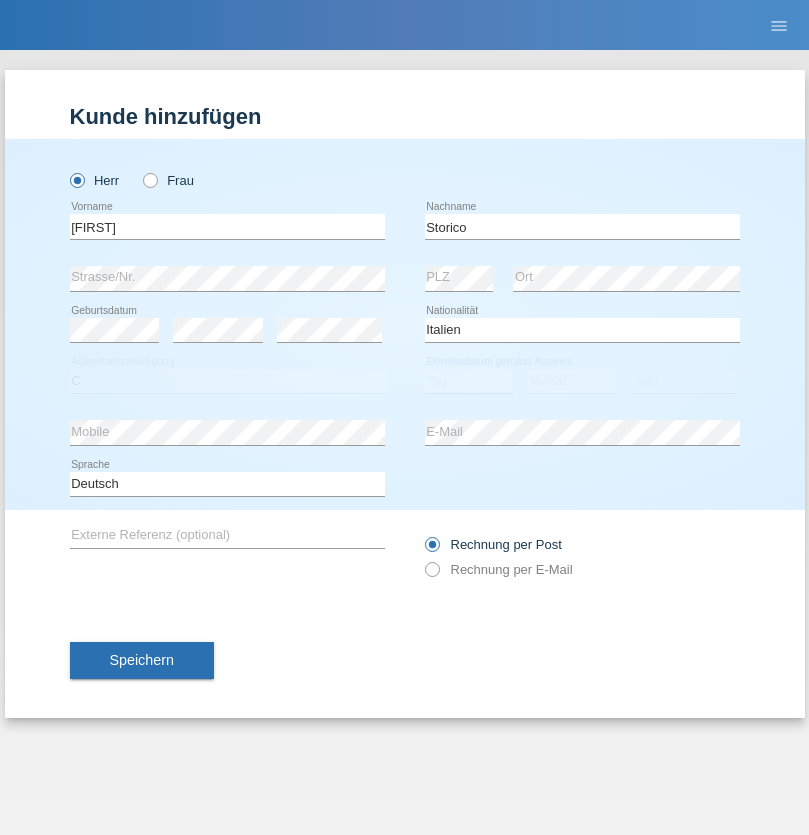 select on "01" 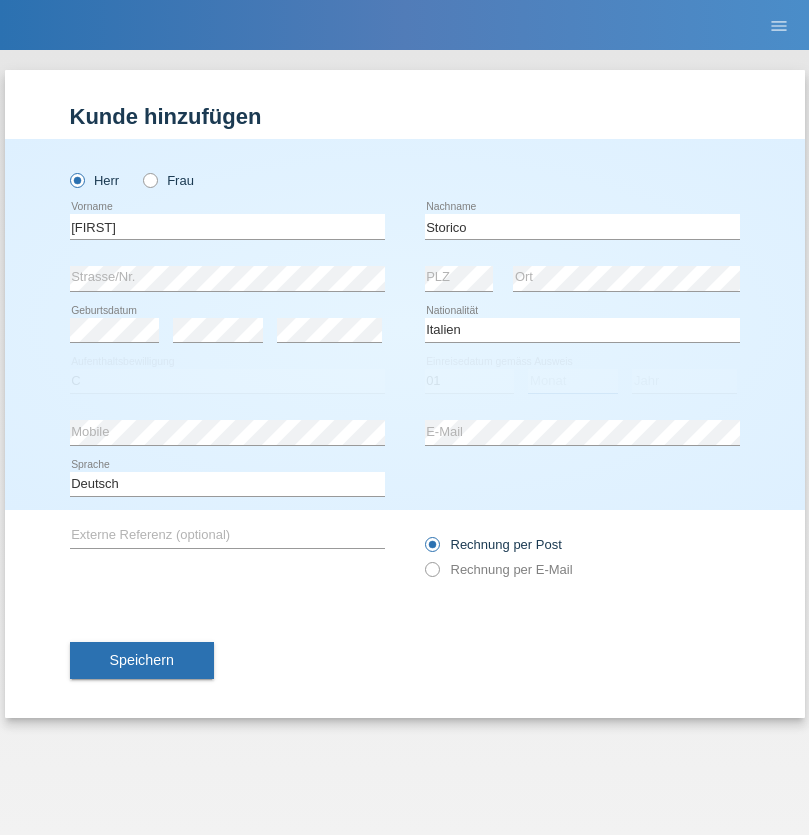 select on "08" 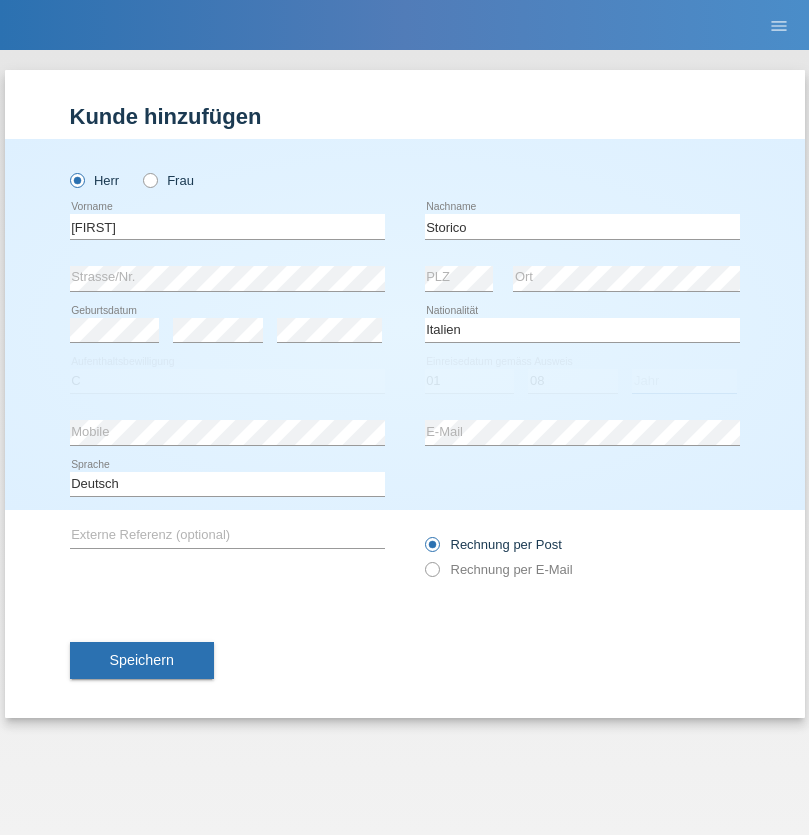 select on "2021" 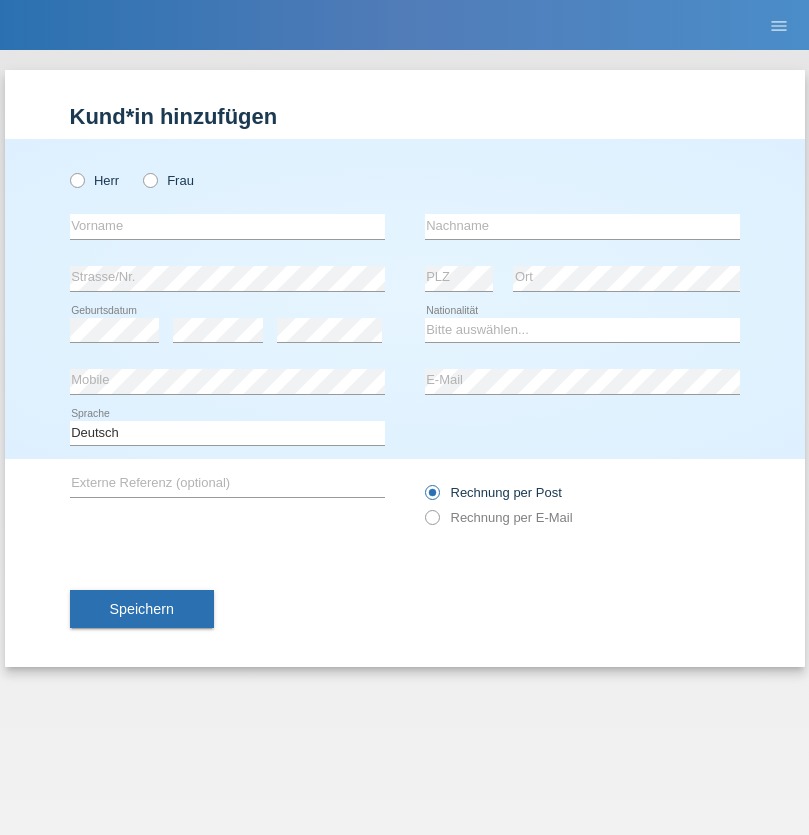 scroll, scrollTop: 0, scrollLeft: 0, axis: both 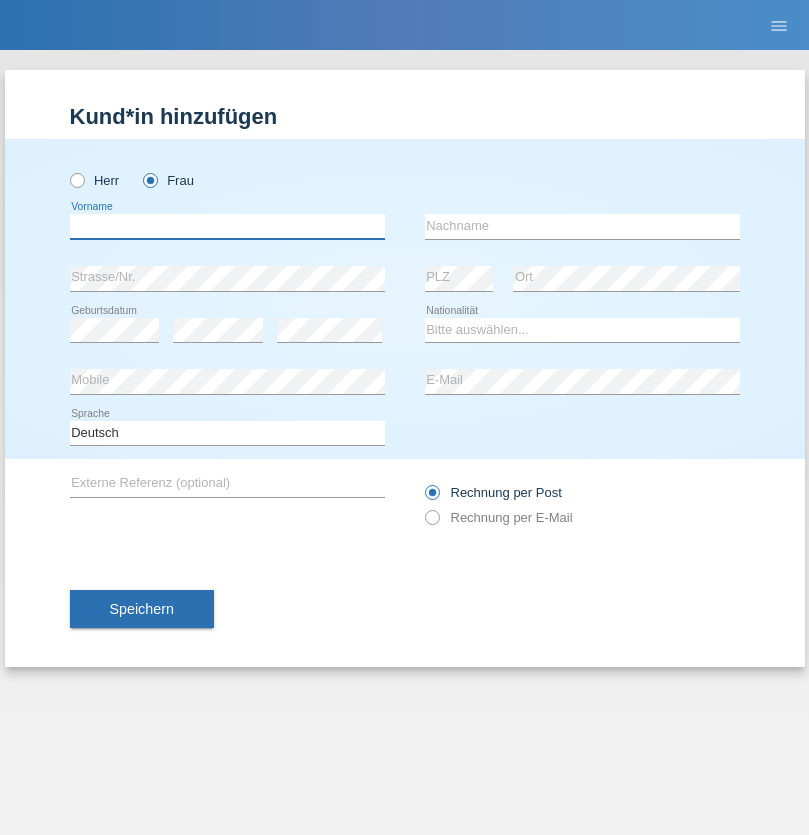click at bounding box center [227, 226] 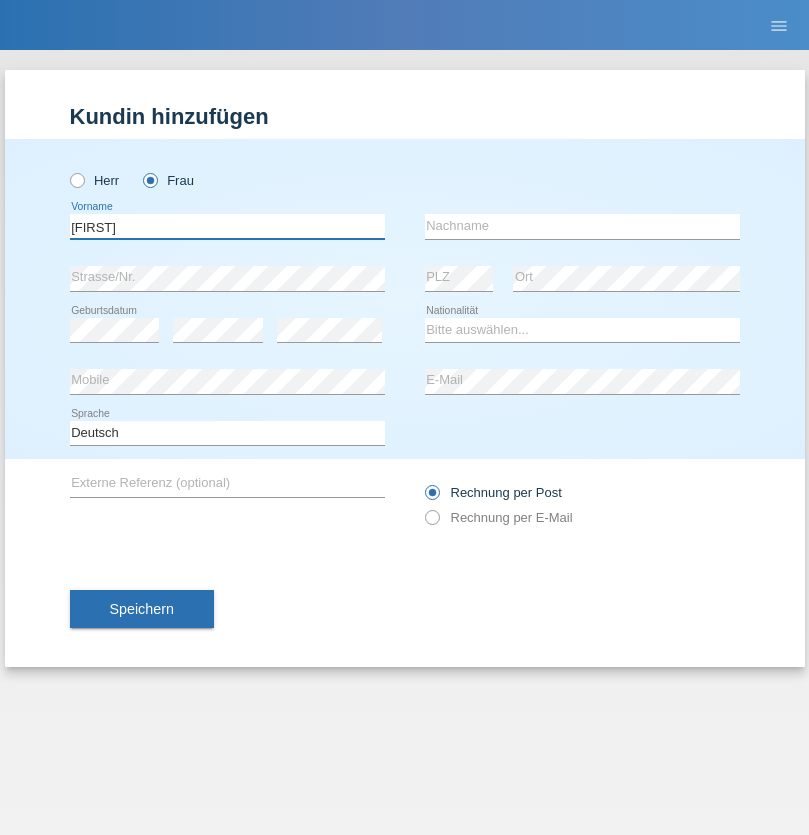 type on "Oleksandr" 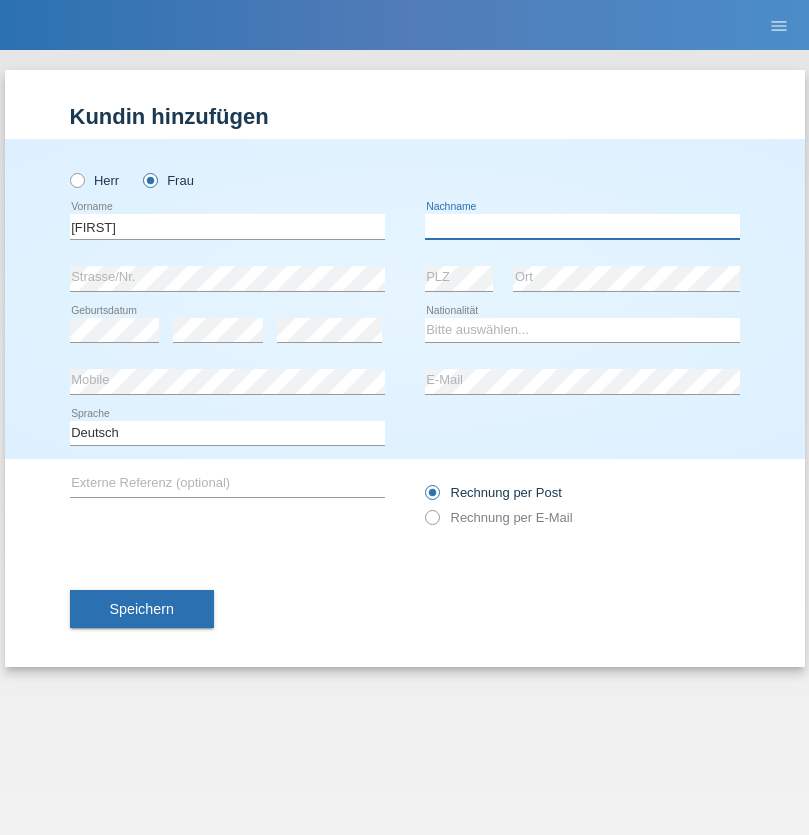 click at bounding box center [582, 226] 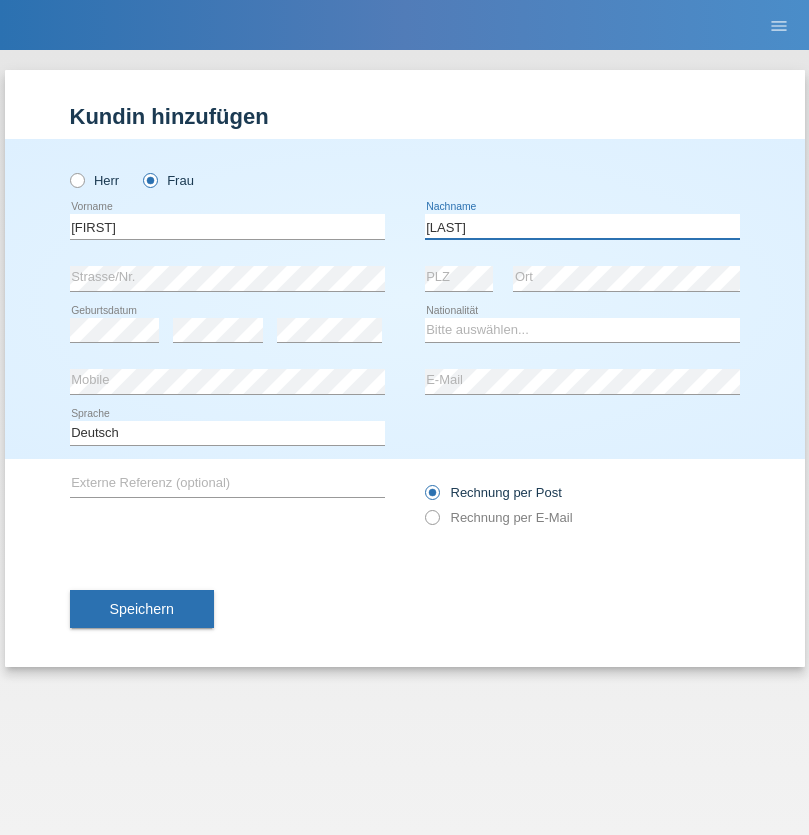 type on "Lakatosh" 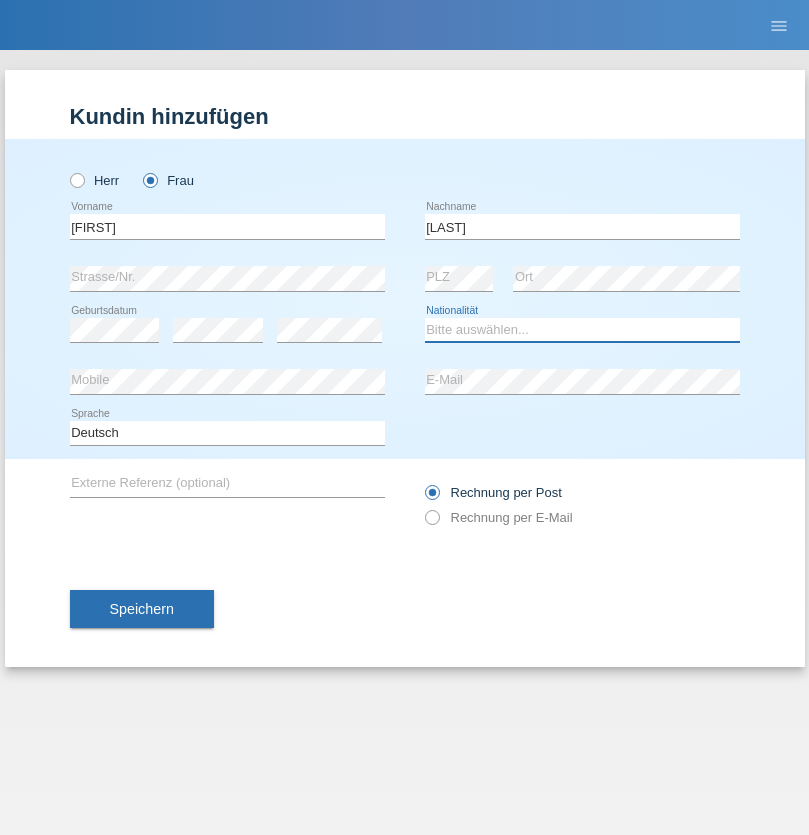 select on "CH" 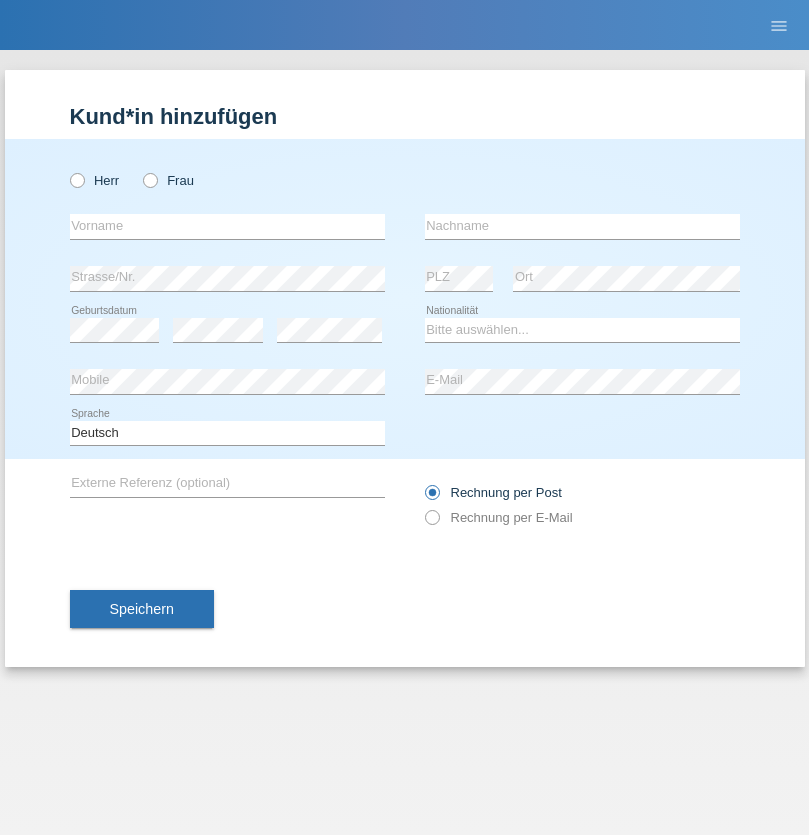 scroll, scrollTop: 0, scrollLeft: 0, axis: both 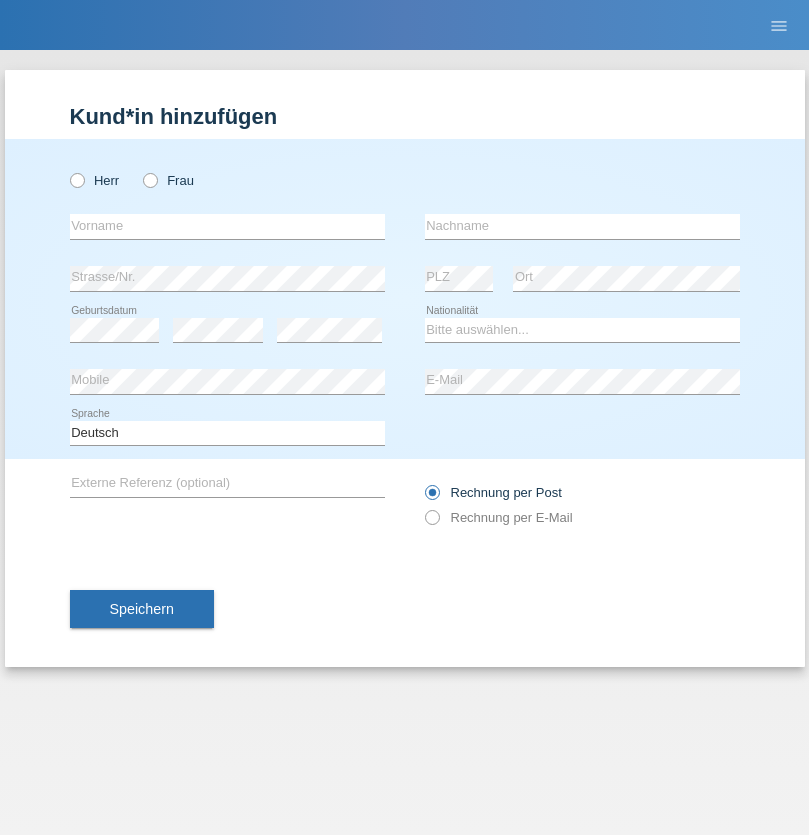 radio on "true" 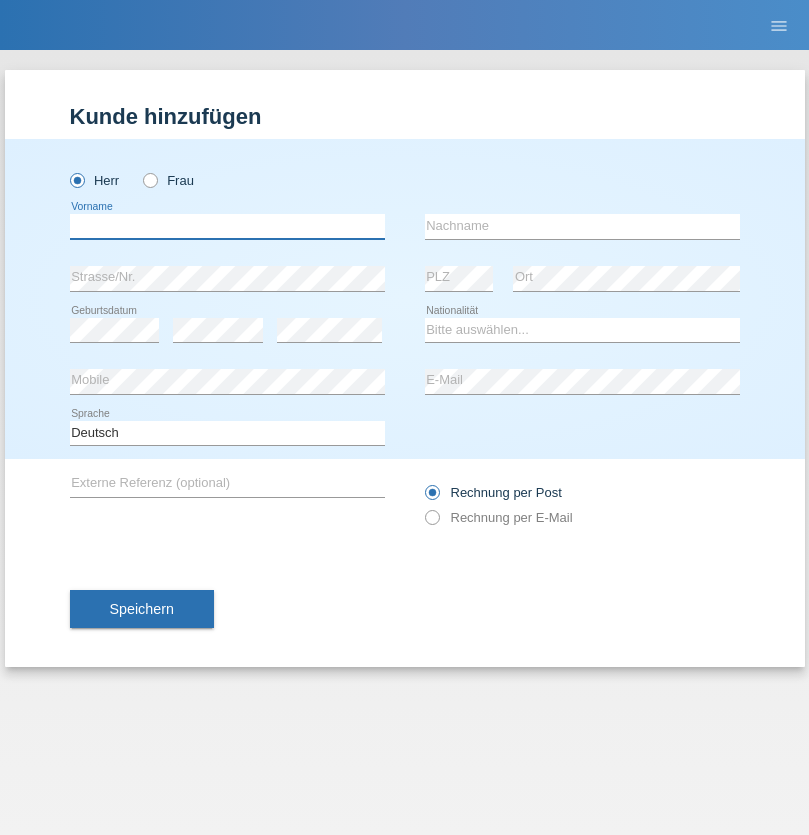 click at bounding box center (227, 226) 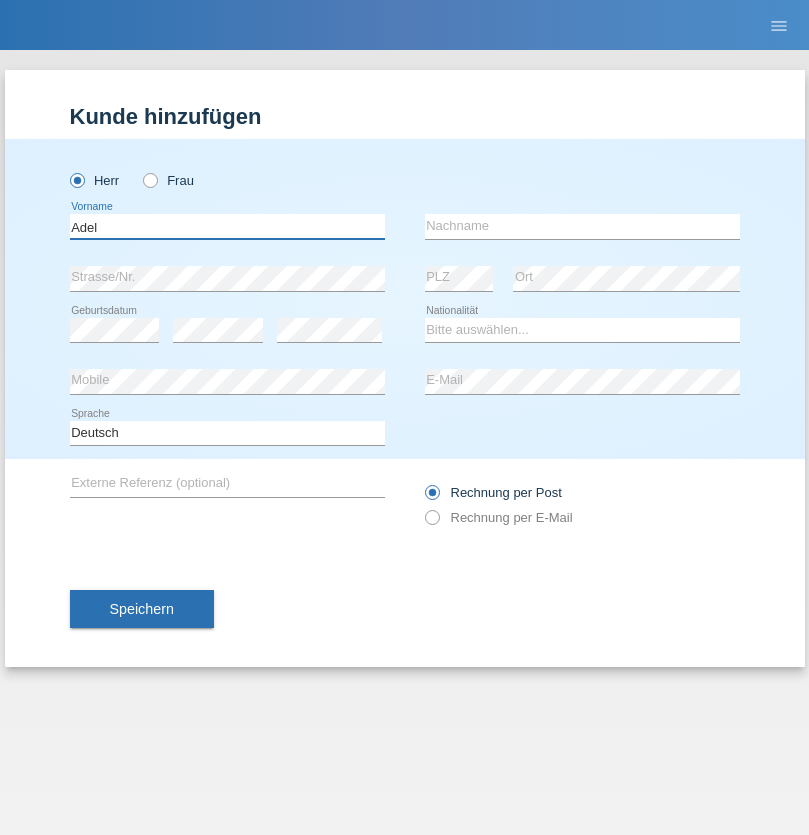 type on "Adel" 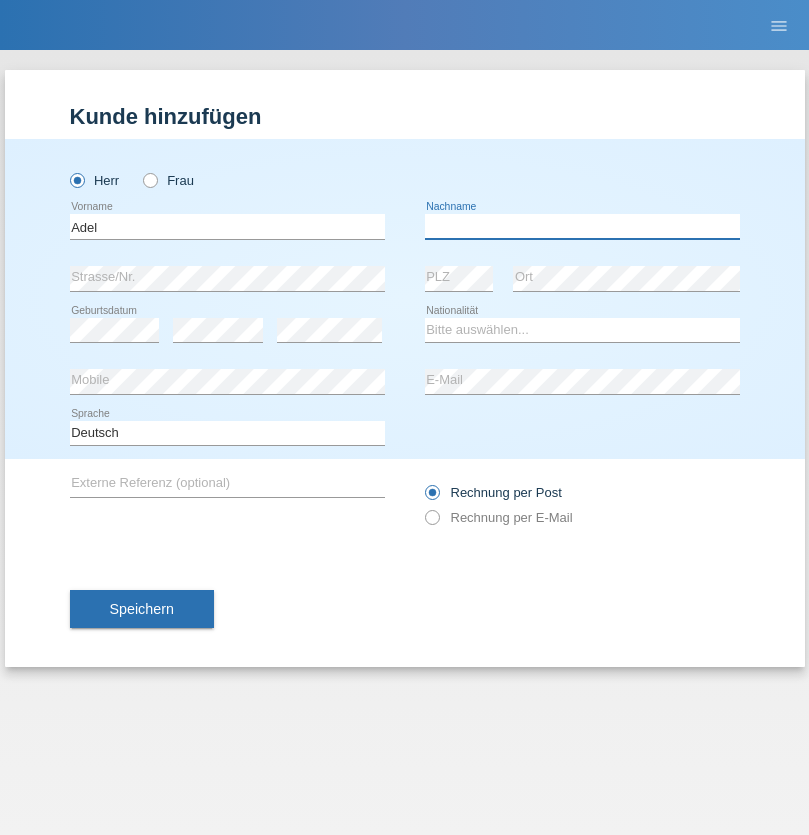 click at bounding box center (582, 226) 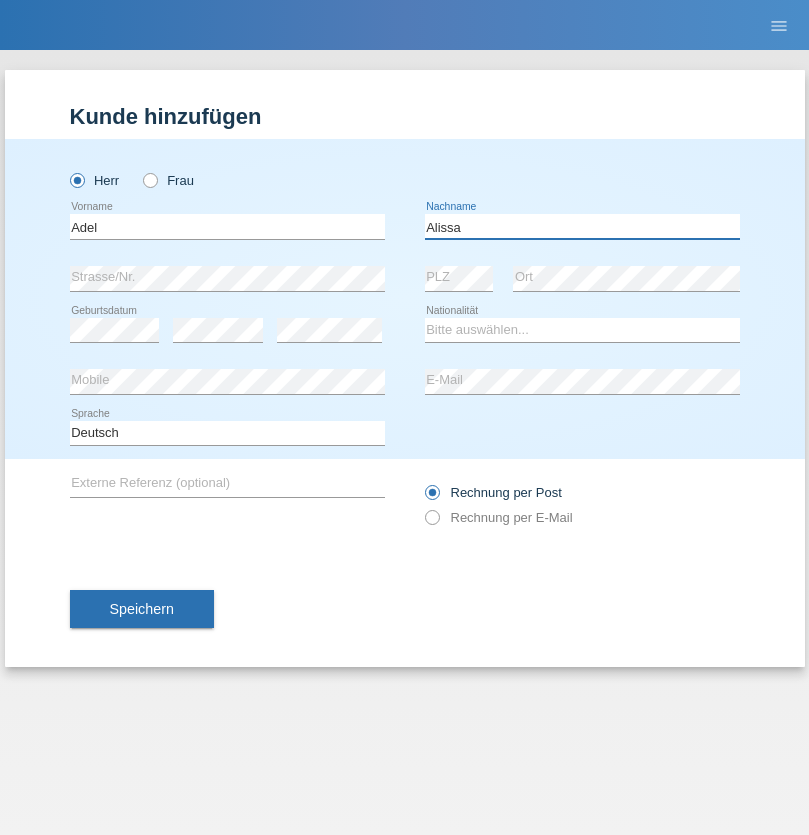 type on "Alissa" 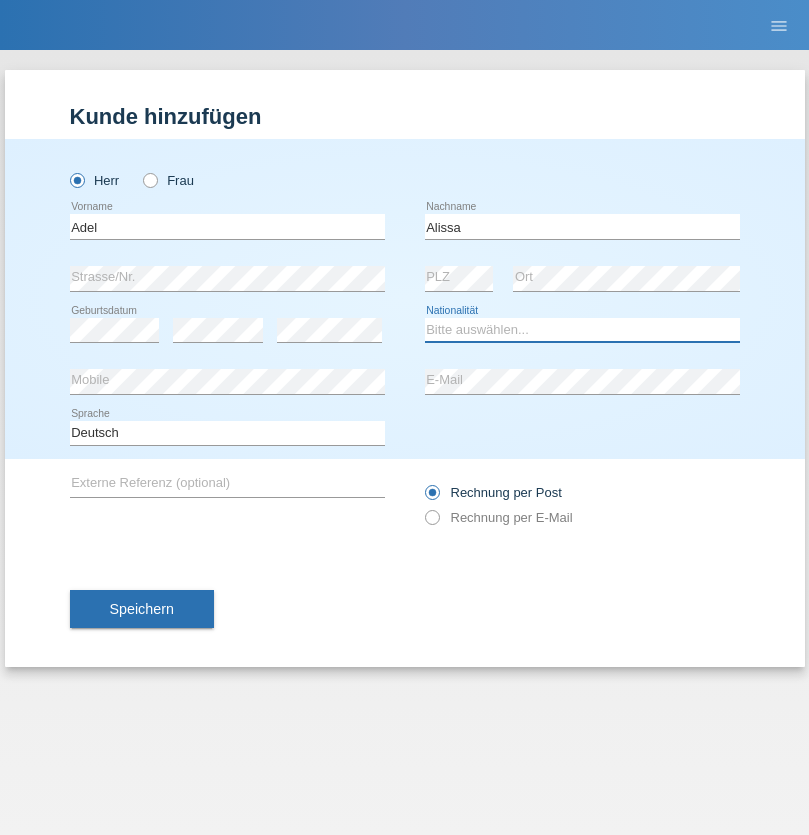 select on "SY" 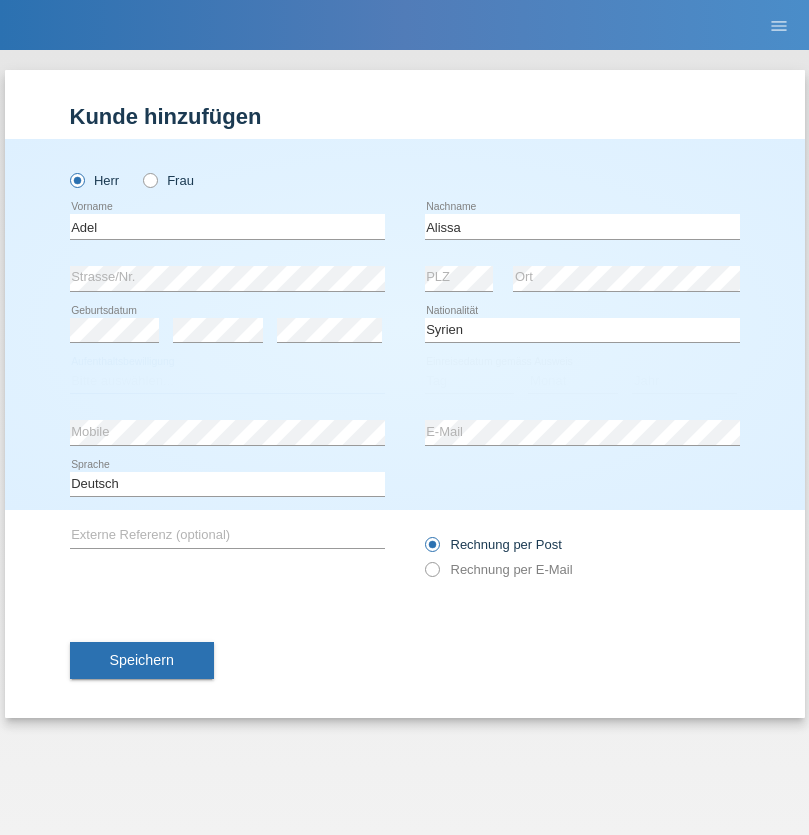 select on "C" 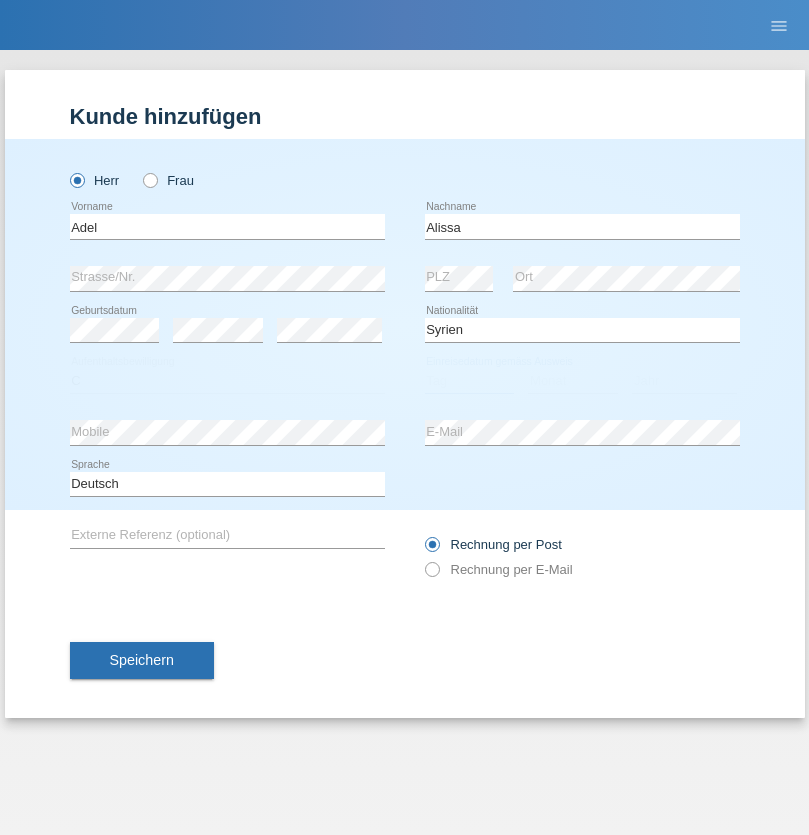 select on "20" 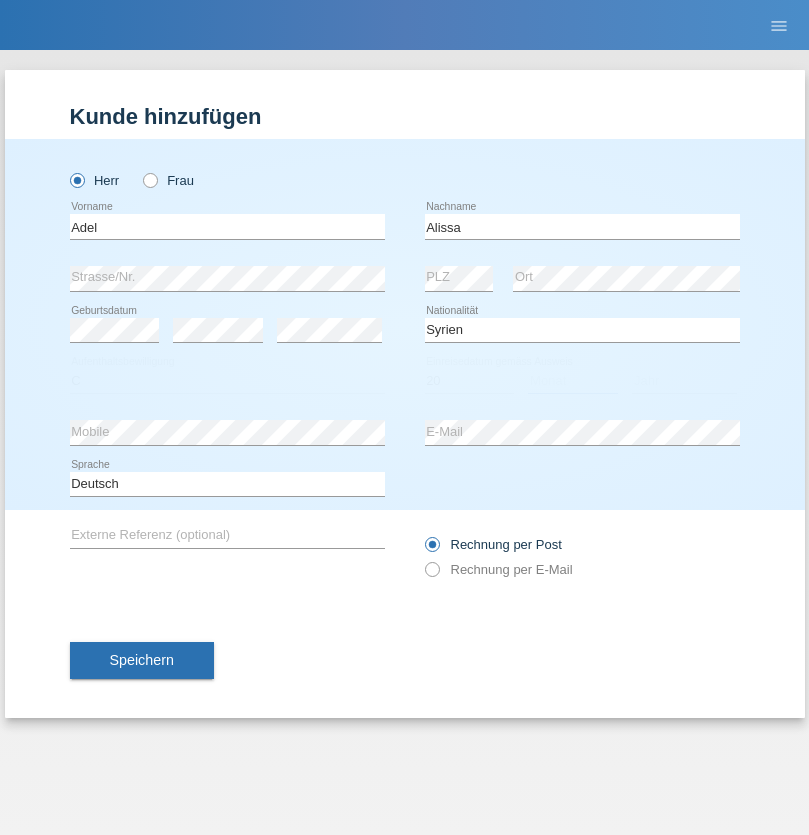 select on "09" 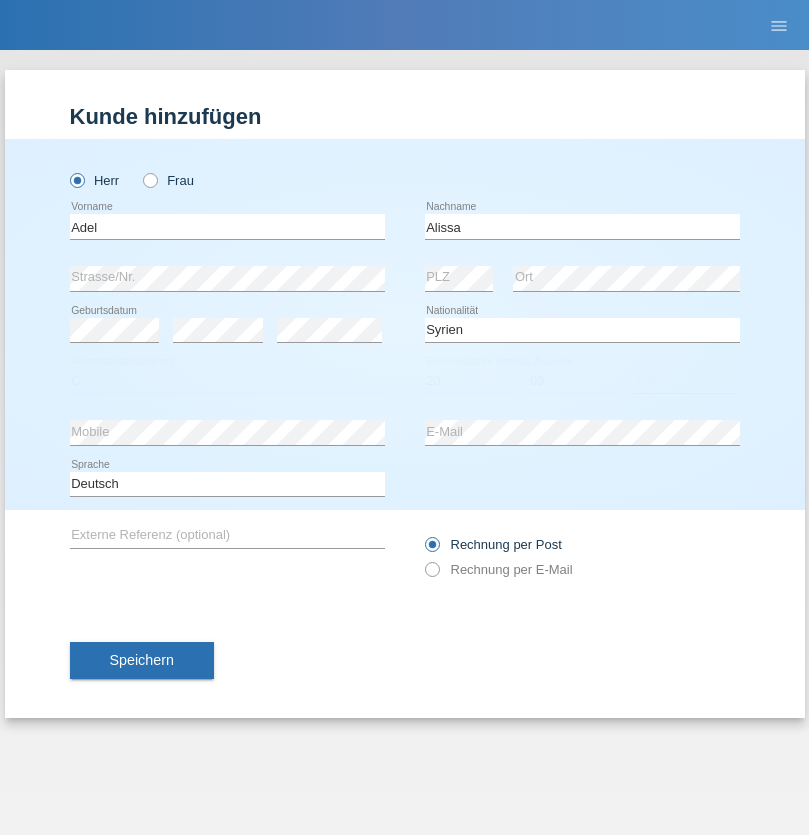 select on "2018" 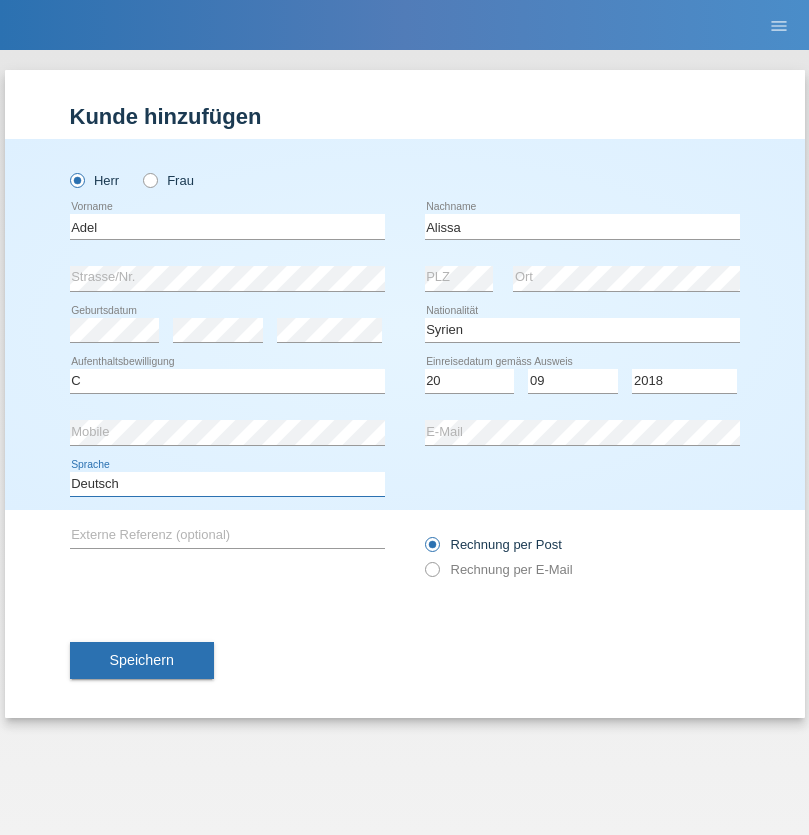 select on "en" 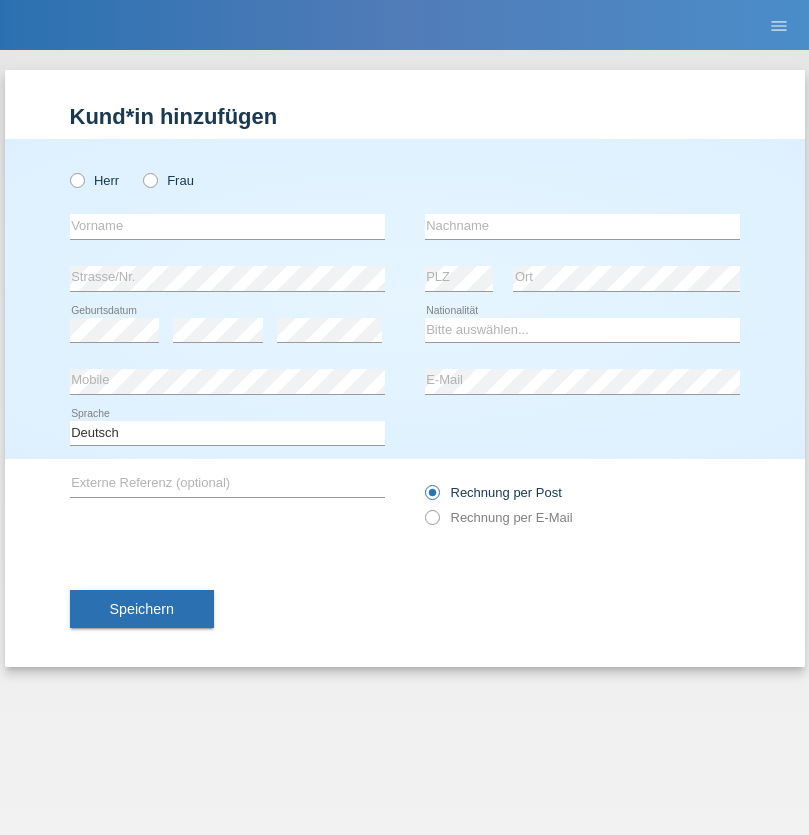 scroll, scrollTop: 0, scrollLeft: 0, axis: both 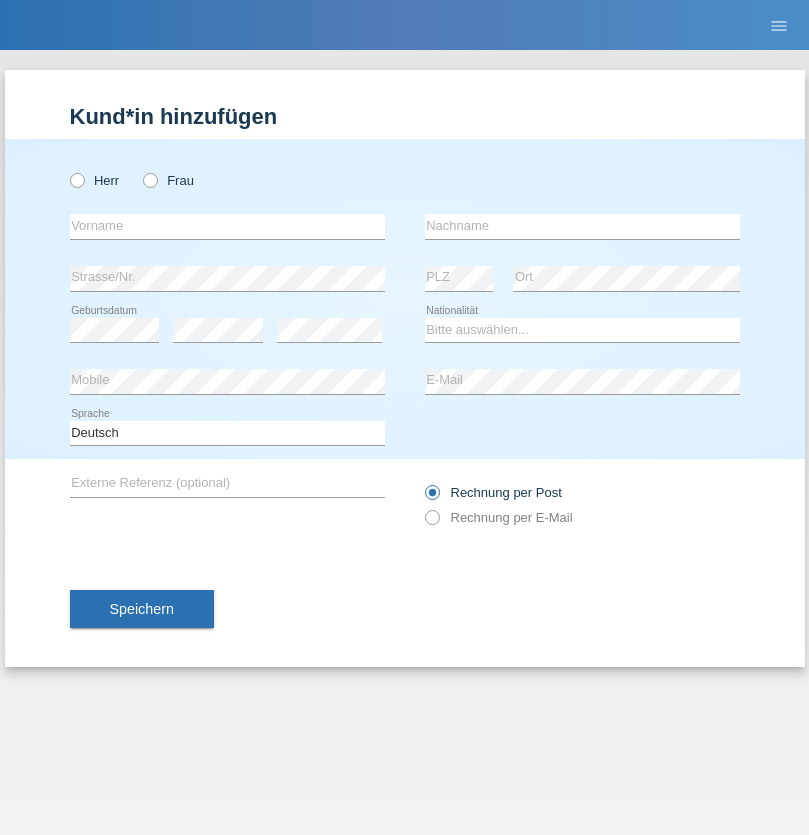 radio on "true" 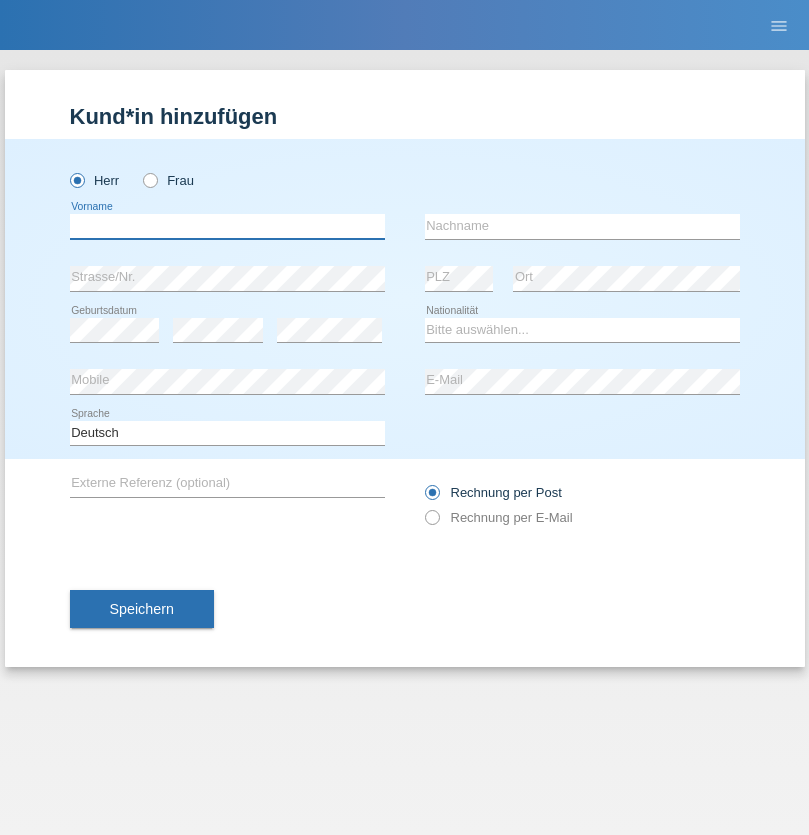 click at bounding box center [227, 226] 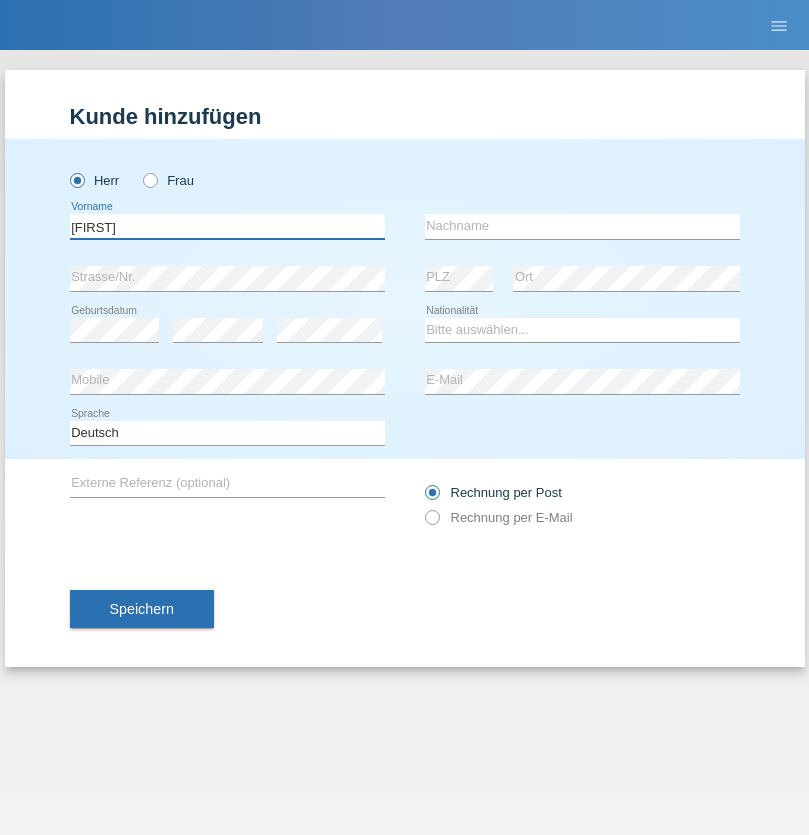 type on "[FIRST]" 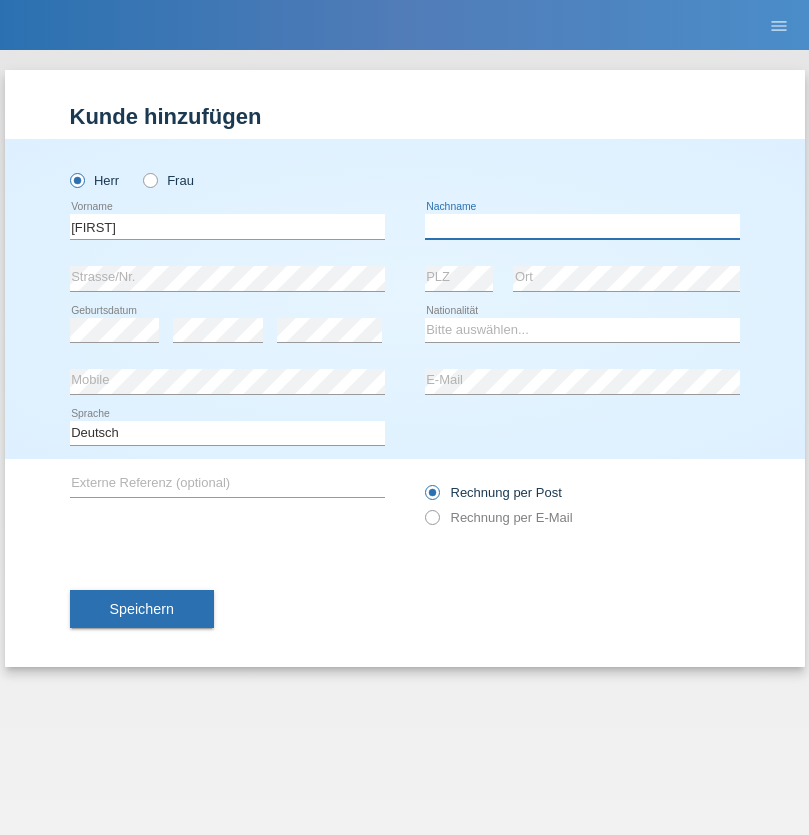 click at bounding box center (582, 226) 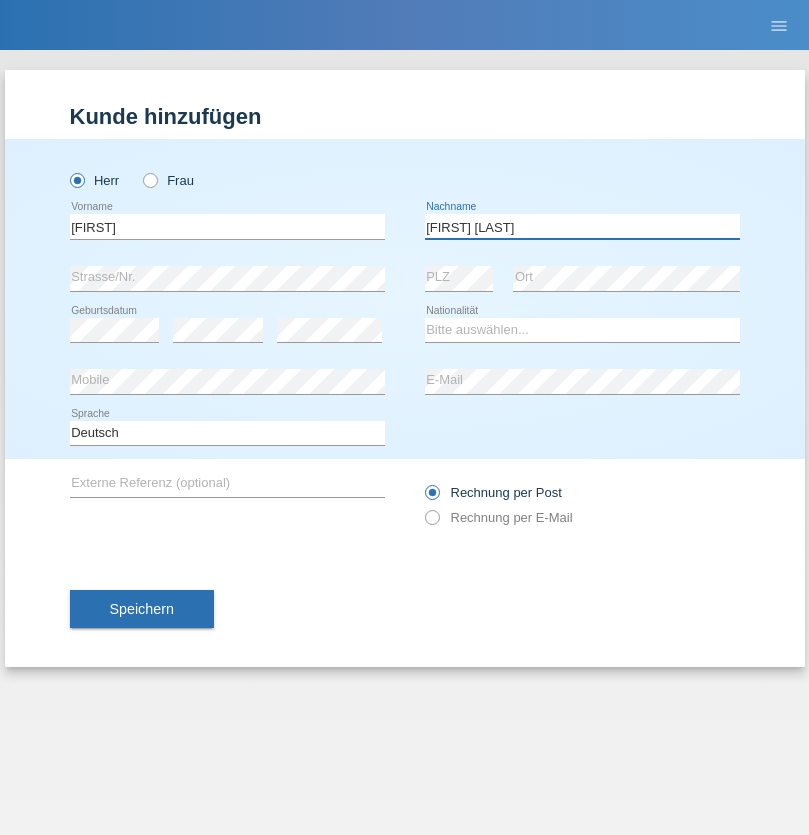 type on "[FIRST] [LAST]" 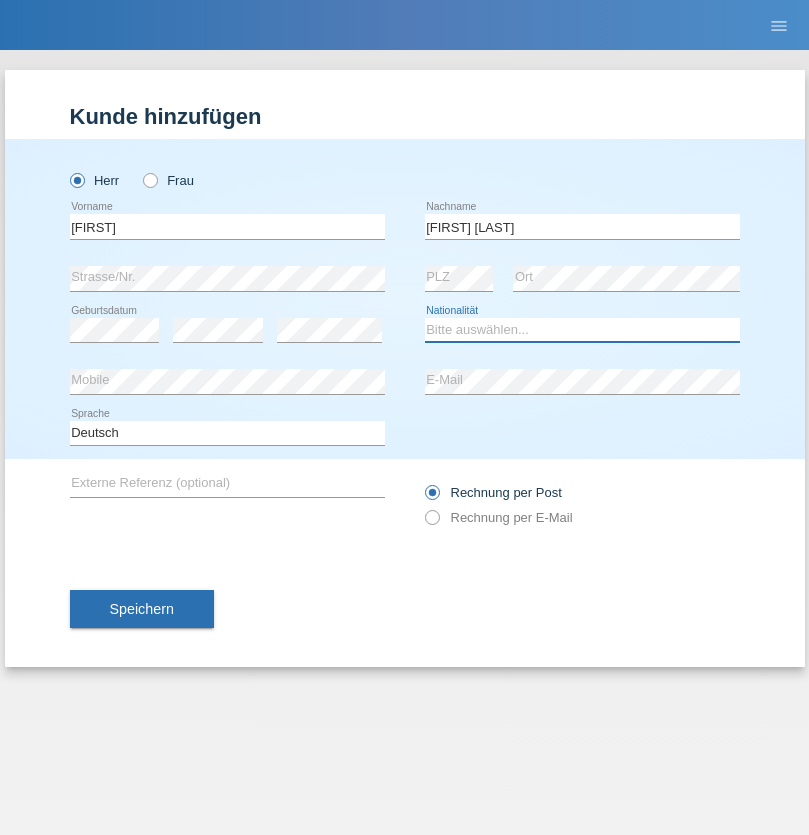 select on "SO" 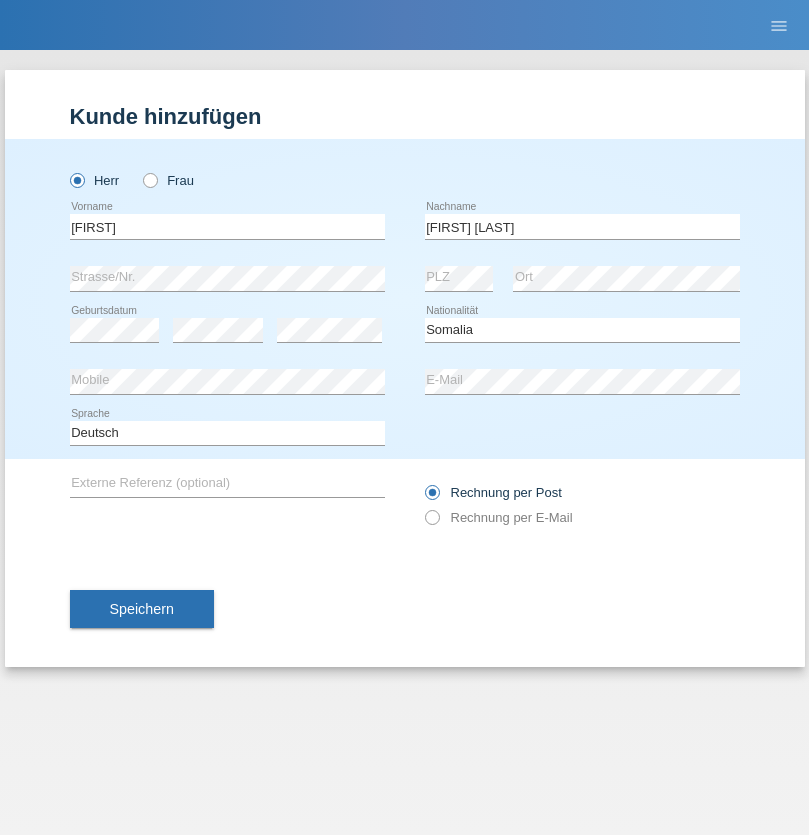 select on "C" 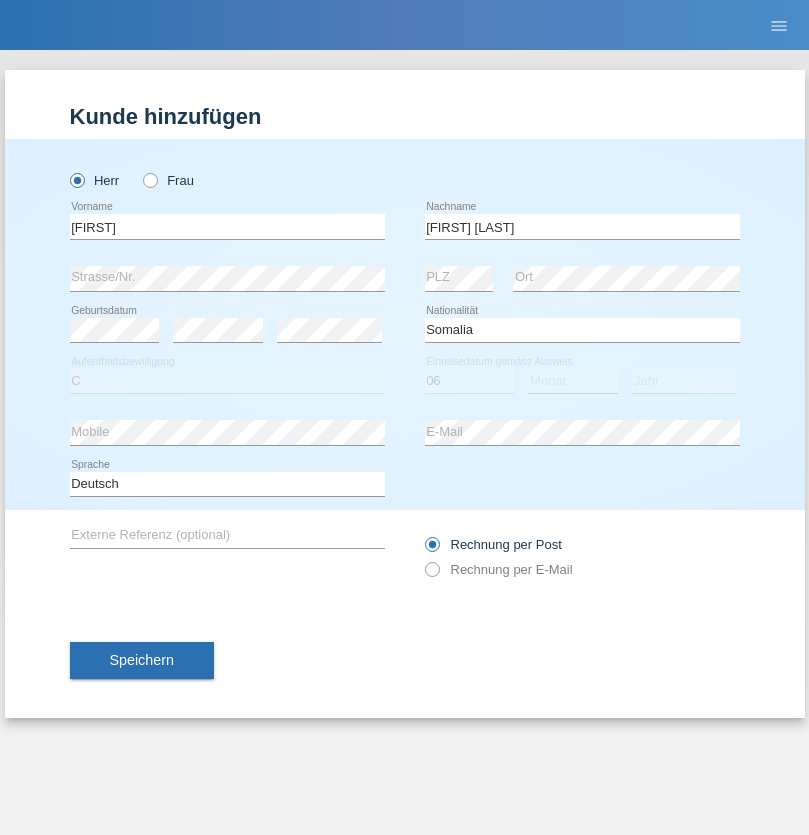 select on "06" 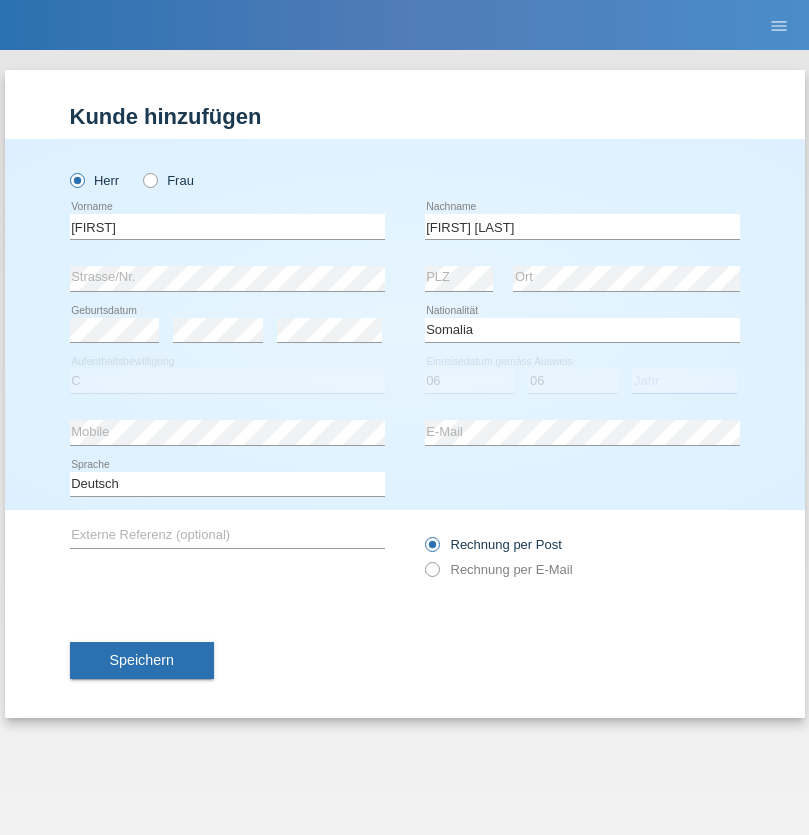 select on "2006" 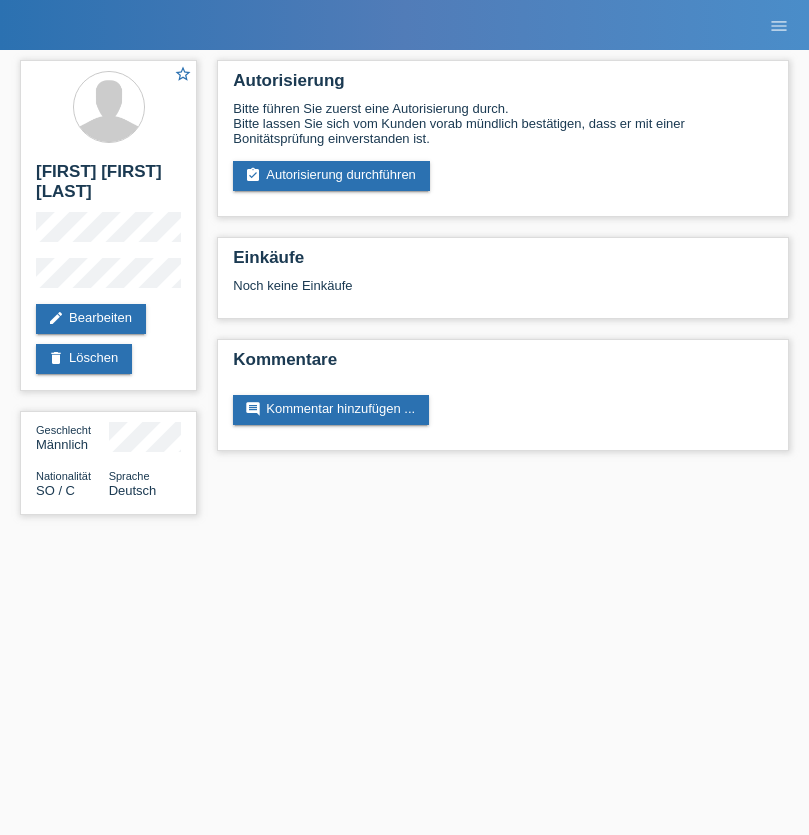 scroll, scrollTop: 0, scrollLeft: 0, axis: both 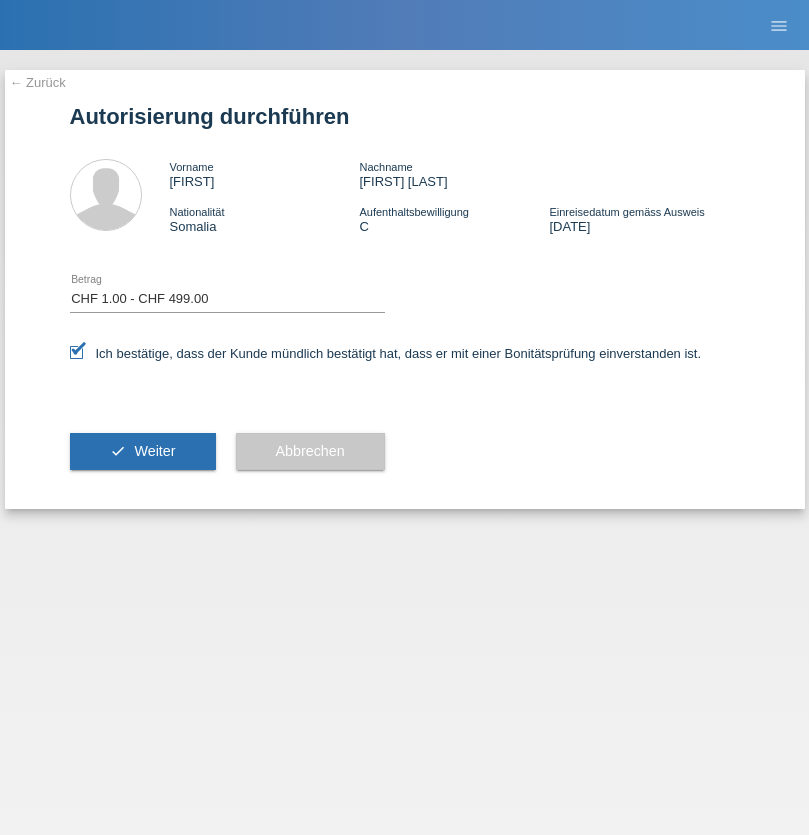 select on "1" 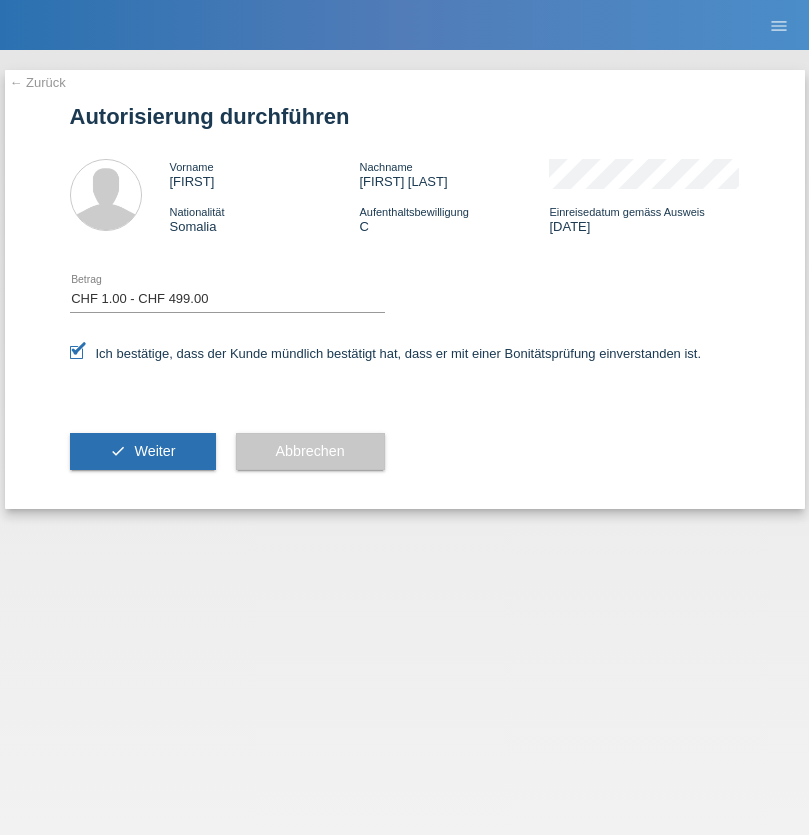 scroll, scrollTop: 0, scrollLeft: 0, axis: both 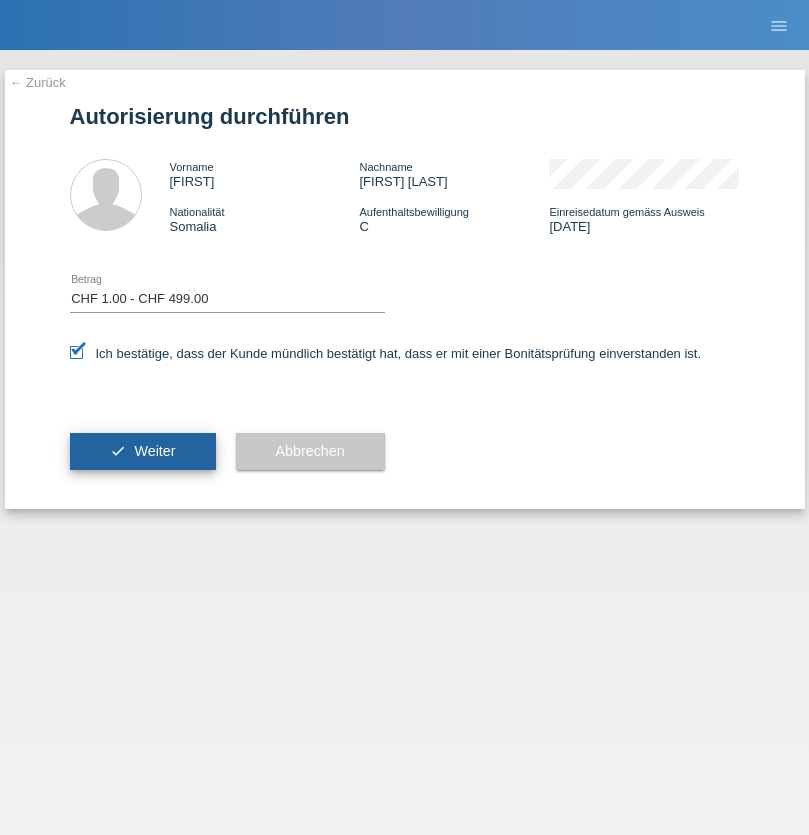 click on "Weiter" at bounding box center (154, 451) 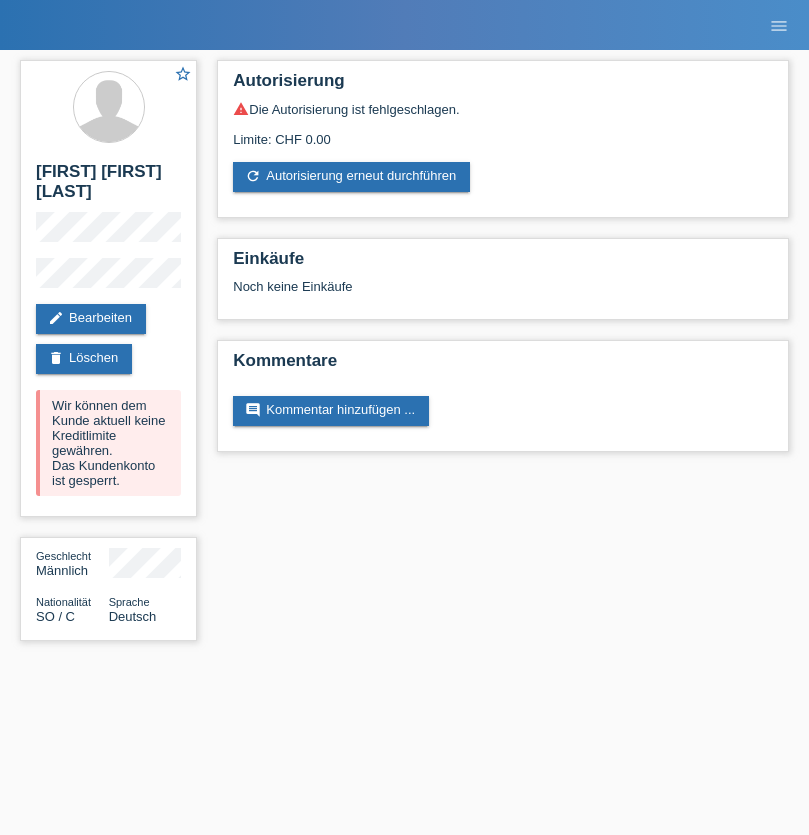 scroll, scrollTop: 0, scrollLeft: 0, axis: both 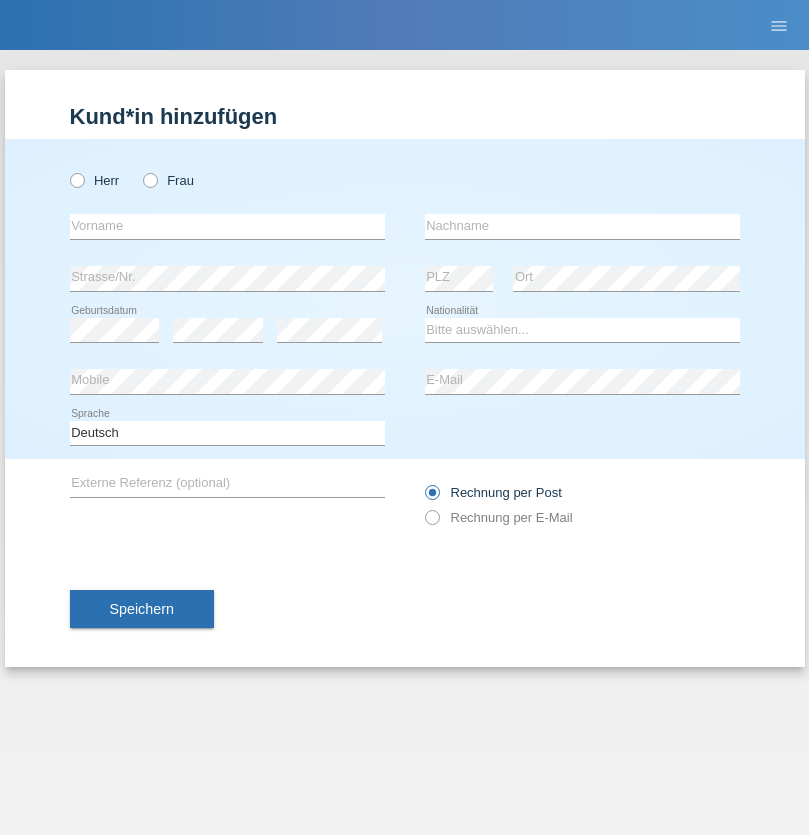 radio on "true" 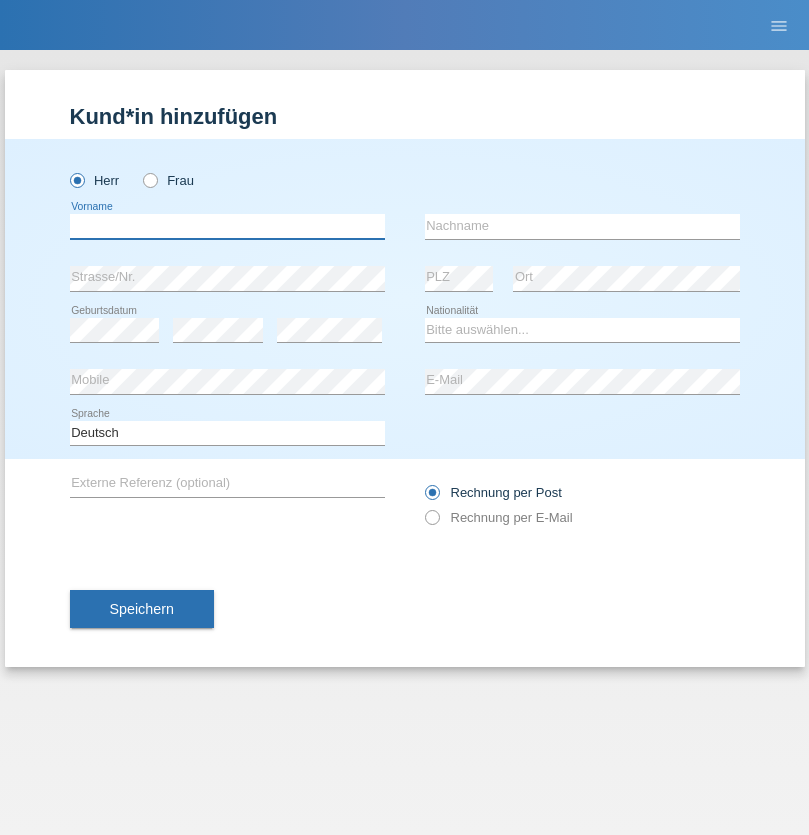 click at bounding box center [227, 226] 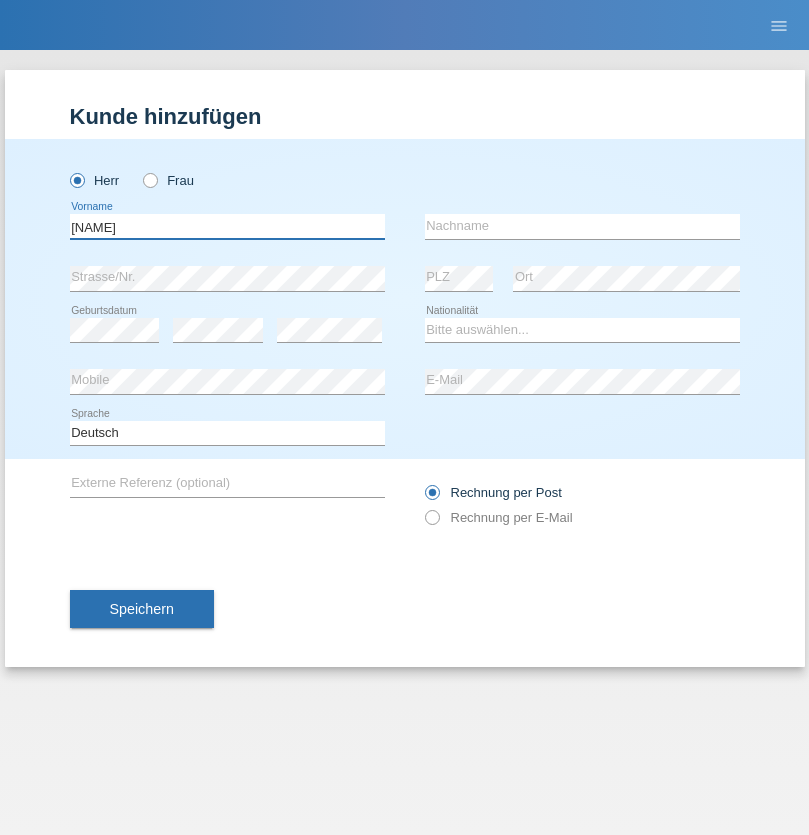 type on "Dávid" 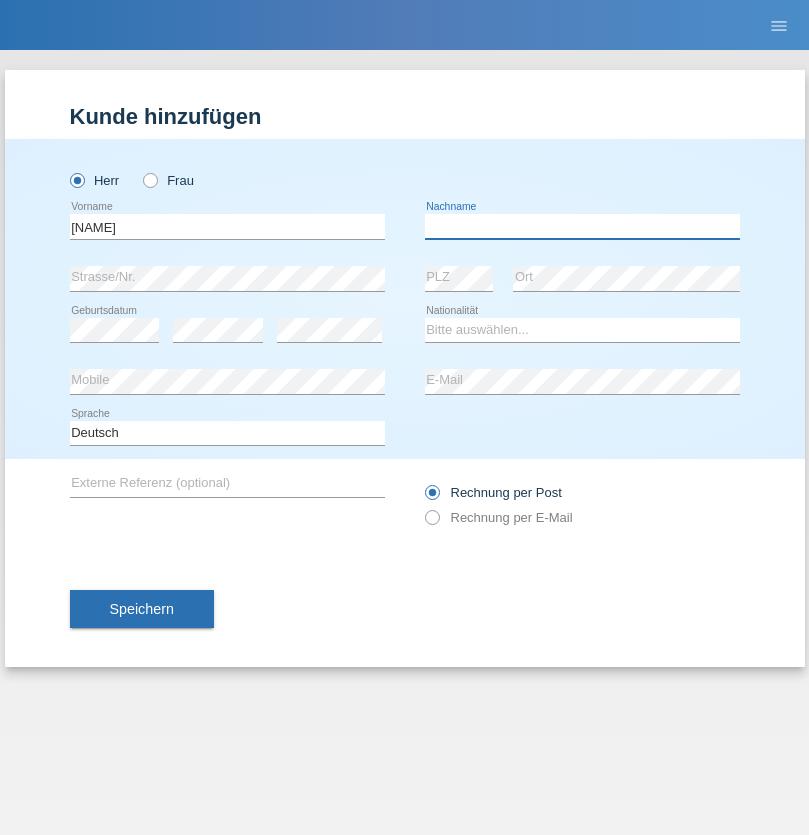 click at bounding box center (582, 226) 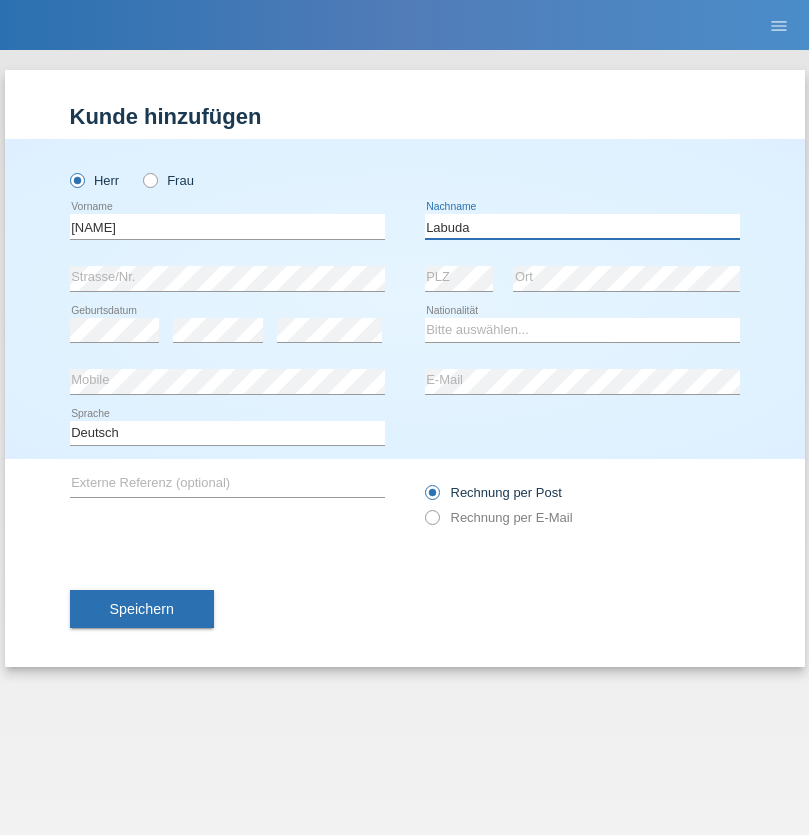 type on "Labuda" 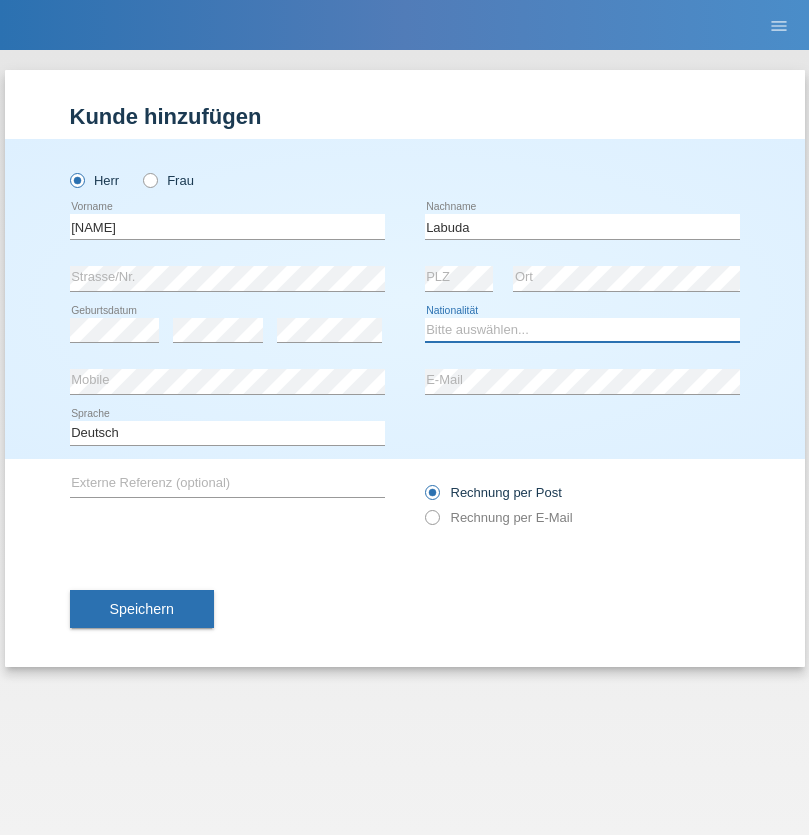 select on "SK" 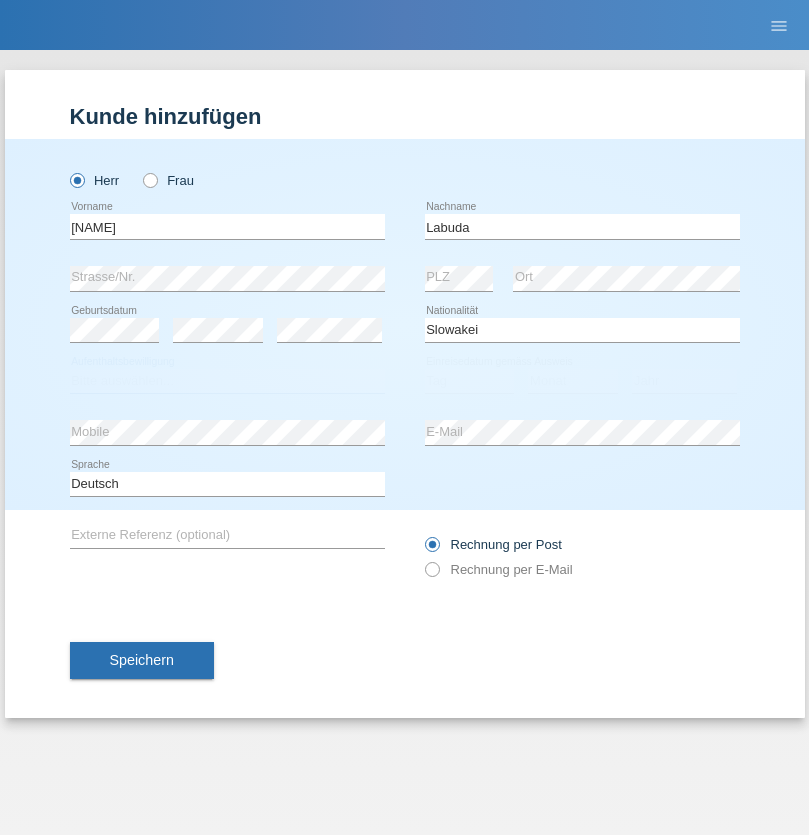 select on "C" 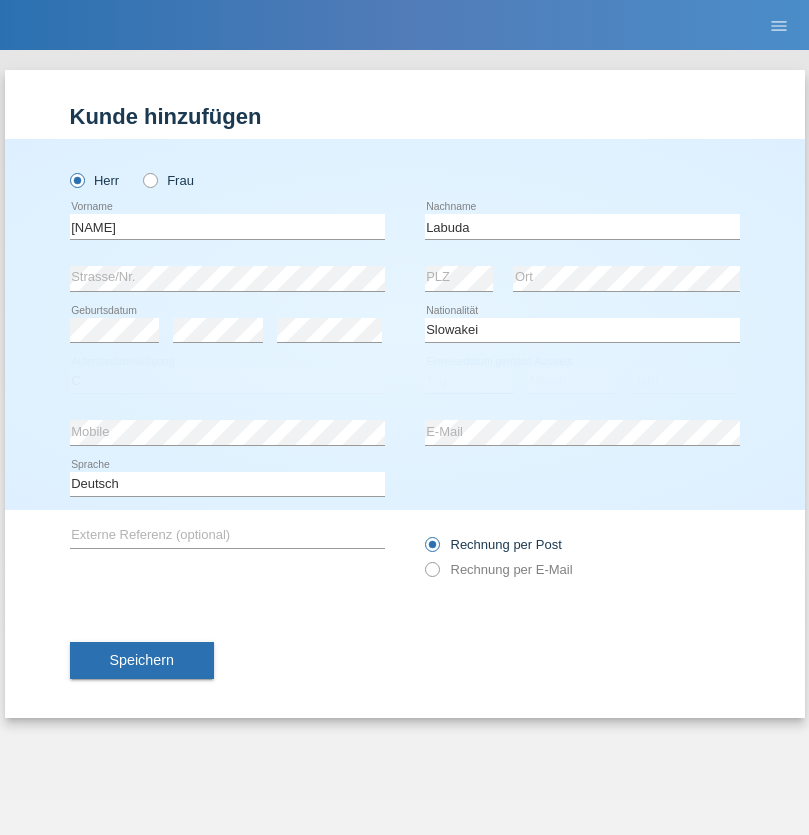 select on "01" 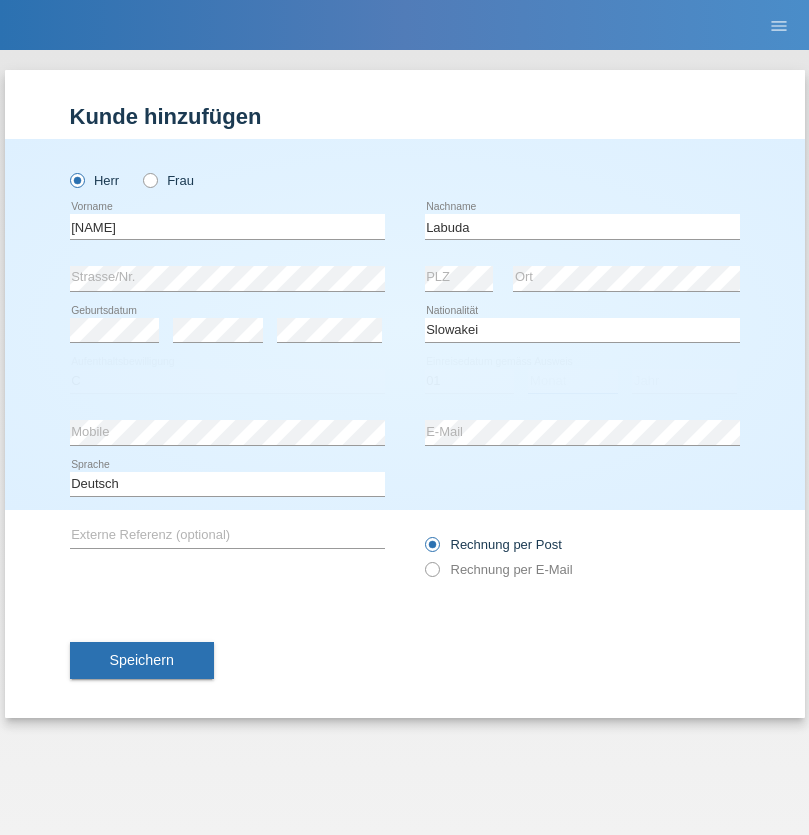 select on "09" 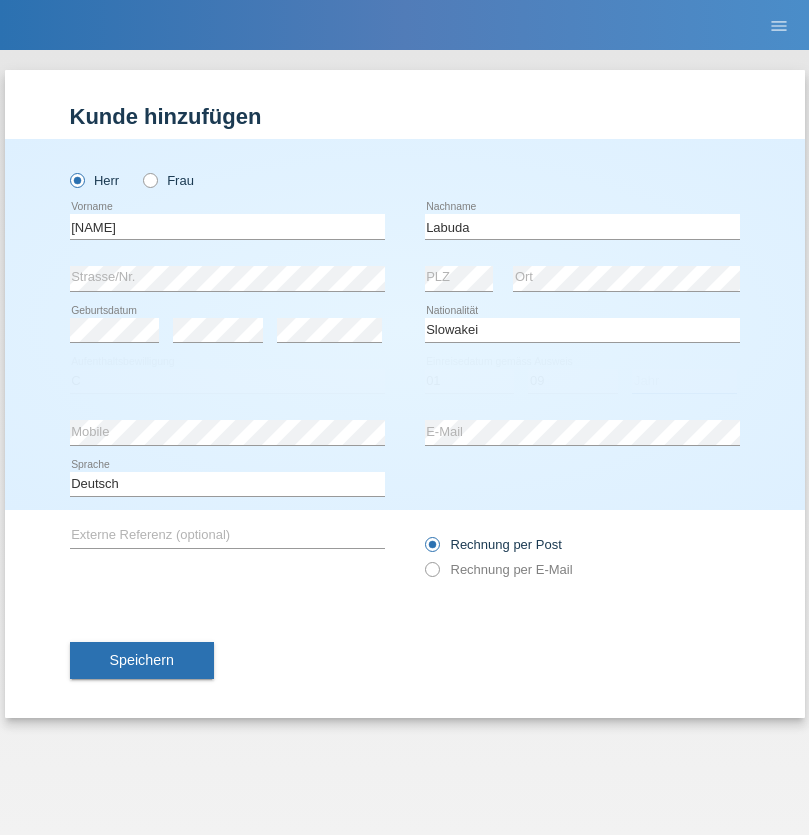 select on "2021" 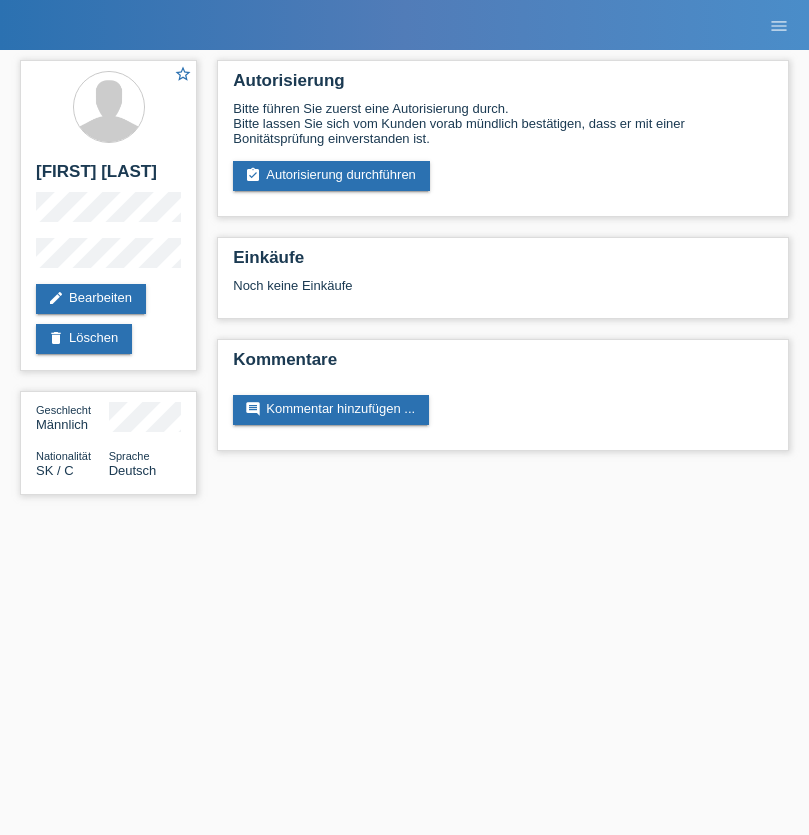 scroll, scrollTop: 0, scrollLeft: 0, axis: both 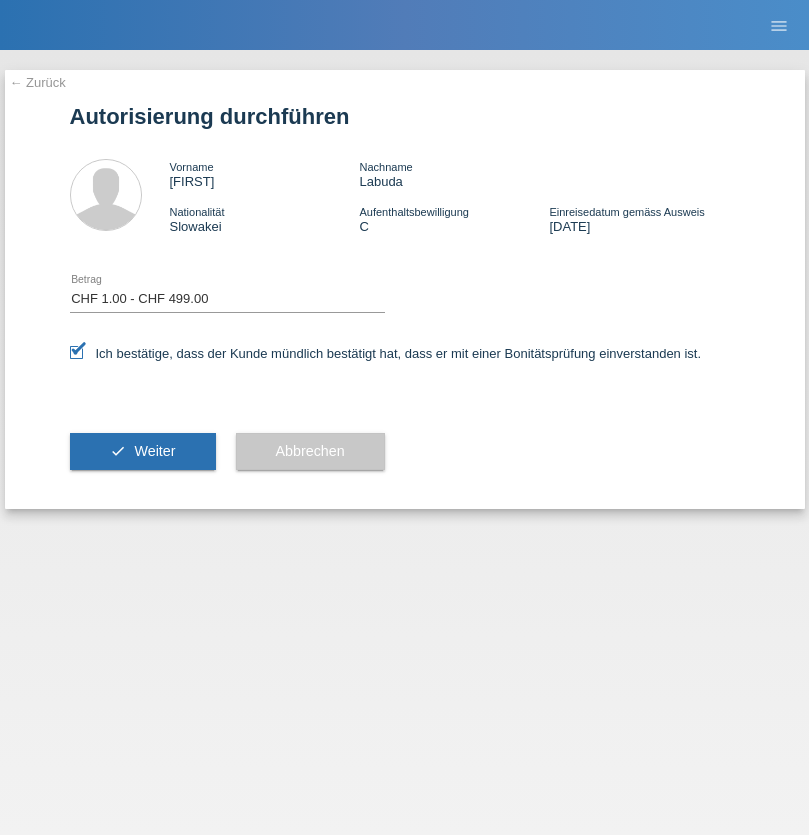 select on "1" 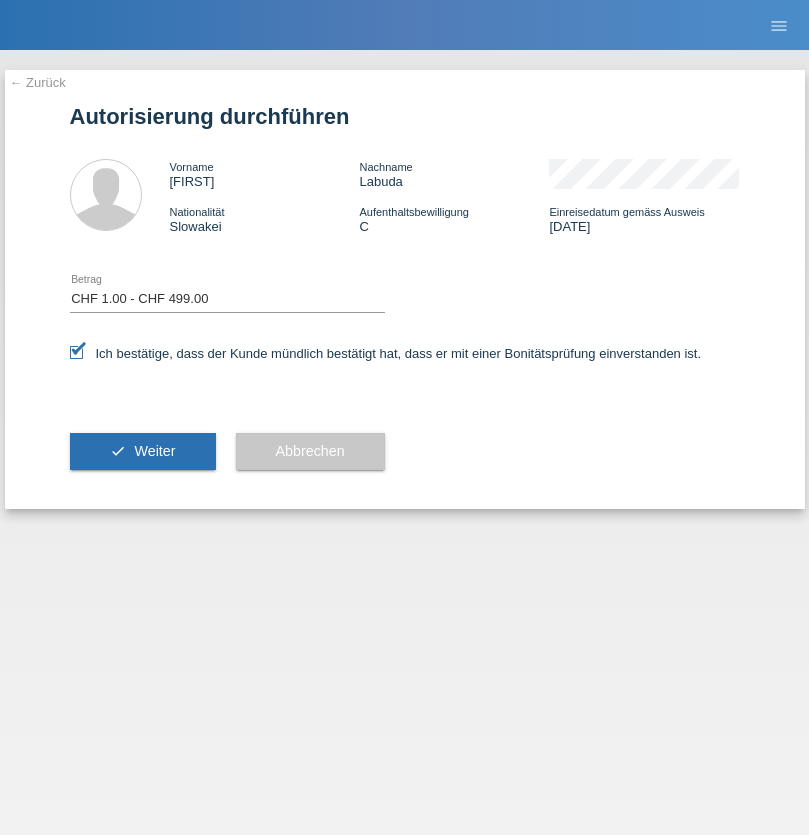 scroll, scrollTop: 0, scrollLeft: 0, axis: both 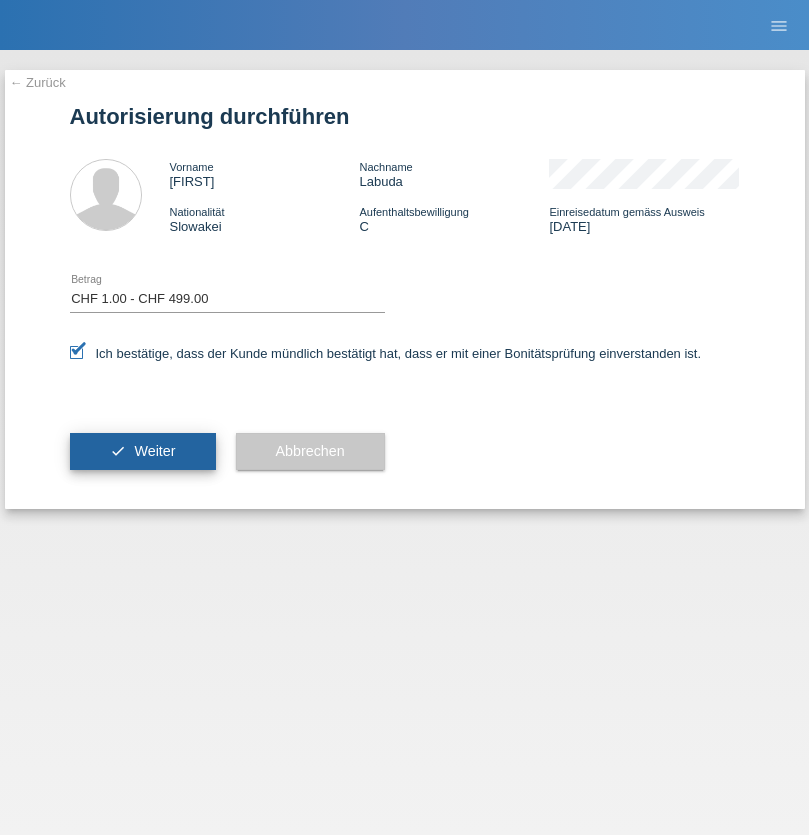 click on "Weiter" at bounding box center (154, 451) 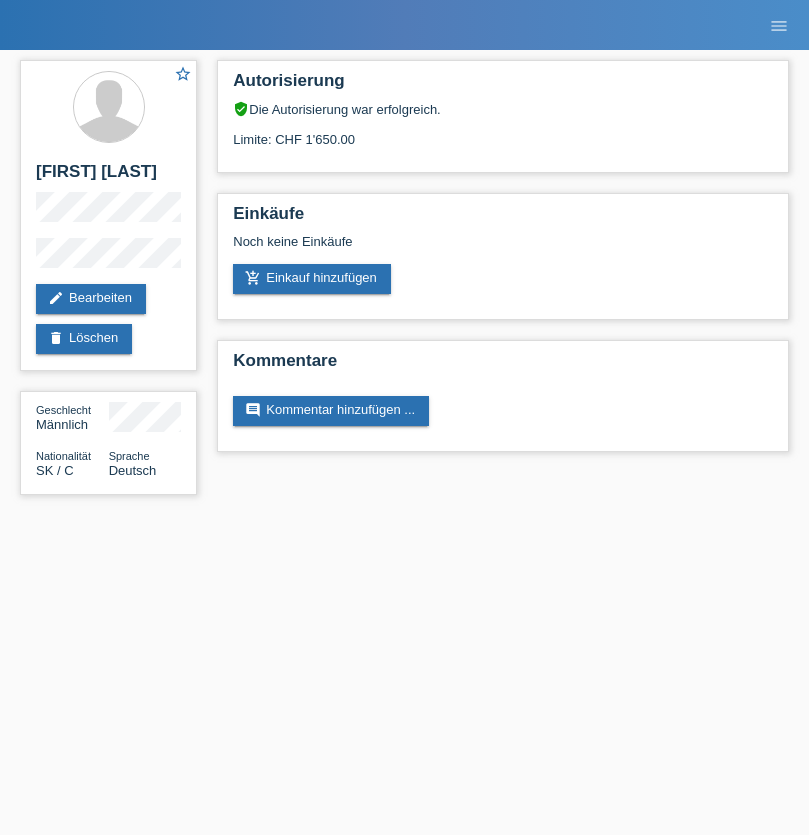 scroll, scrollTop: 0, scrollLeft: 0, axis: both 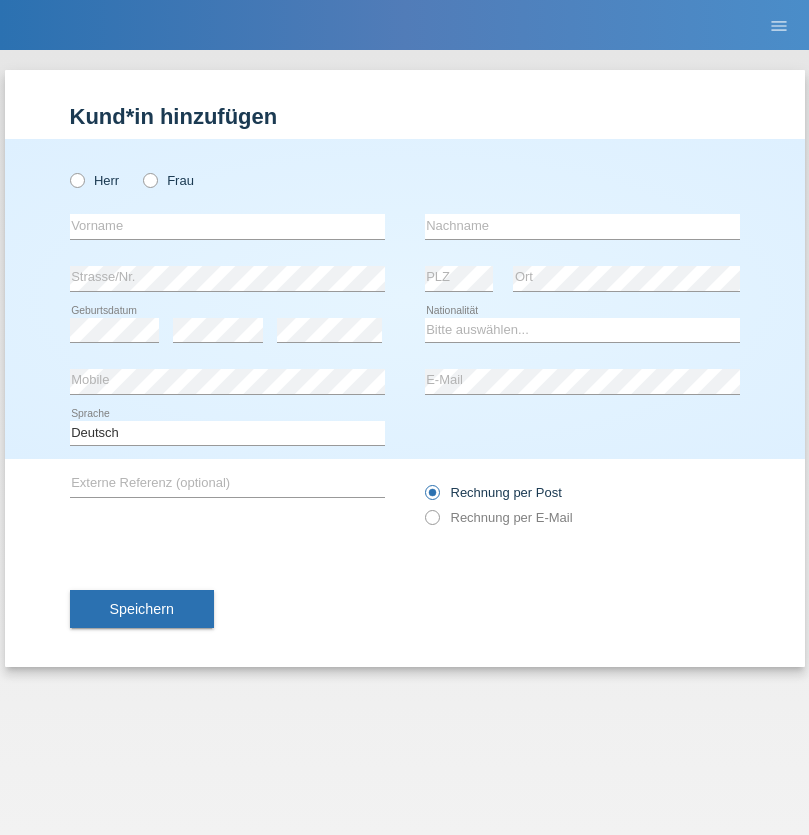 radio on "true" 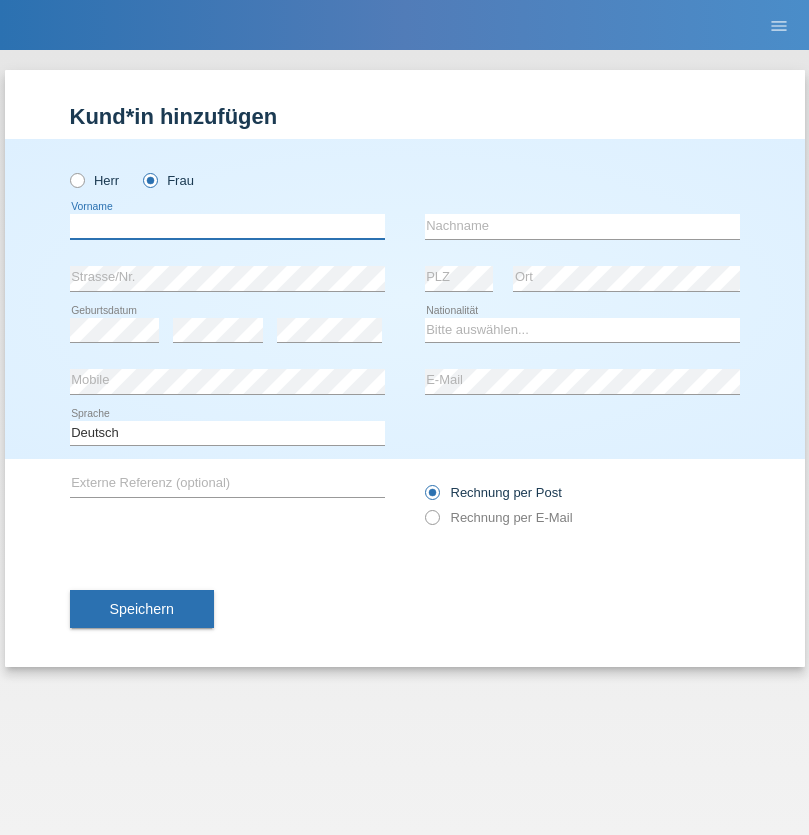 click at bounding box center (227, 226) 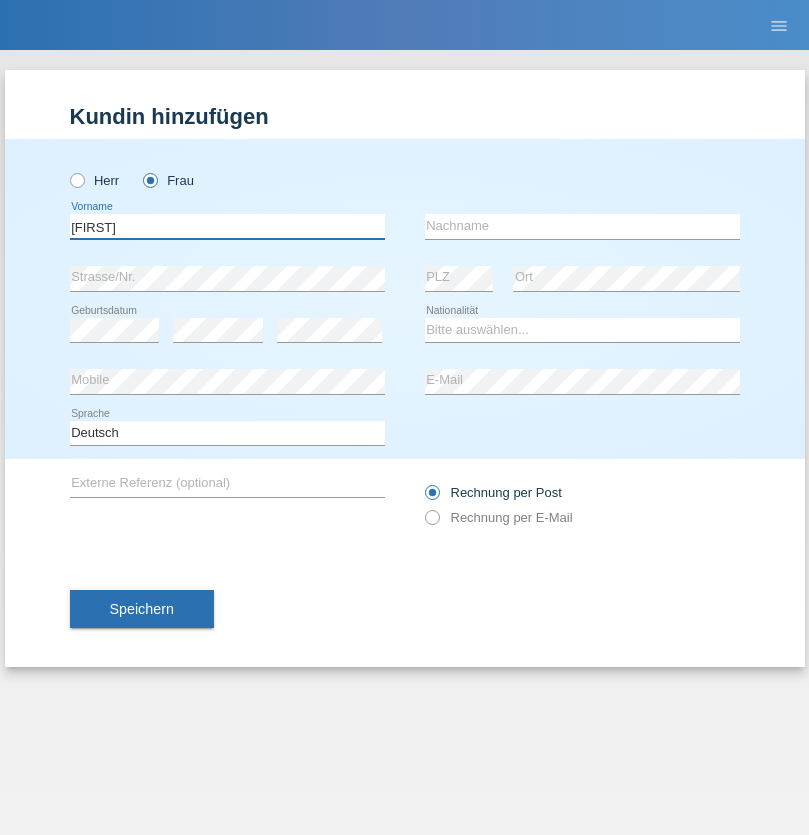 type on "Houda" 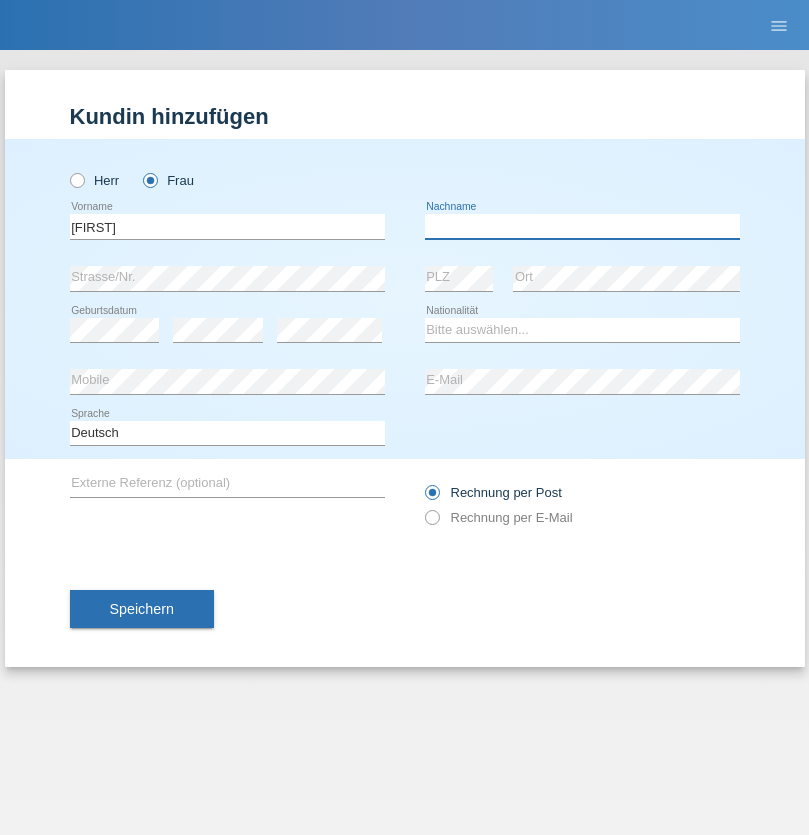 click at bounding box center (582, 226) 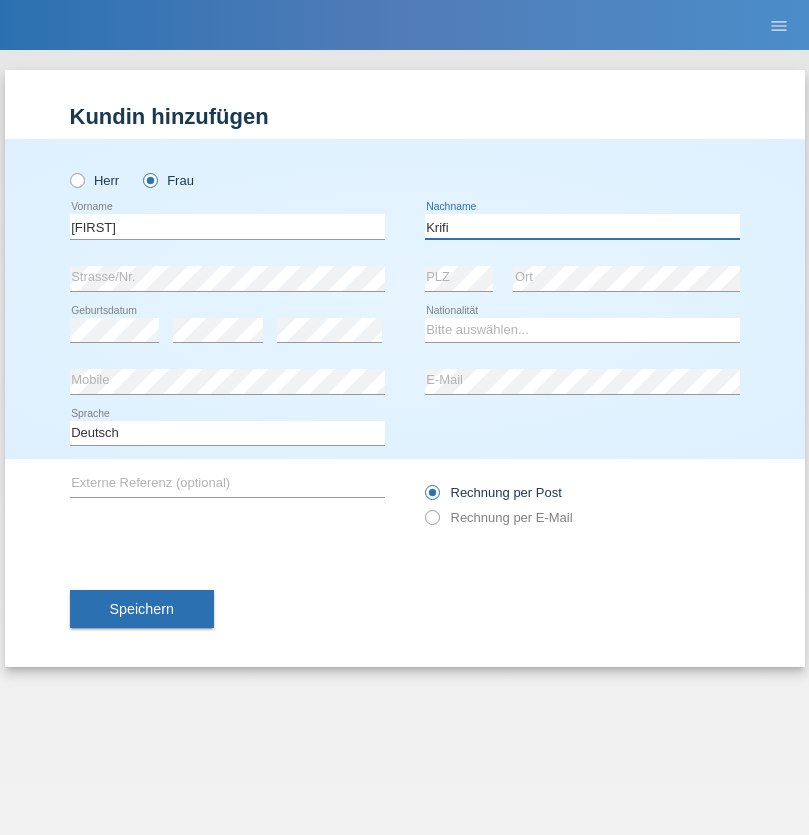 type on "Krifi" 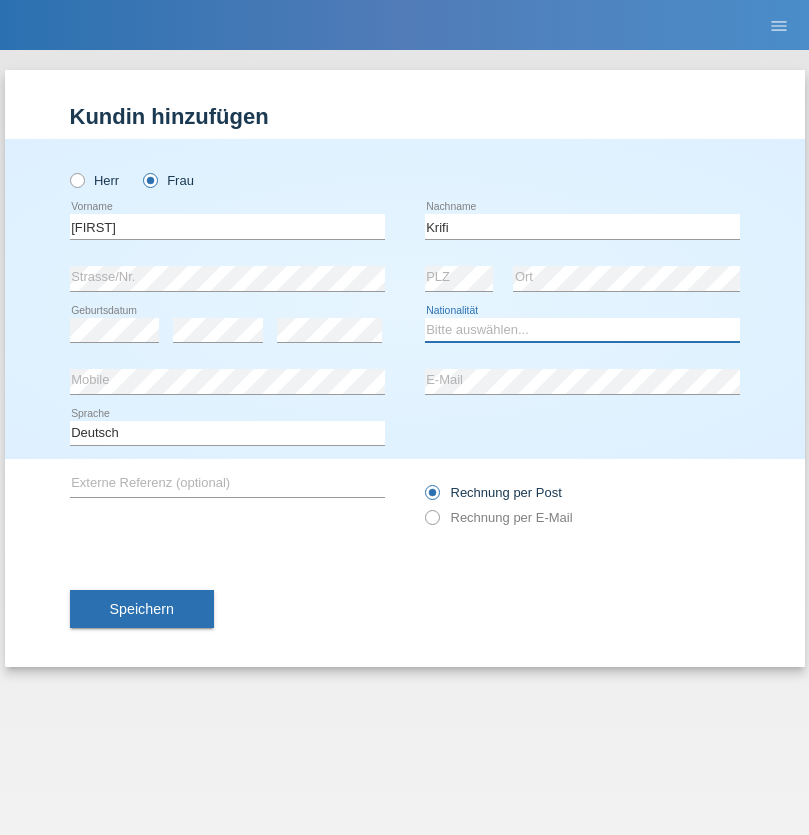 select on "TN" 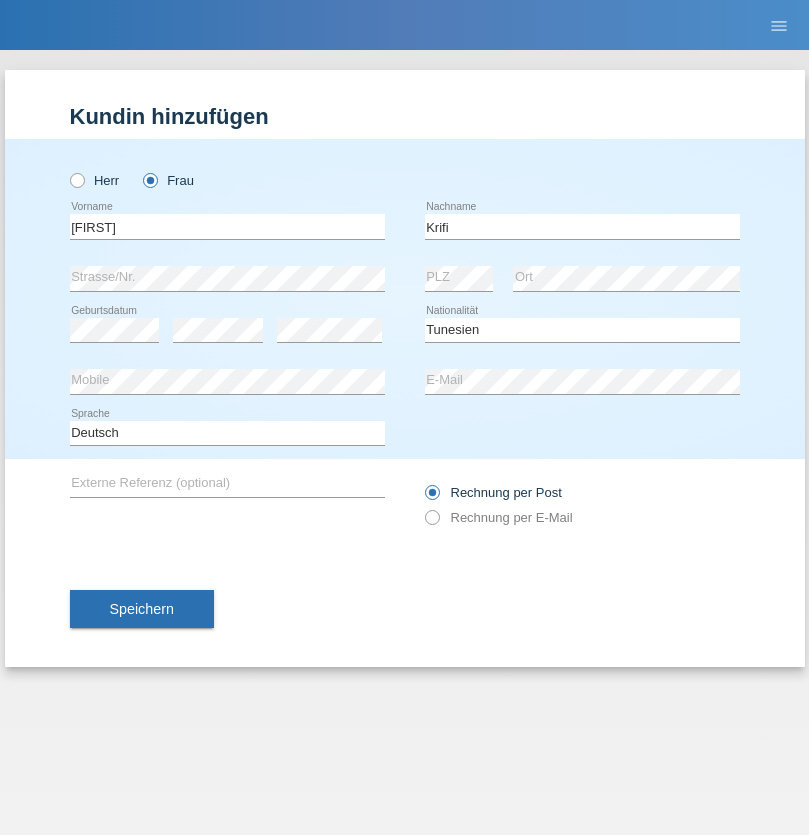 select on "C" 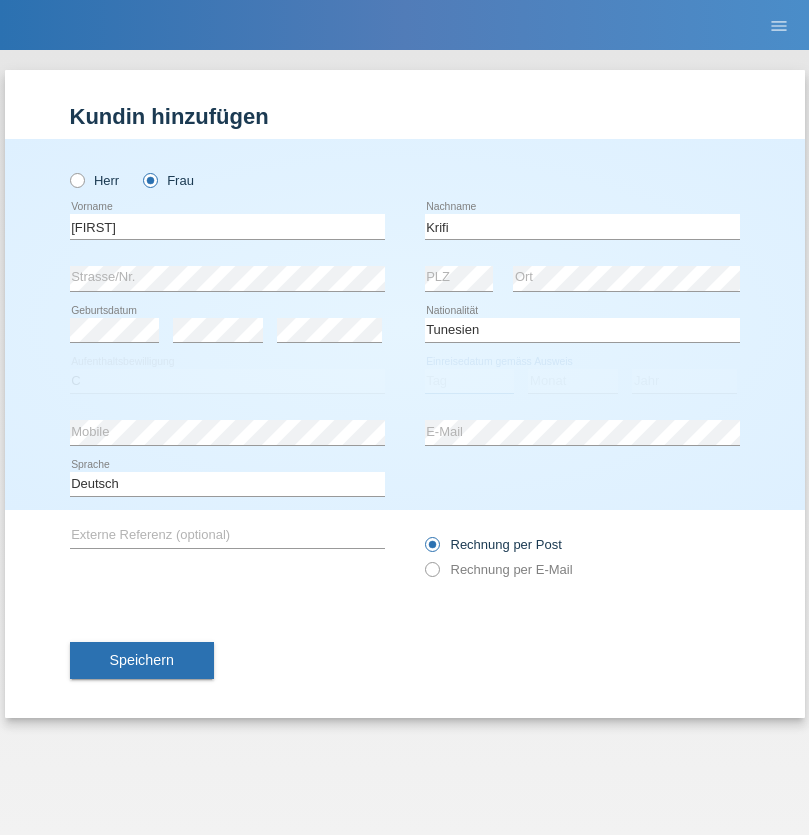 select on "01" 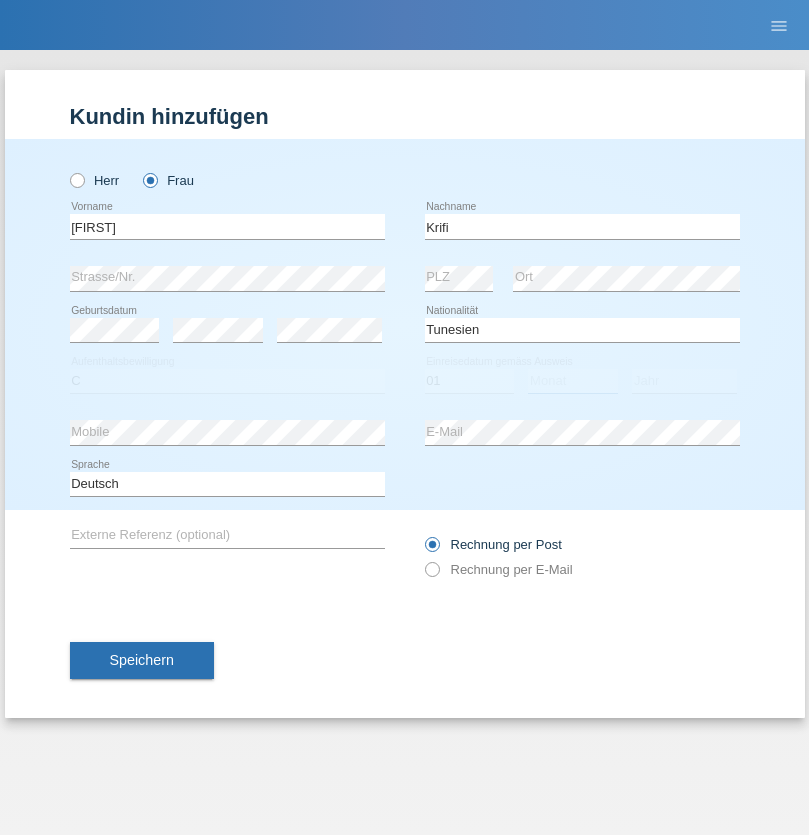 select on "01" 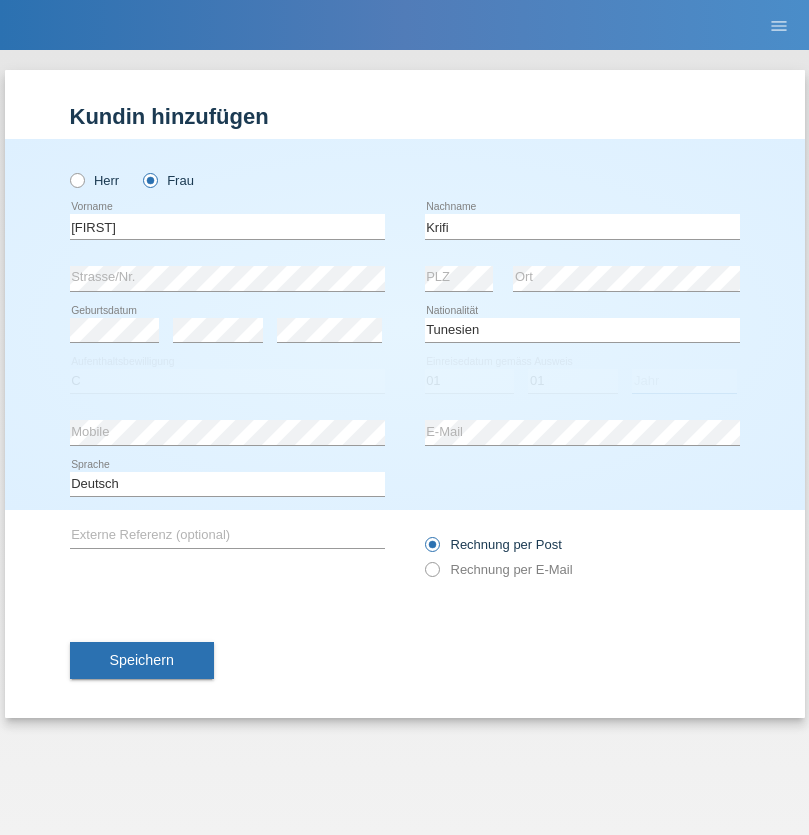 select on "2018" 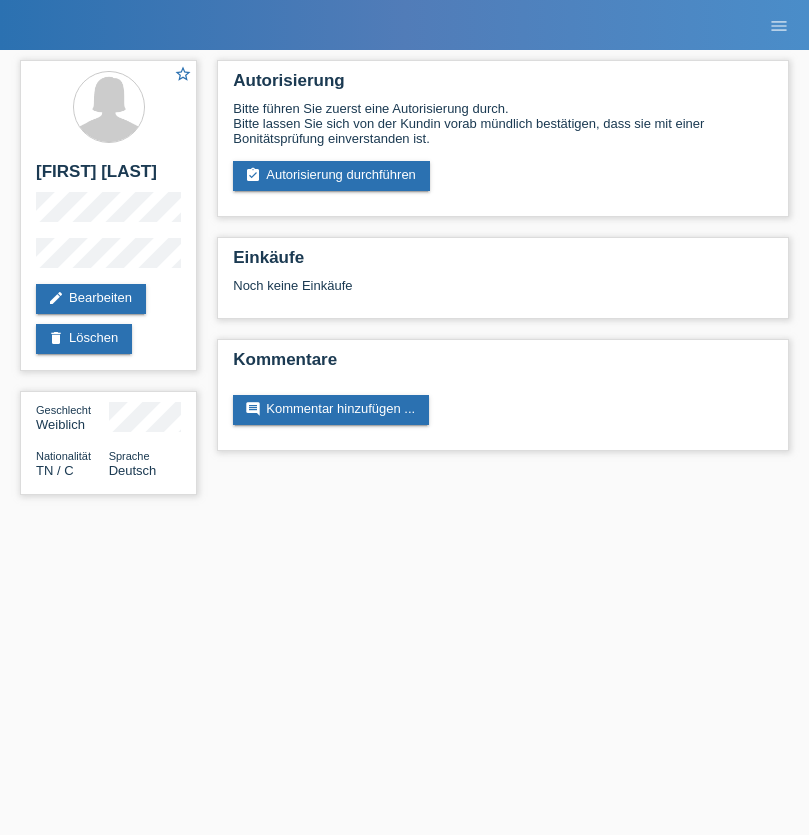 scroll, scrollTop: 0, scrollLeft: 0, axis: both 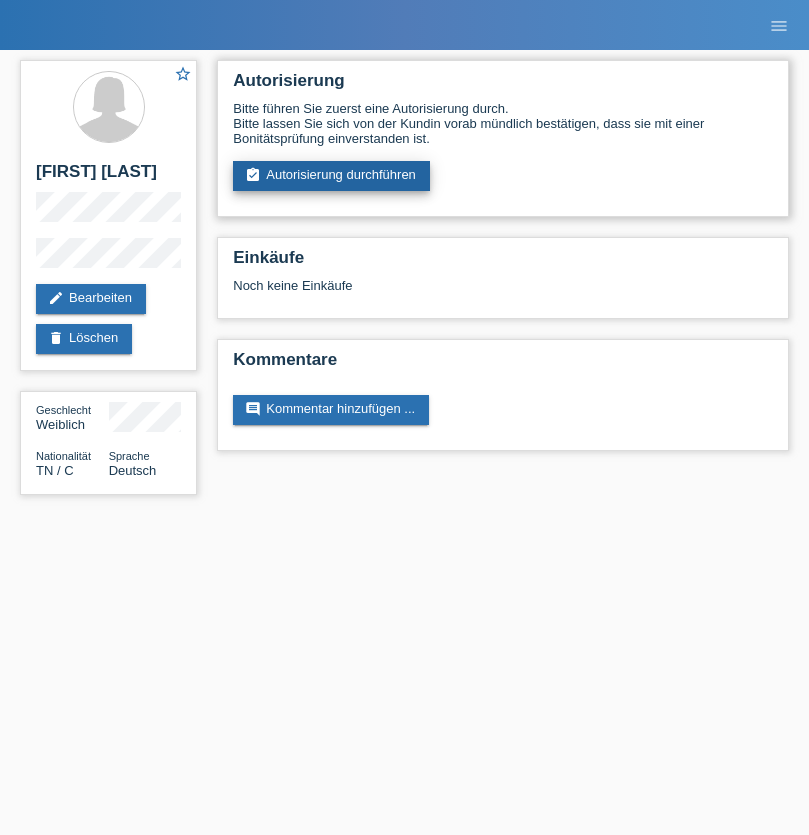 click on "assignment_turned_in  Autorisierung durchführen" at bounding box center (331, 176) 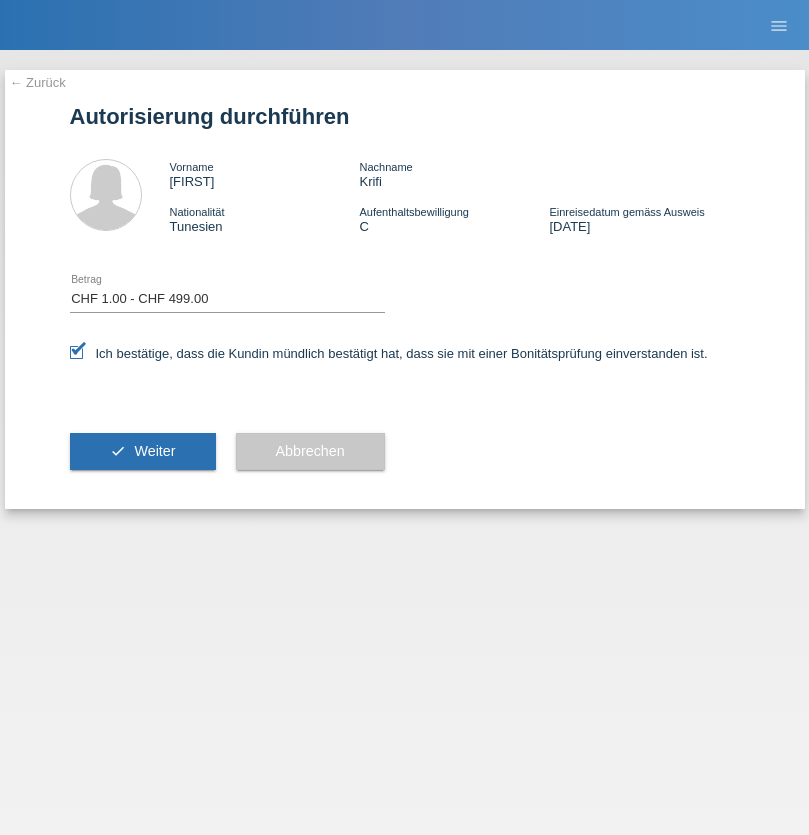 select on "1" 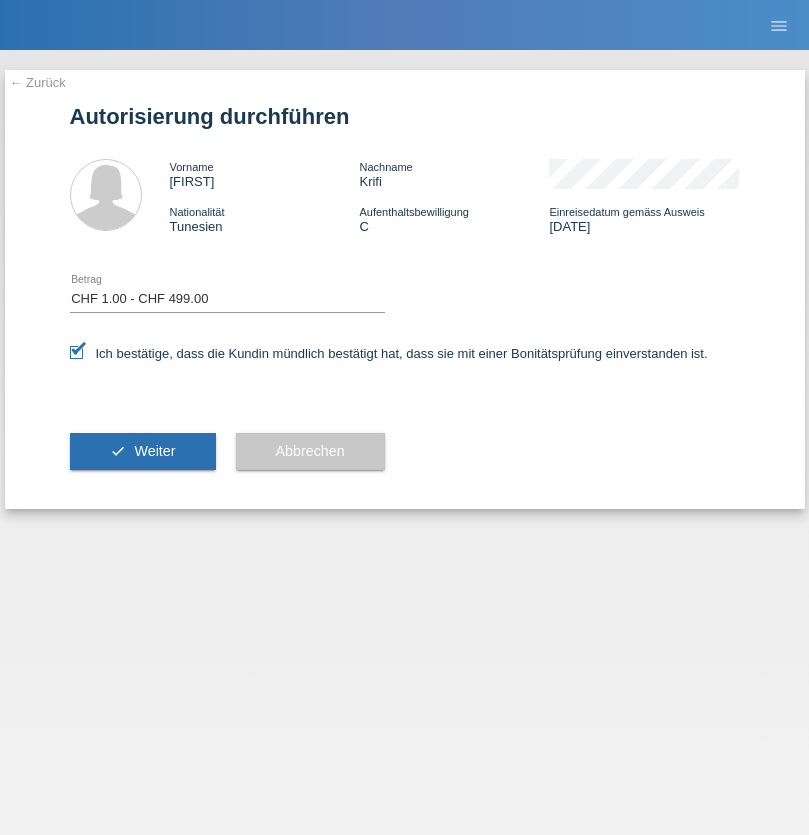 scroll, scrollTop: 0, scrollLeft: 0, axis: both 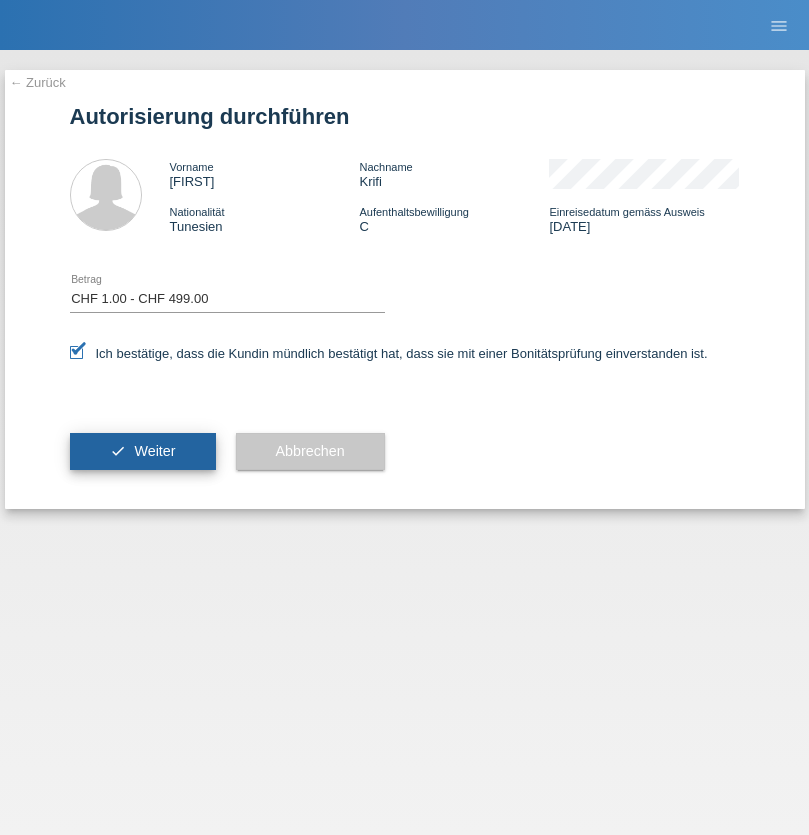 click on "Weiter" at bounding box center [154, 451] 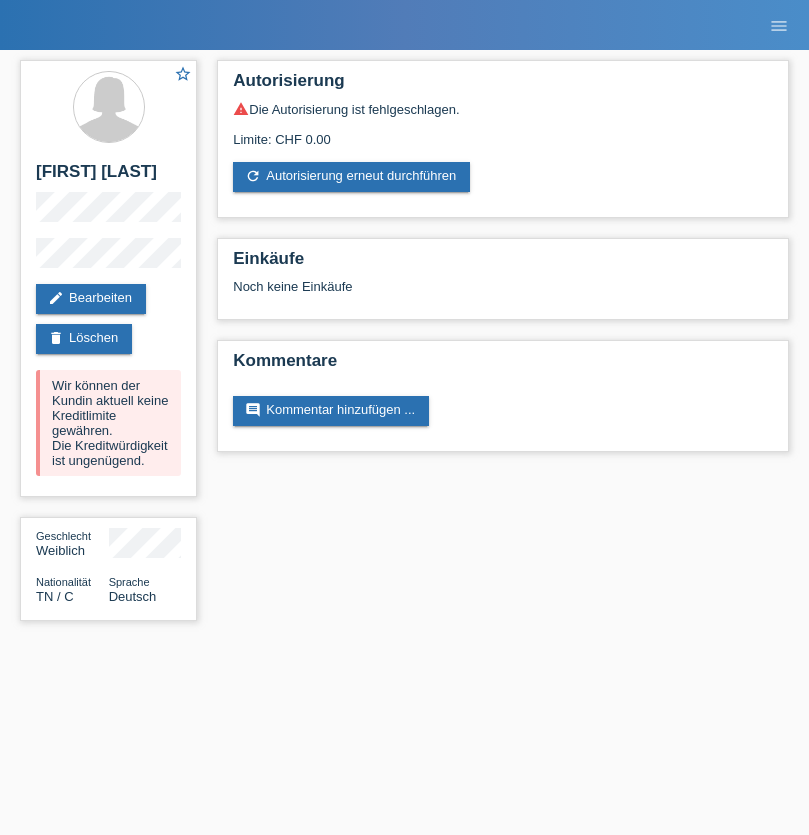 scroll, scrollTop: 0, scrollLeft: 0, axis: both 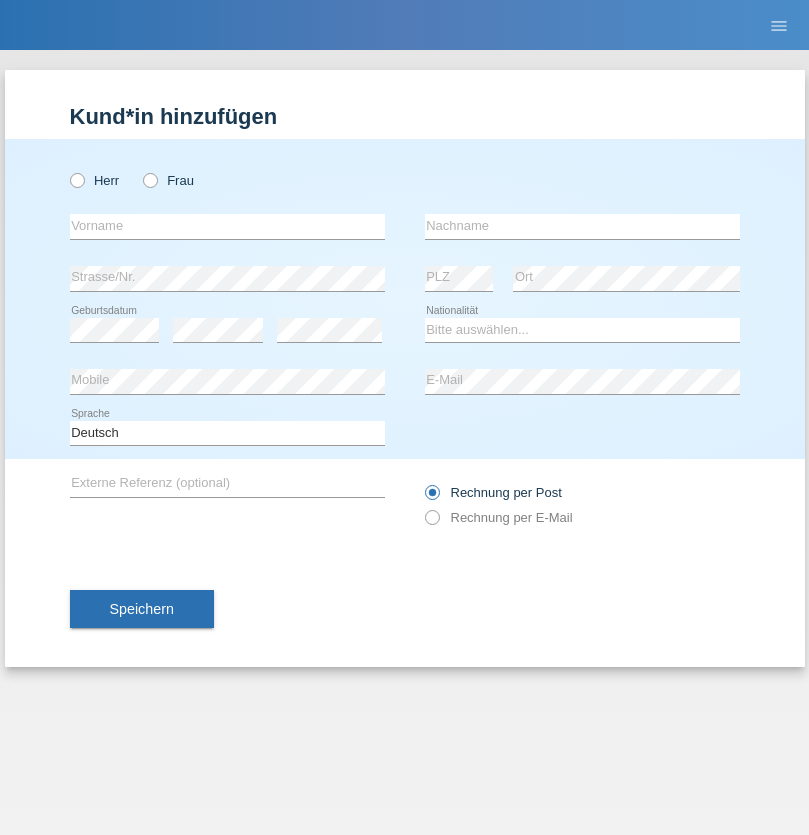 radio on "true" 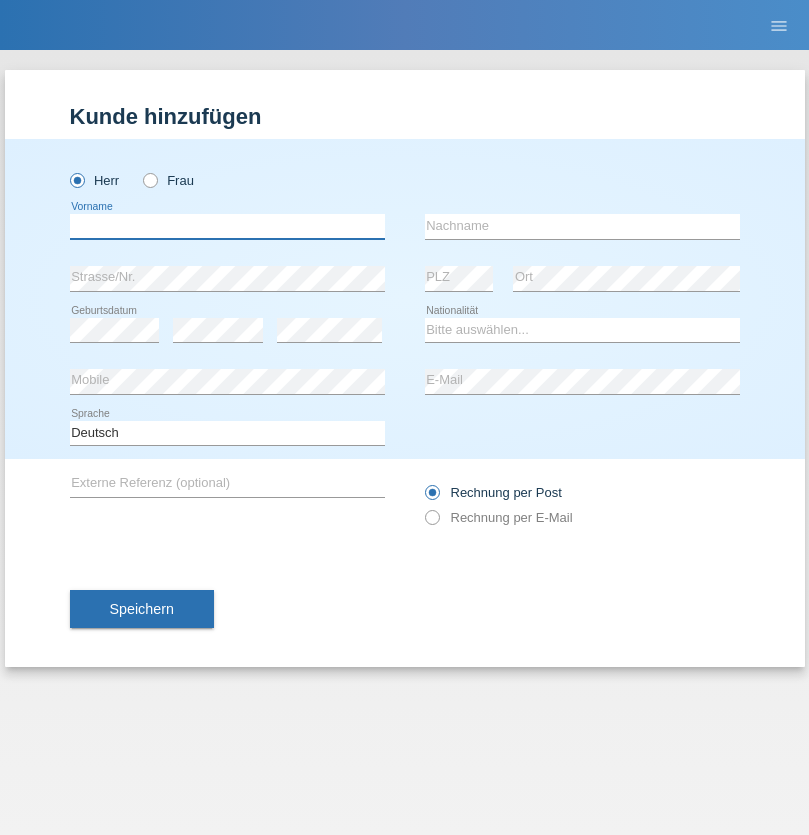 click at bounding box center [227, 226] 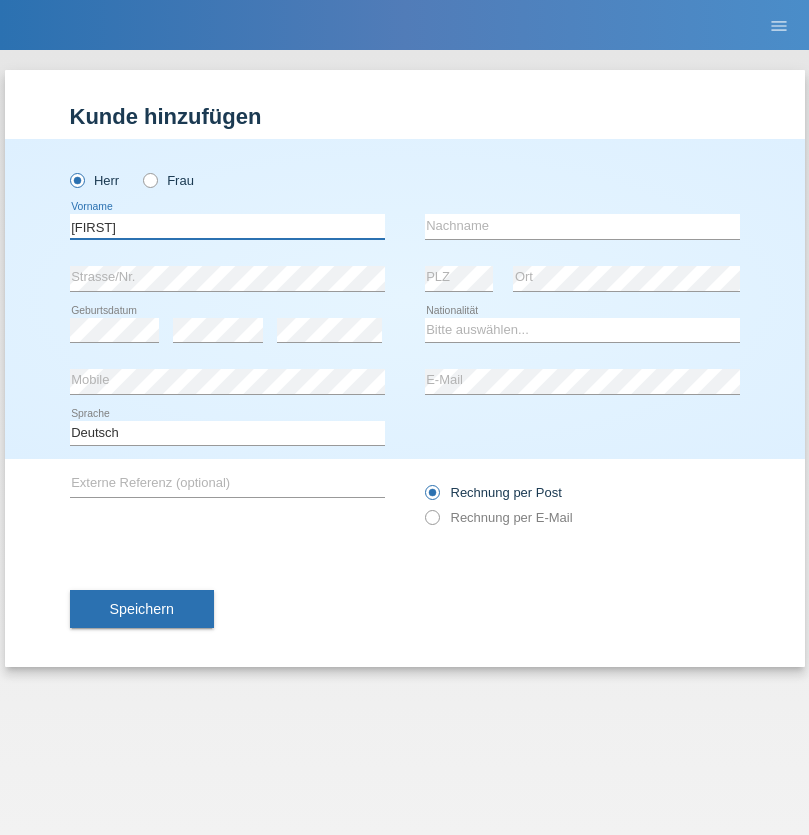type on "Dávid" 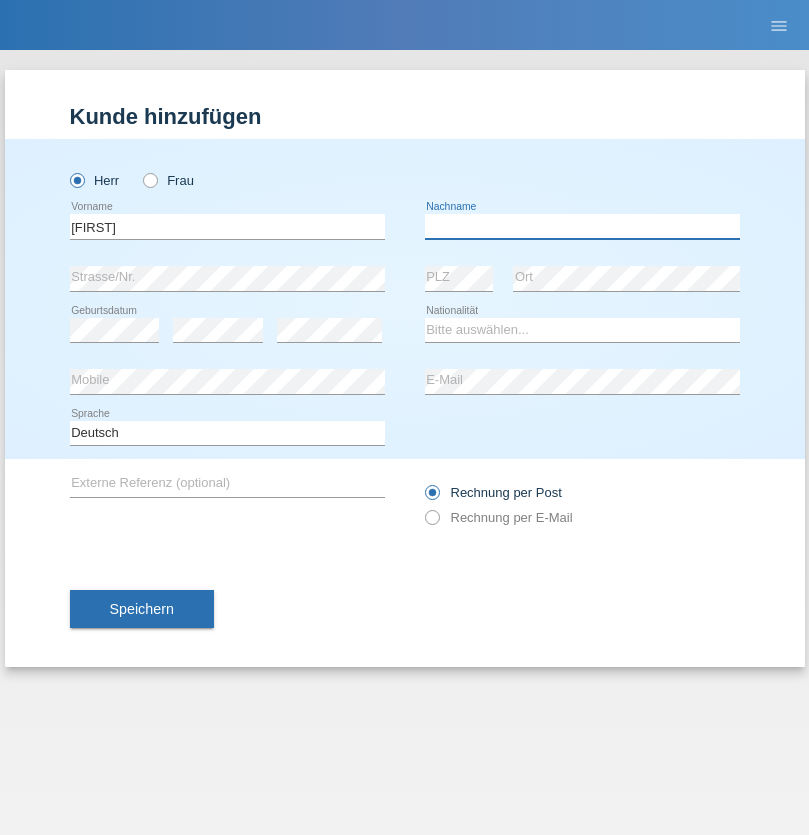 click at bounding box center [582, 226] 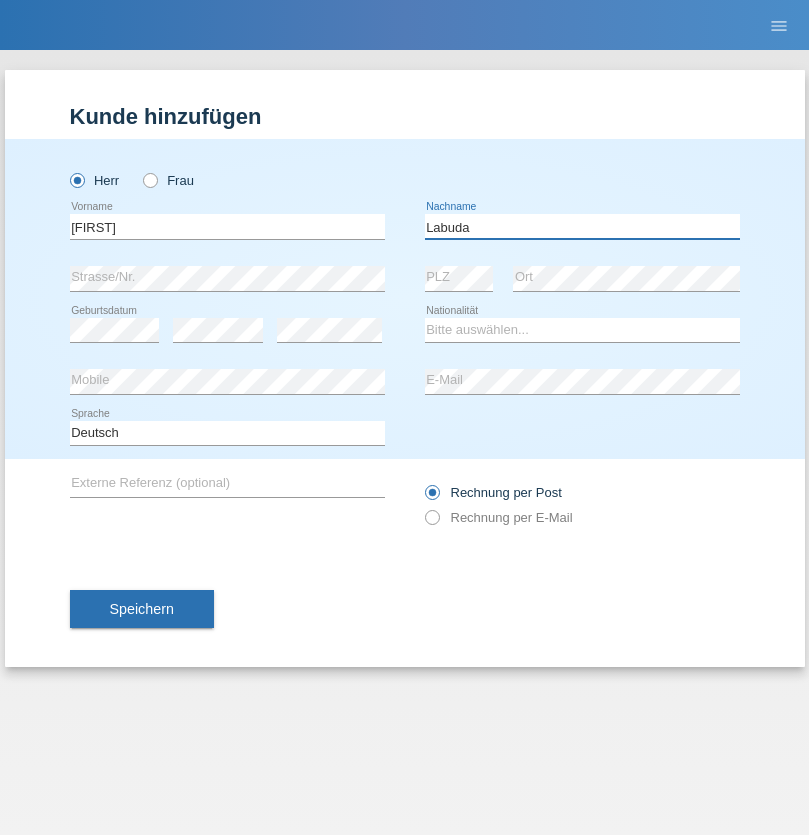 type on "Labuda" 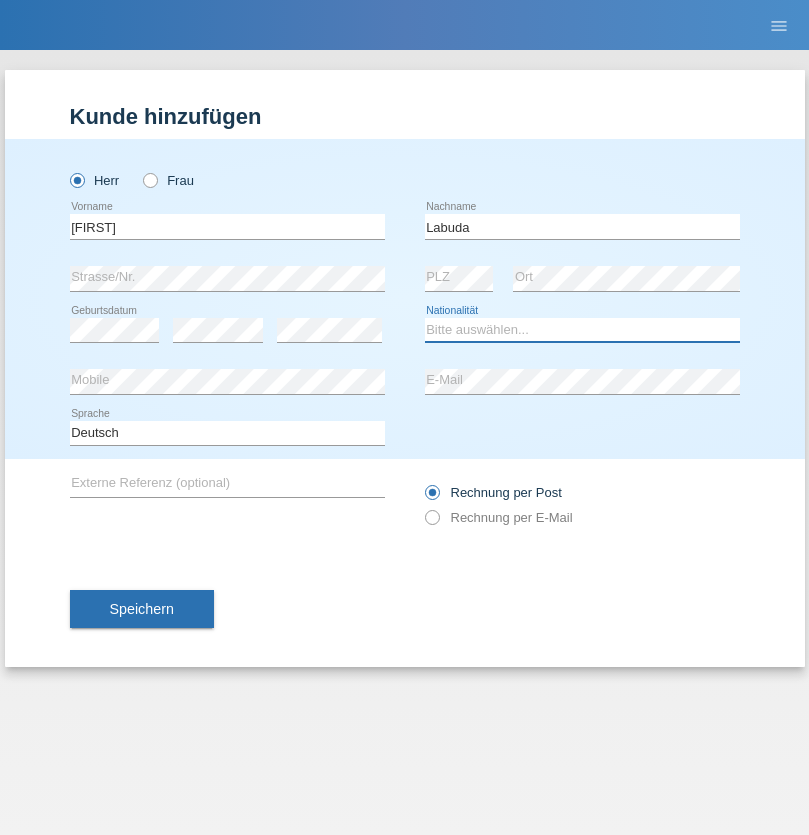 select on "SK" 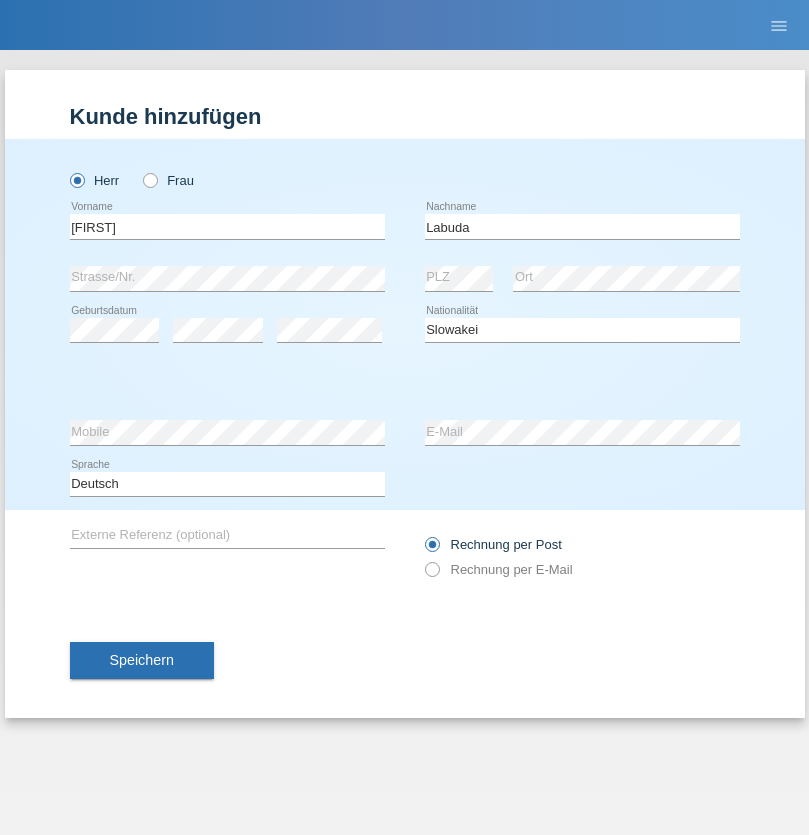 select on "C" 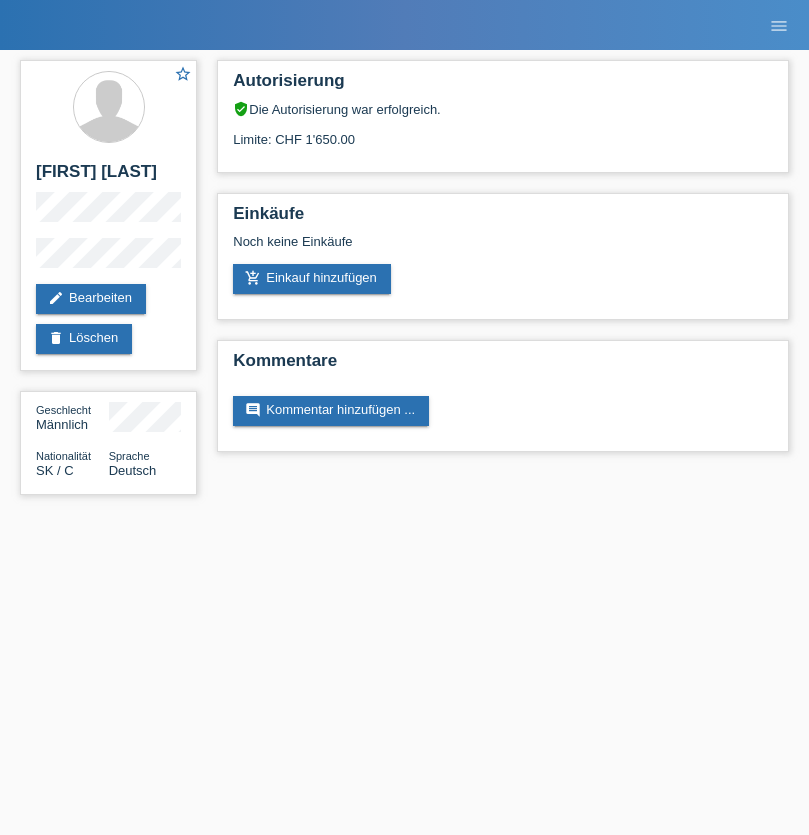 scroll, scrollTop: 0, scrollLeft: 0, axis: both 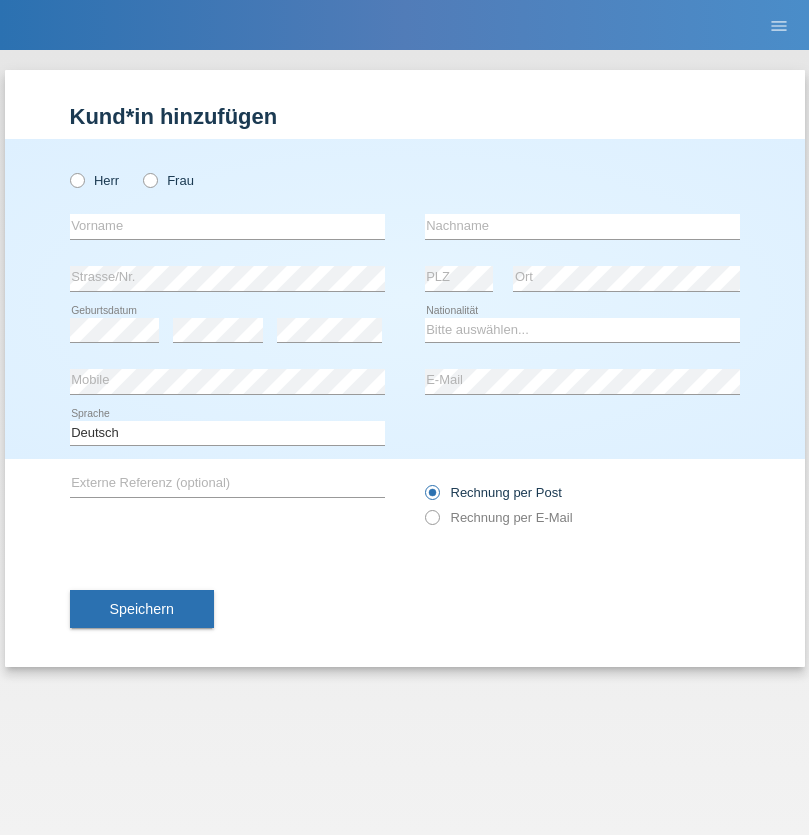 radio on "true" 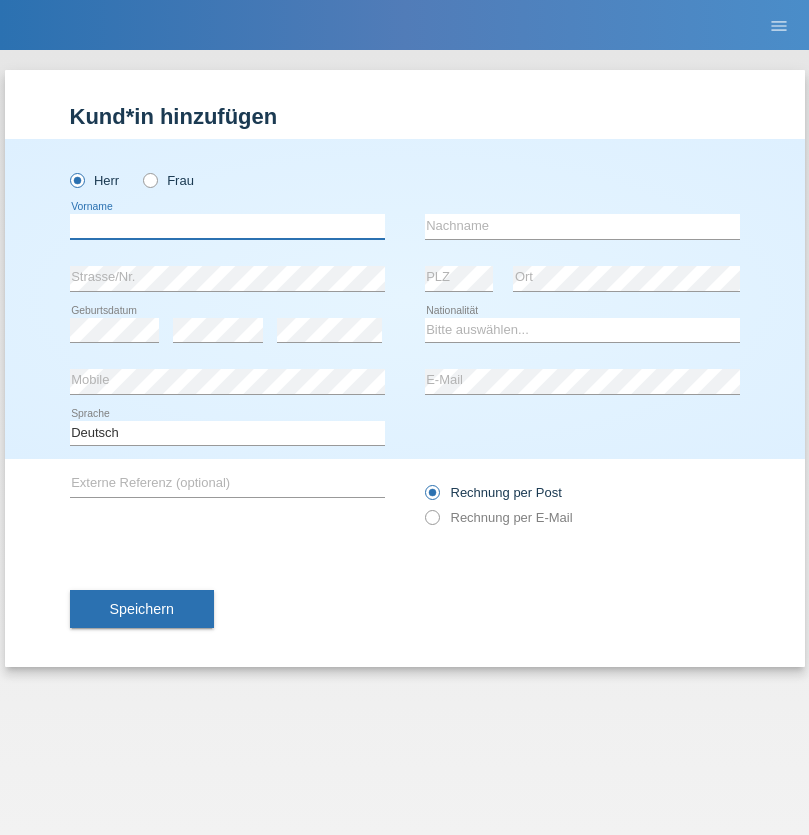 click at bounding box center (227, 226) 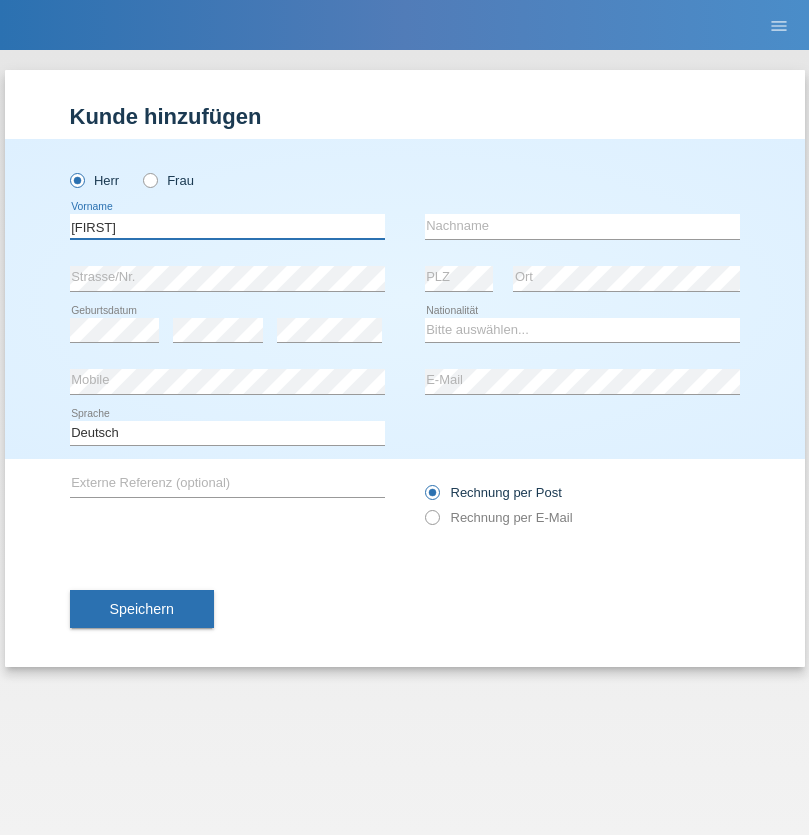 type on "[FIRST]" 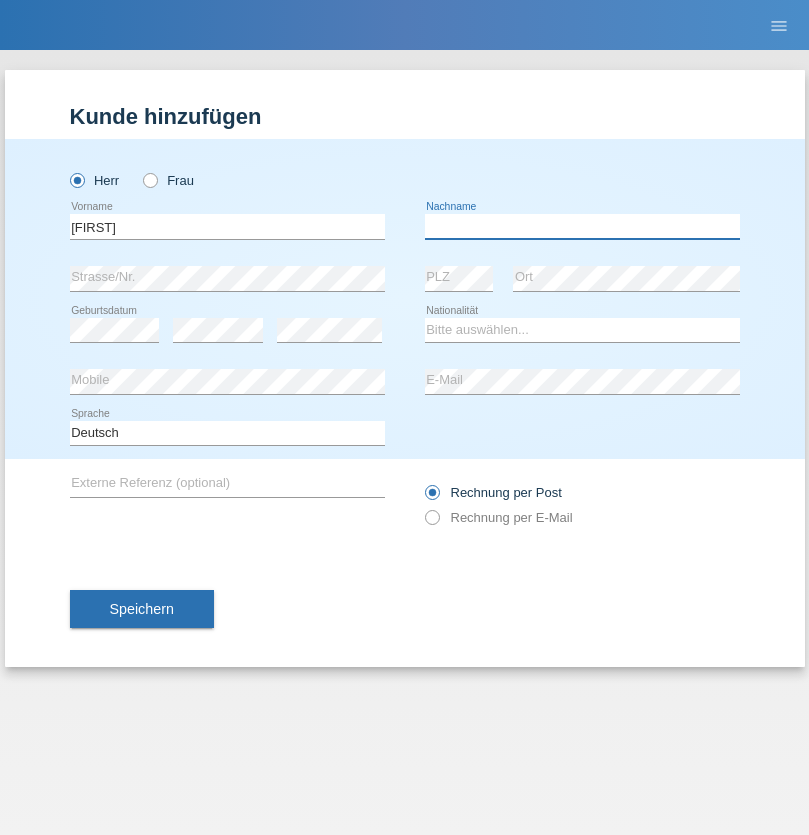 click at bounding box center (582, 226) 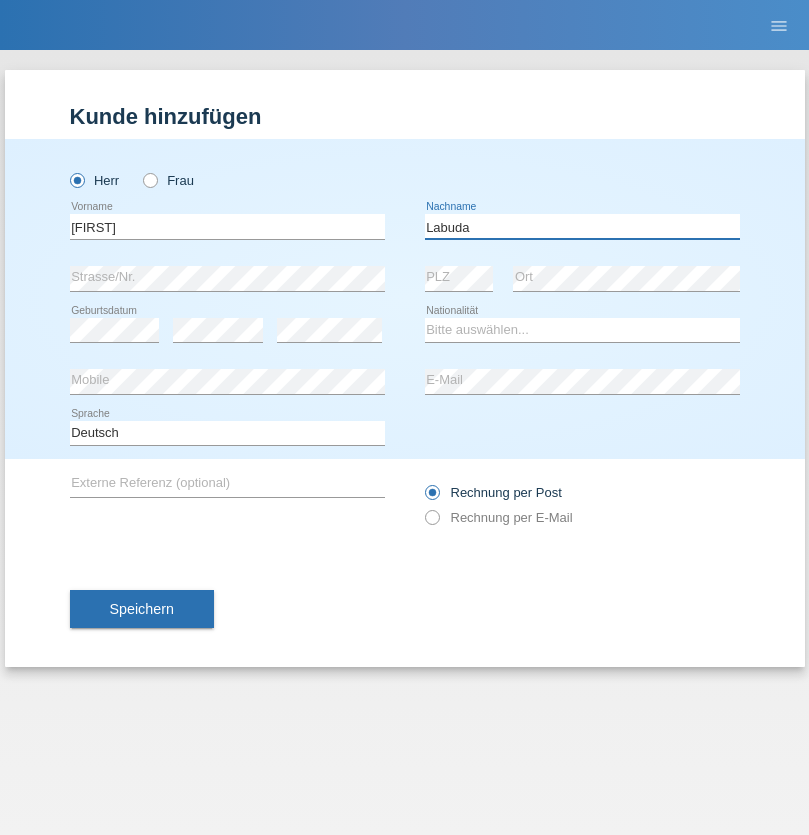 type on "Labuda" 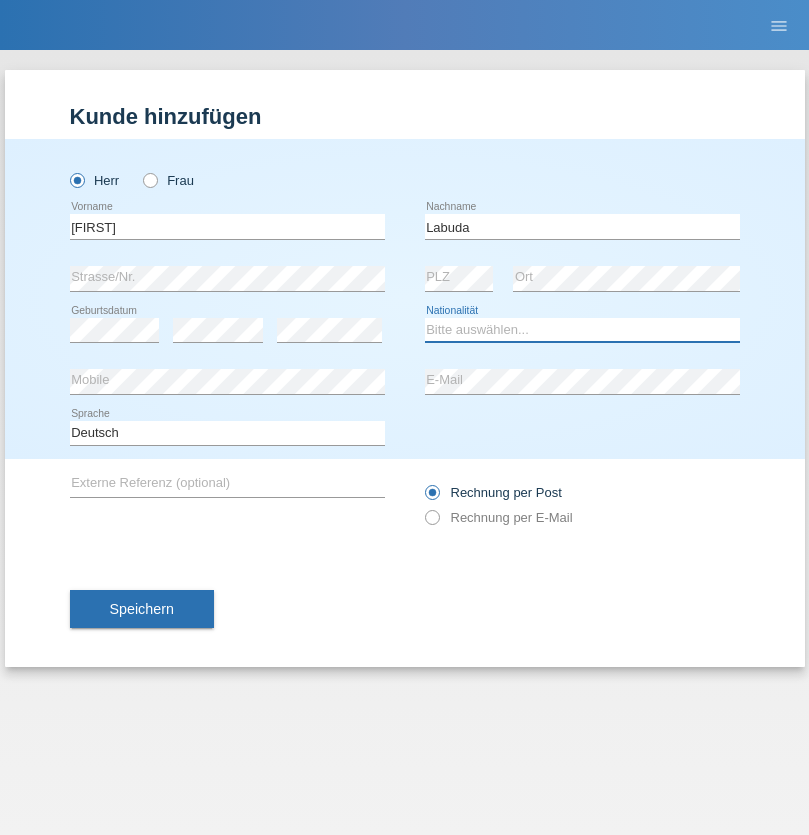 select on "SK" 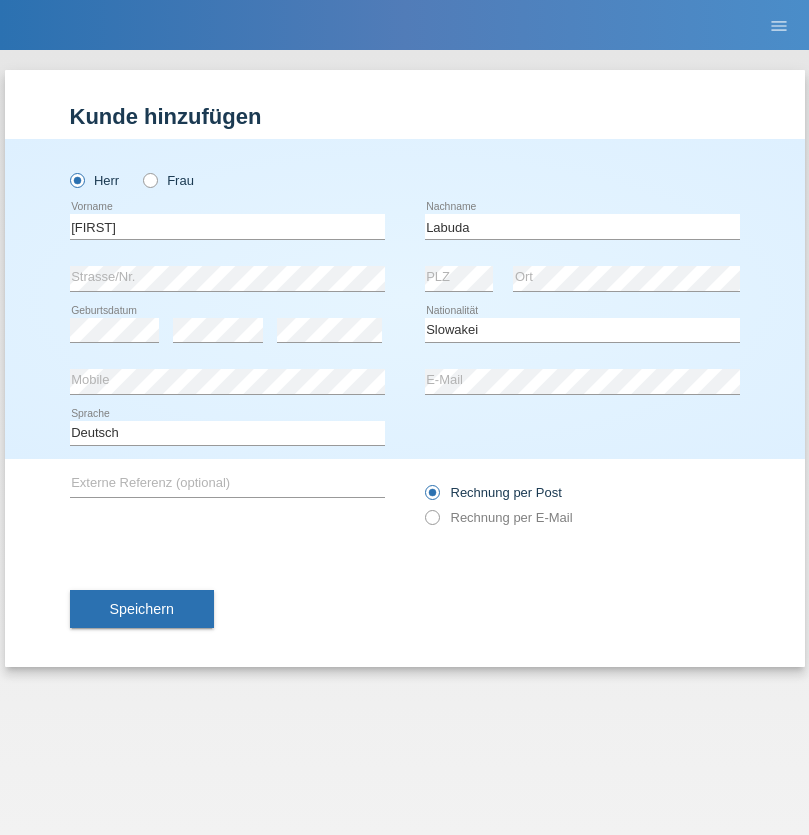select on "C" 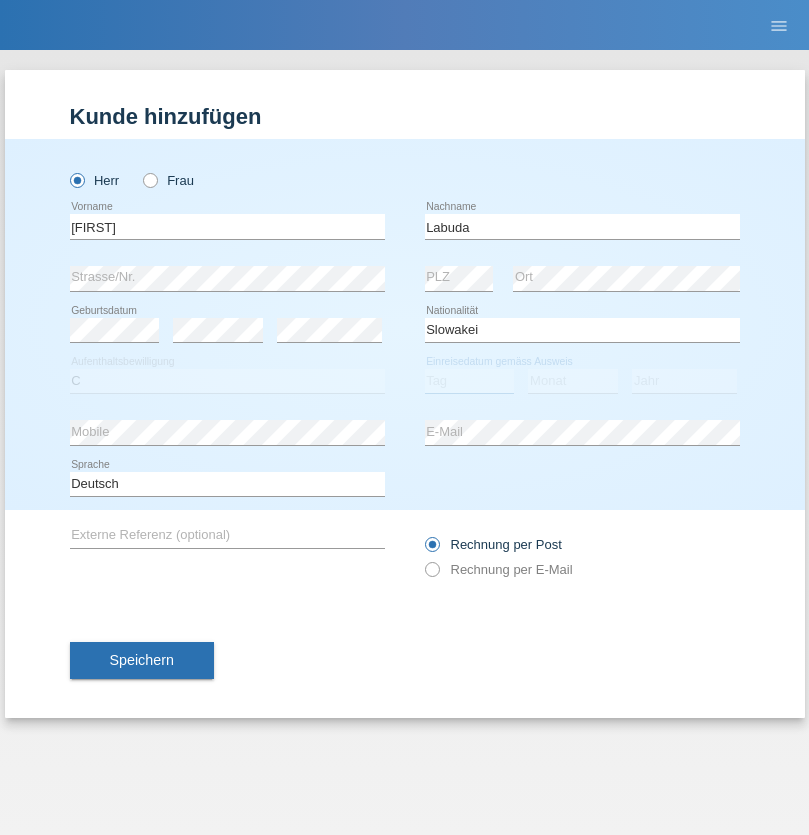 select on "01" 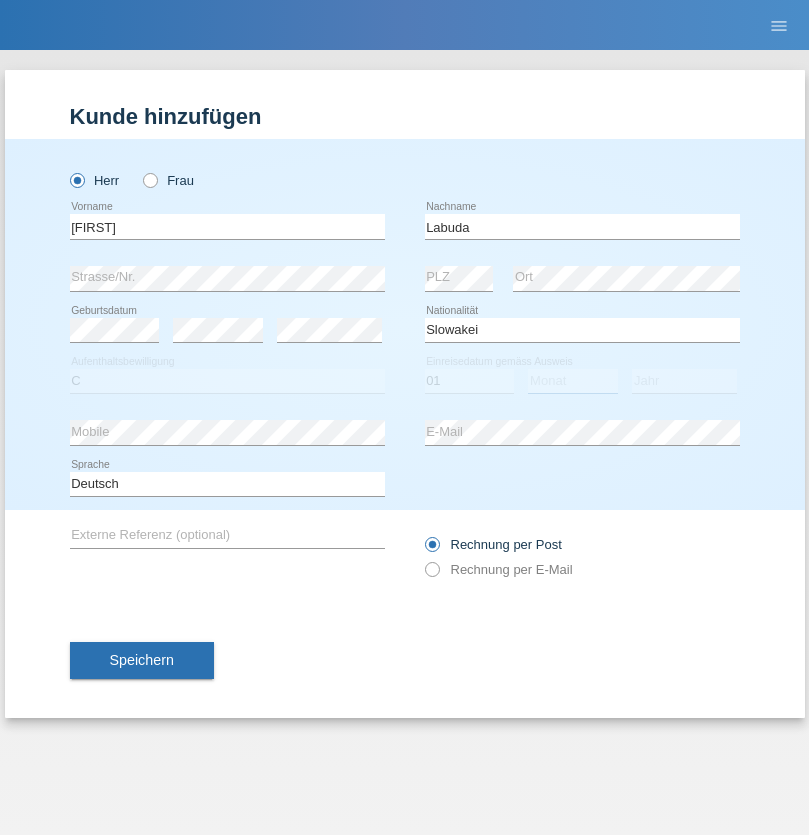 select on "09" 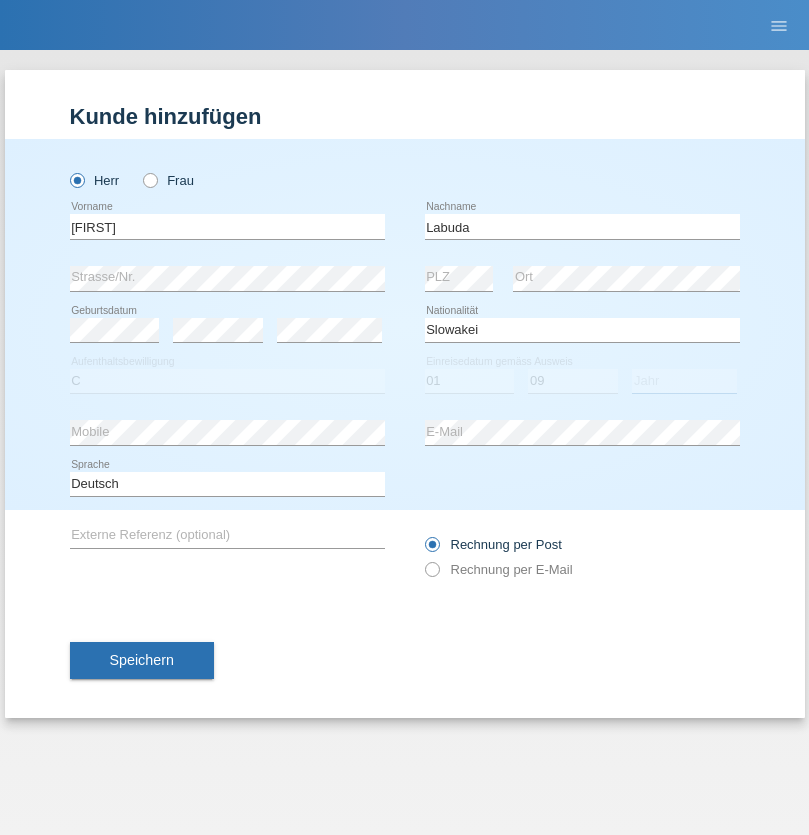 select on "2021" 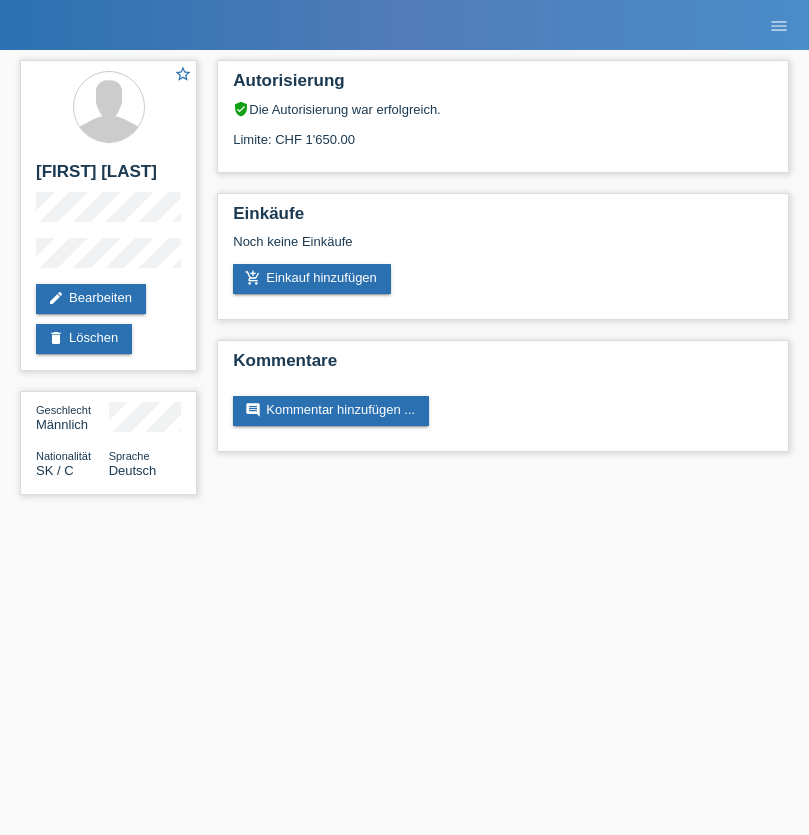 scroll, scrollTop: 0, scrollLeft: 0, axis: both 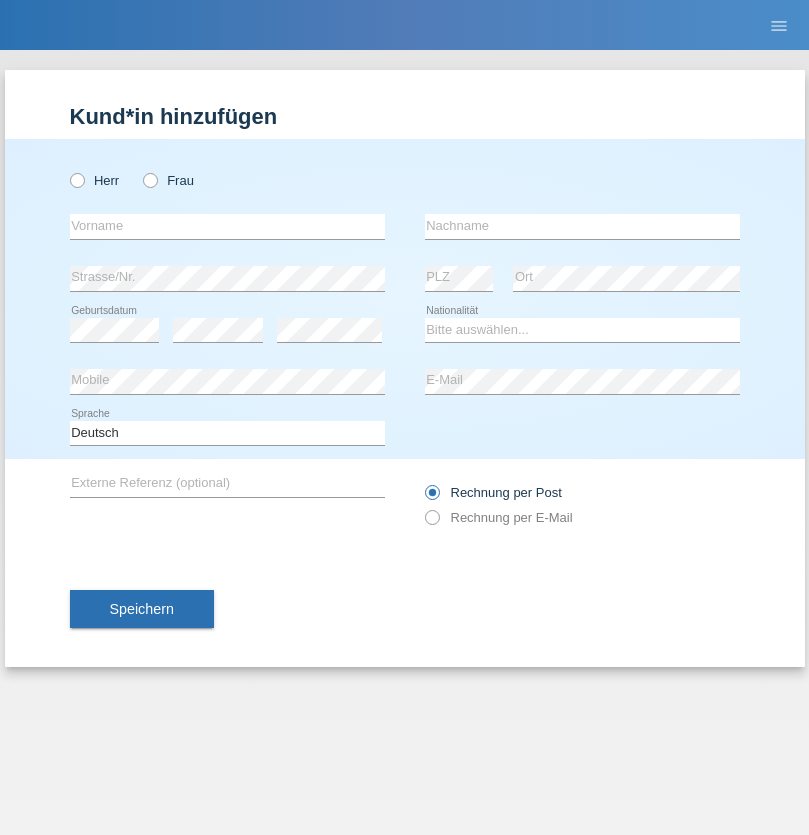 radio on "true" 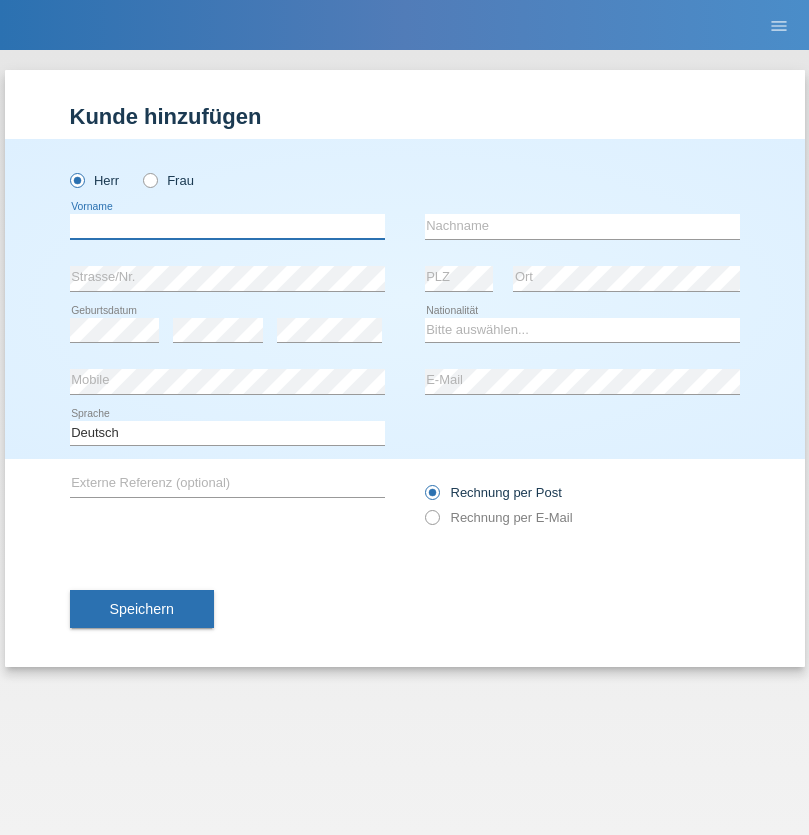 click at bounding box center (227, 226) 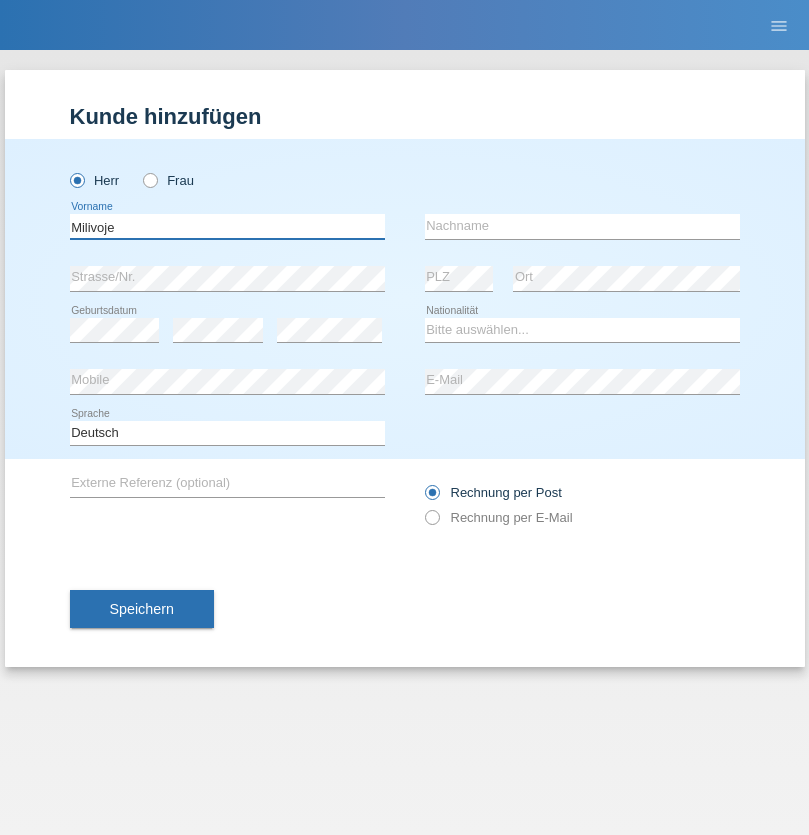 type on "Milivoje" 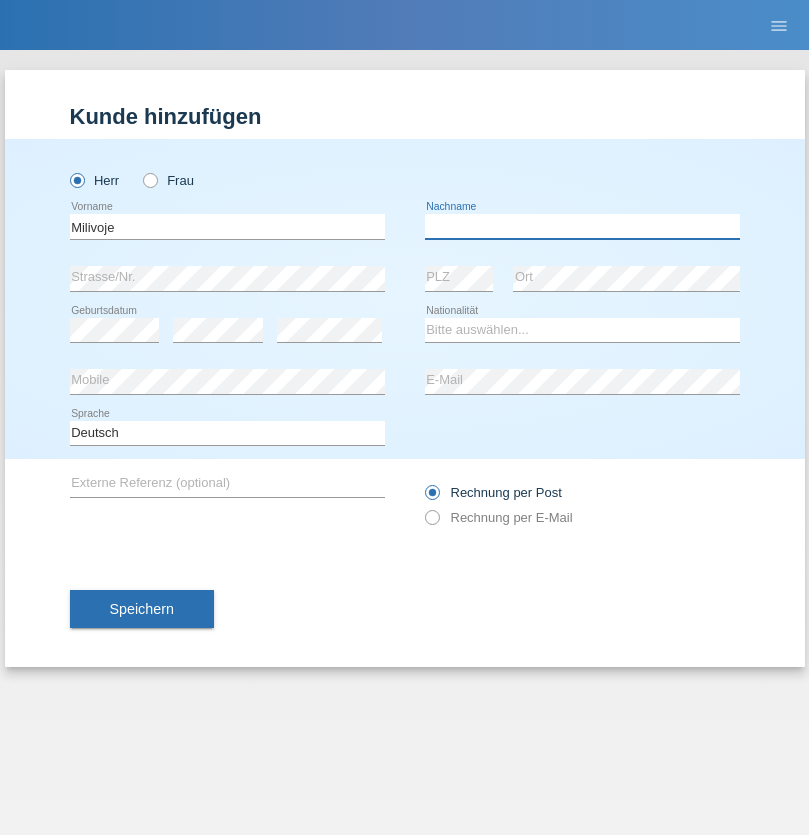 click at bounding box center [582, 226] 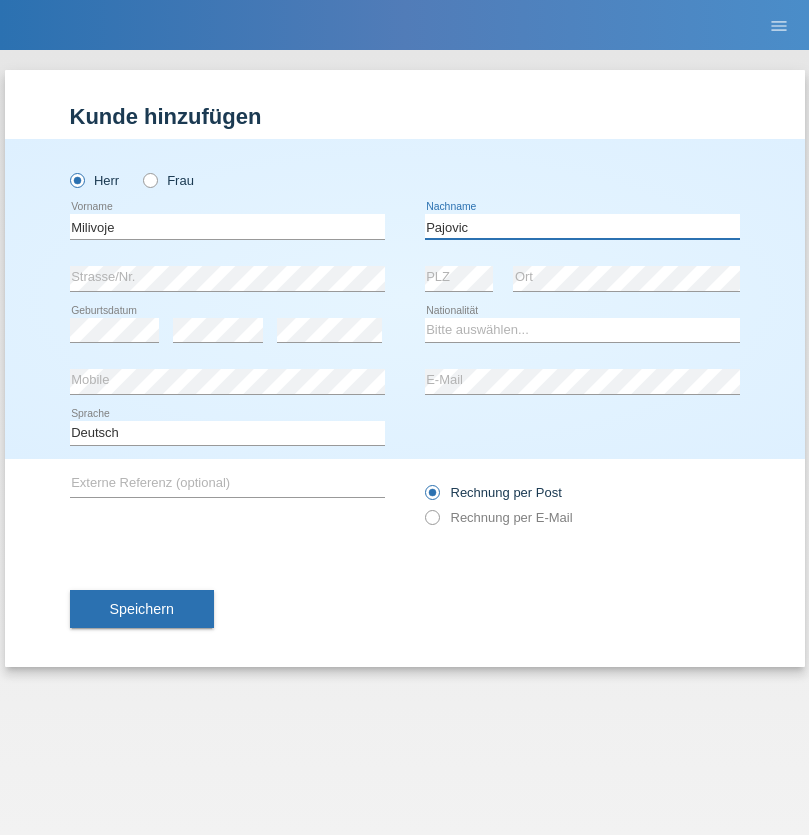 type on "Pajovic" 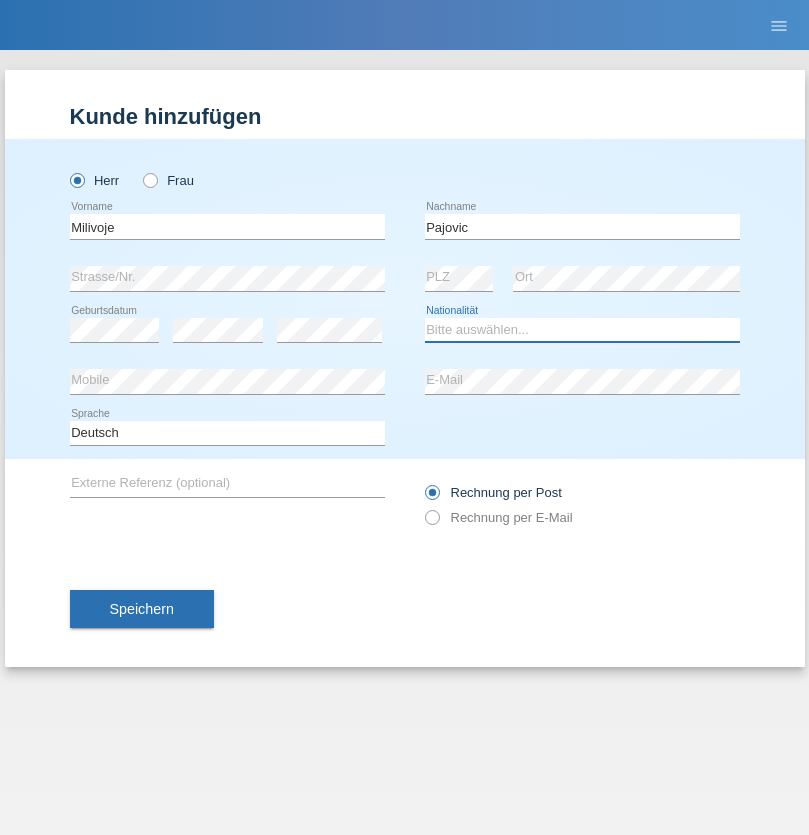 select on "RS" 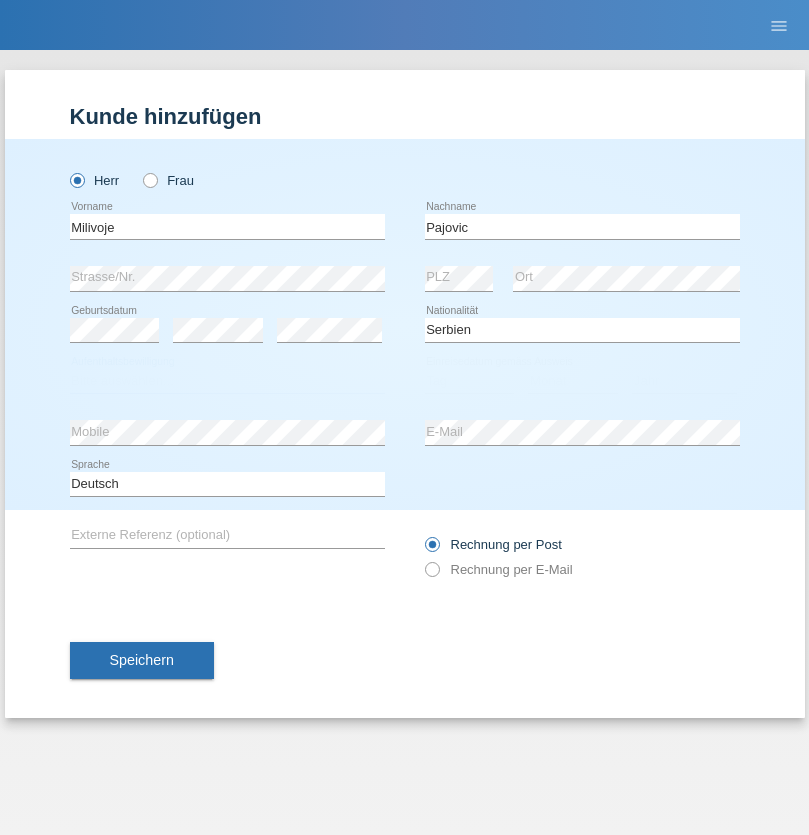 select on "C" 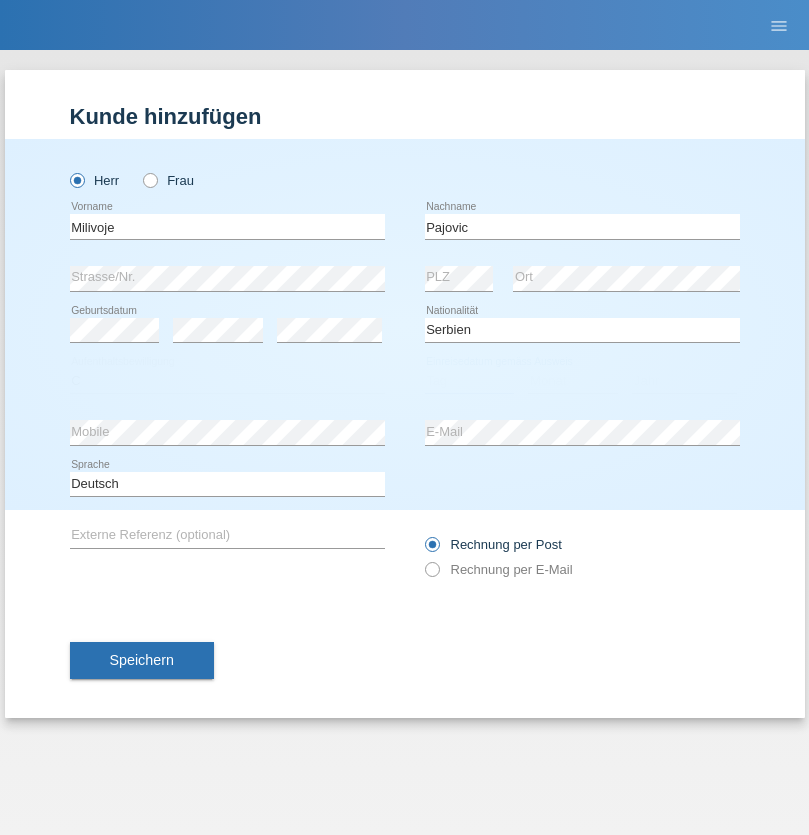 select on "20" 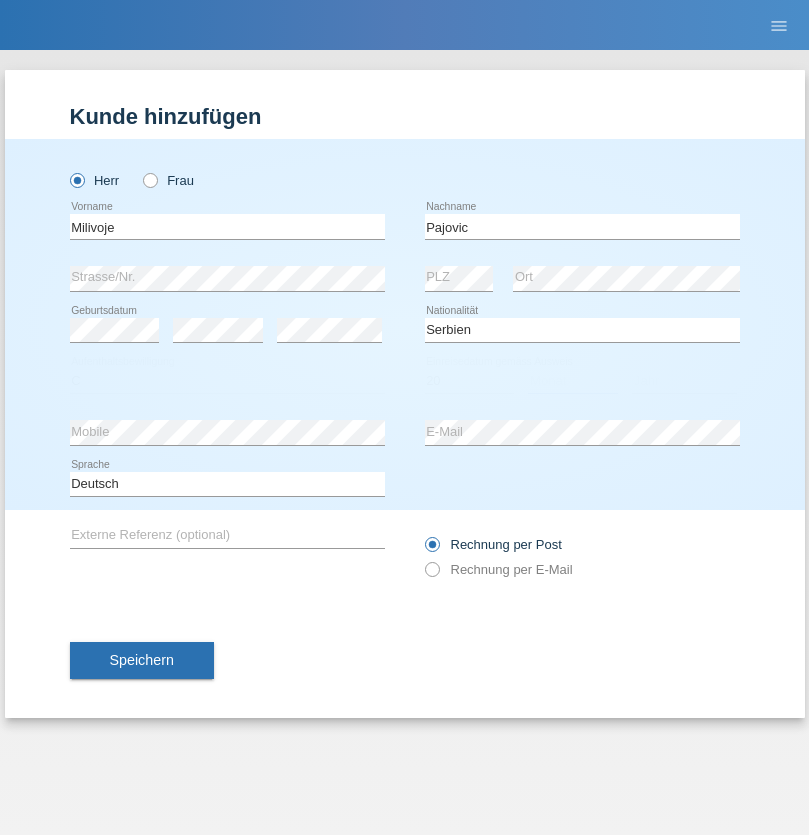 select on "03" 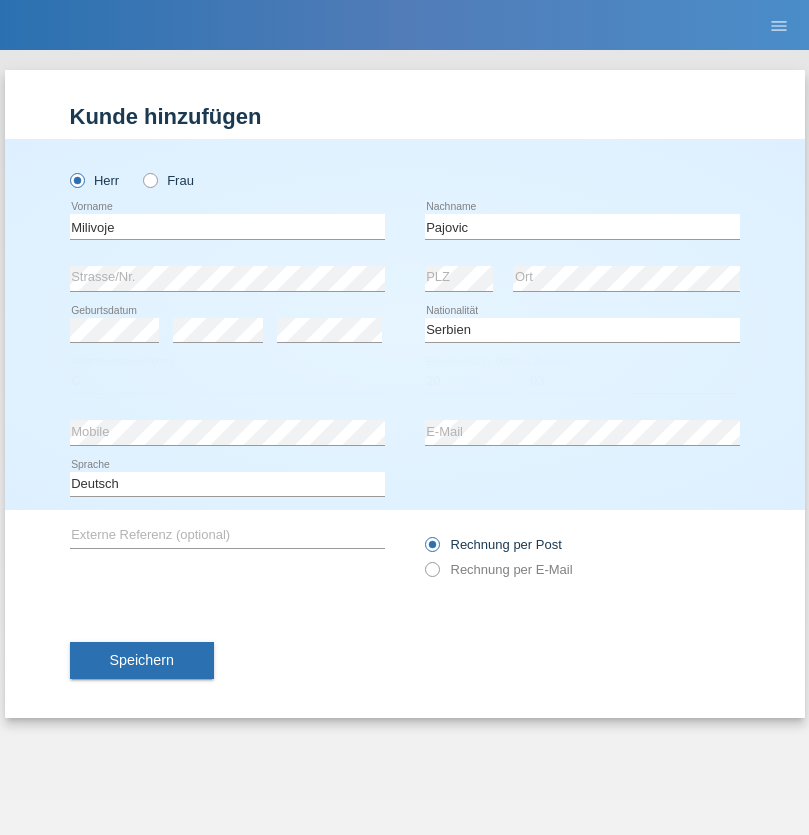 select on "1986" 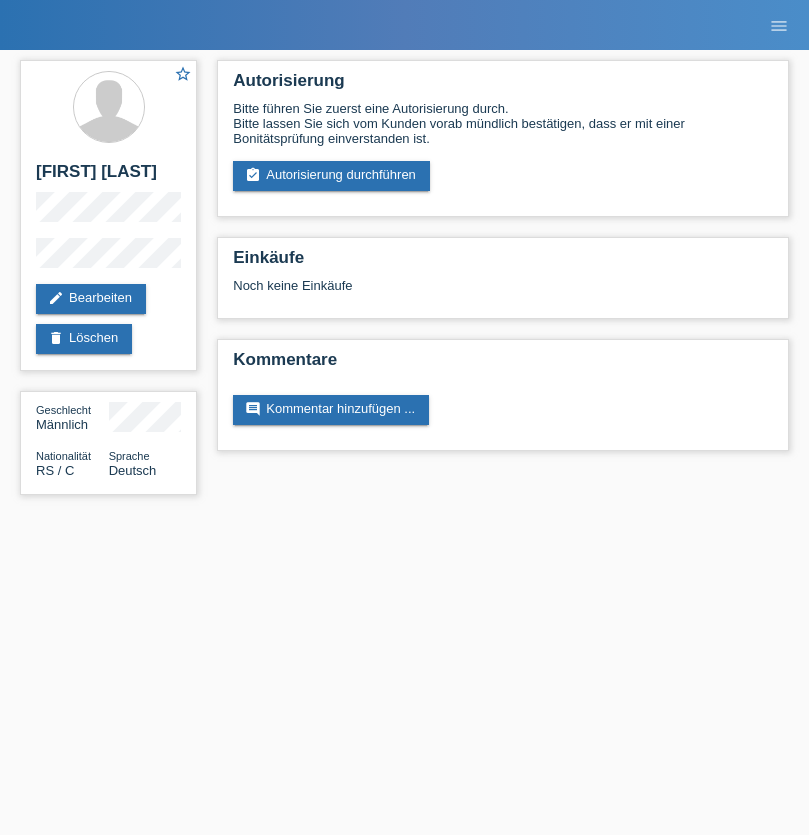 scroll, scrollTop: 0, scrollLeft: 0, axis: both 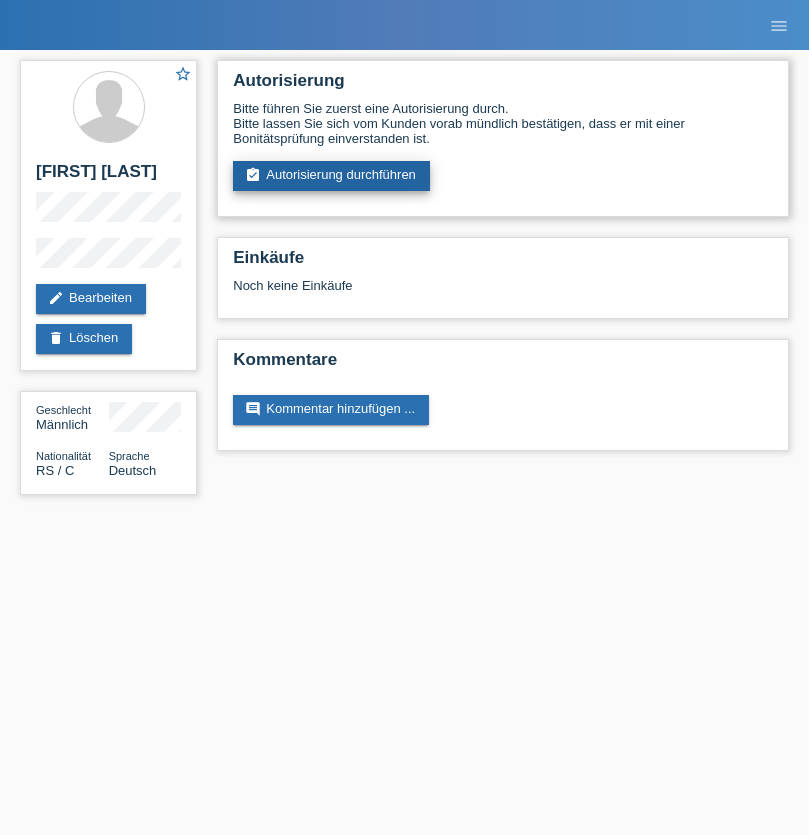 click on "assignment_turned_in  Autorisierung durchführen" at bounding box center (331, 176) 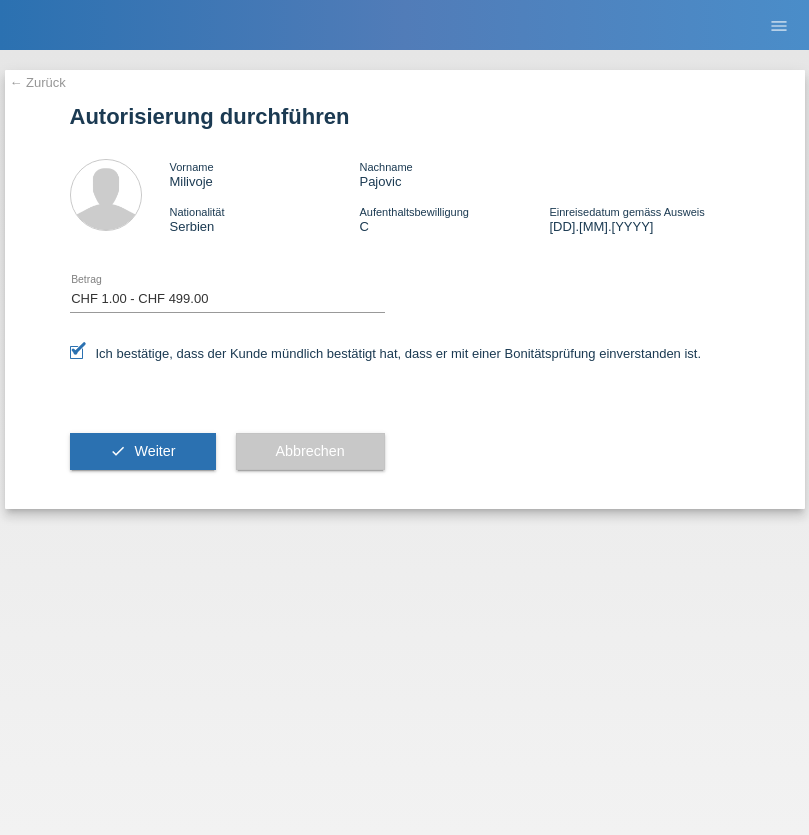 select on "1" 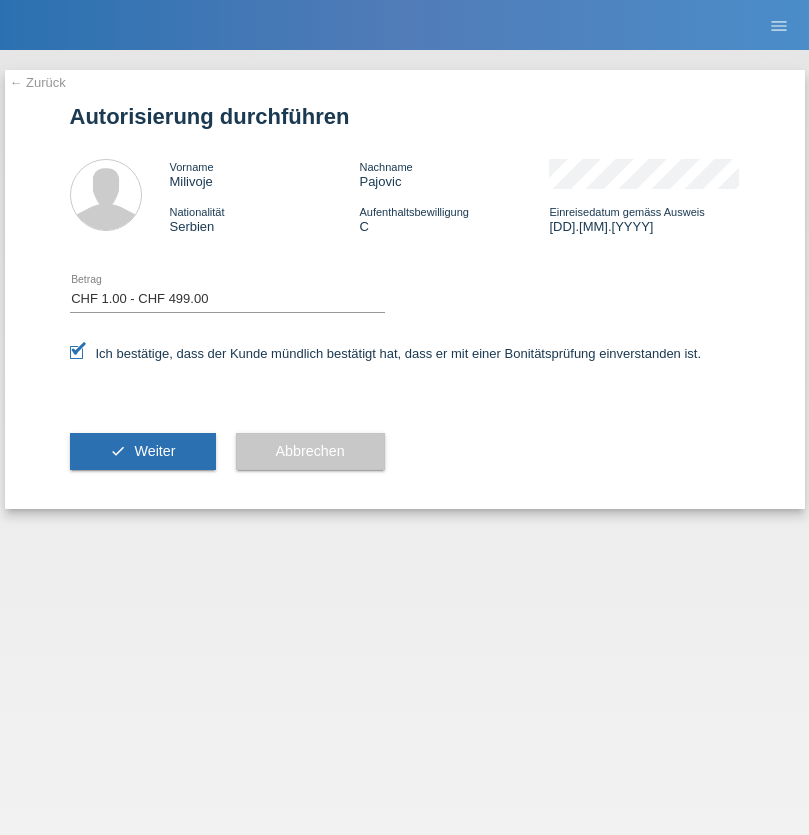 scroll, scrollTop: 0, scrollLeft: 0, axis: both 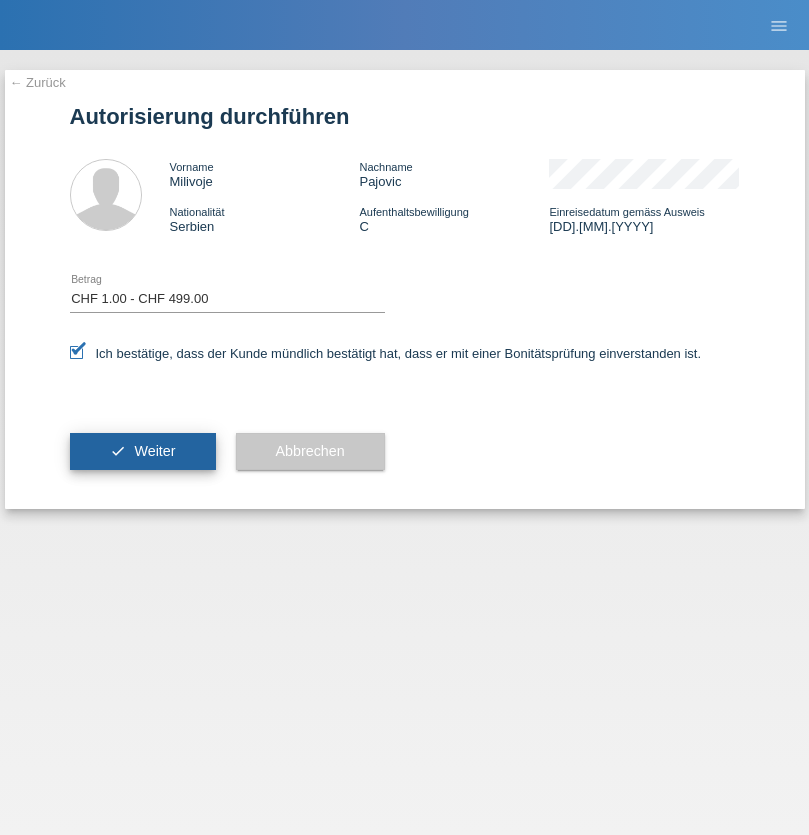 click on "Weiter" at bounding box center [154, 451] 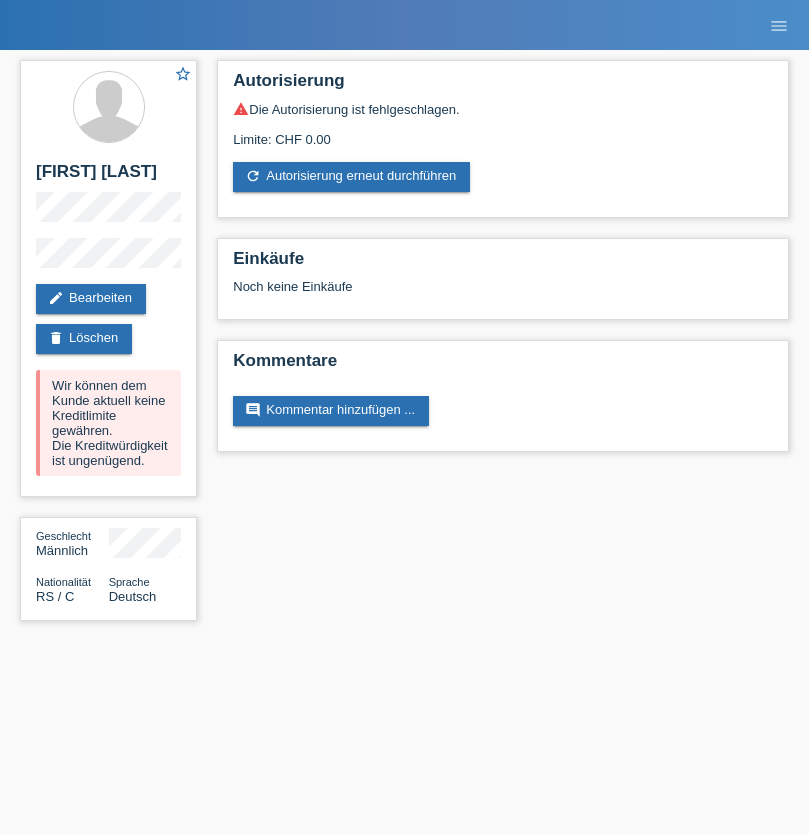 scroll, scrollTop: 0, scrollLeft: 0, axis: both 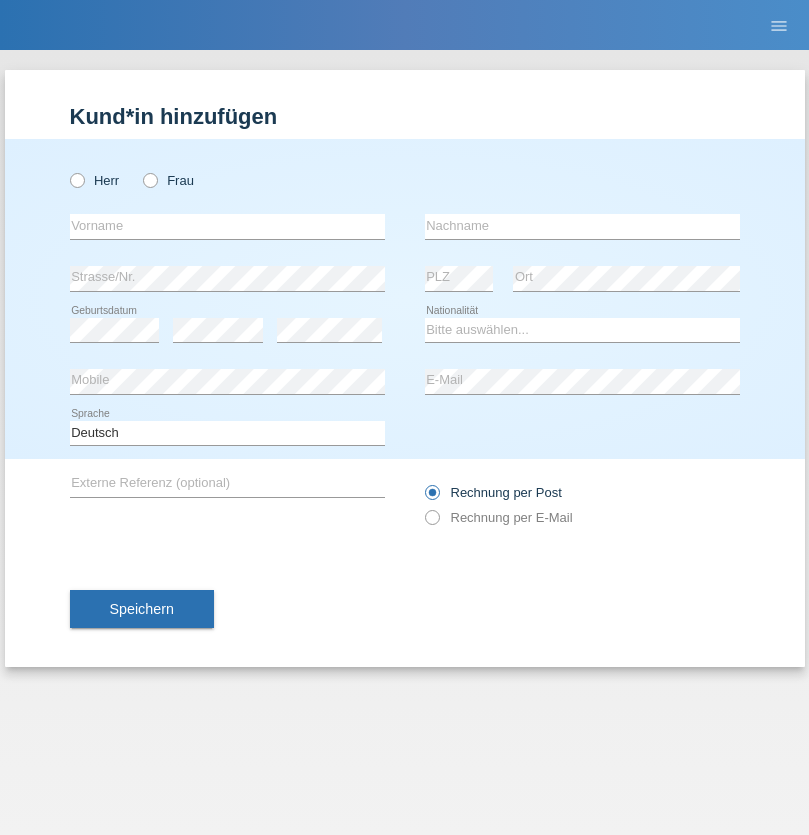 radio on "true" 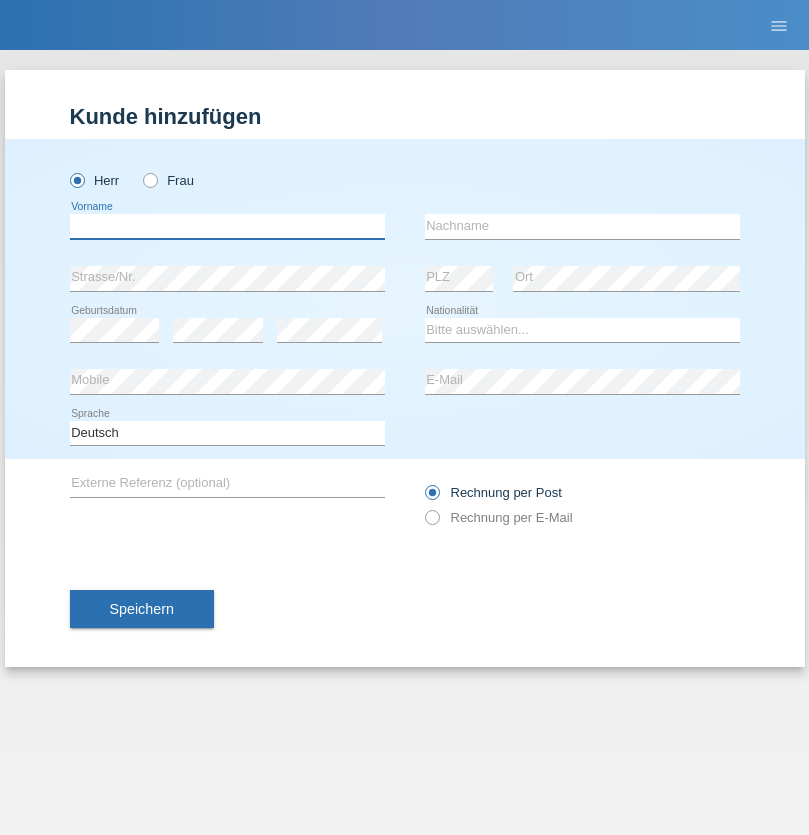 click at bounding box center (227, 226) 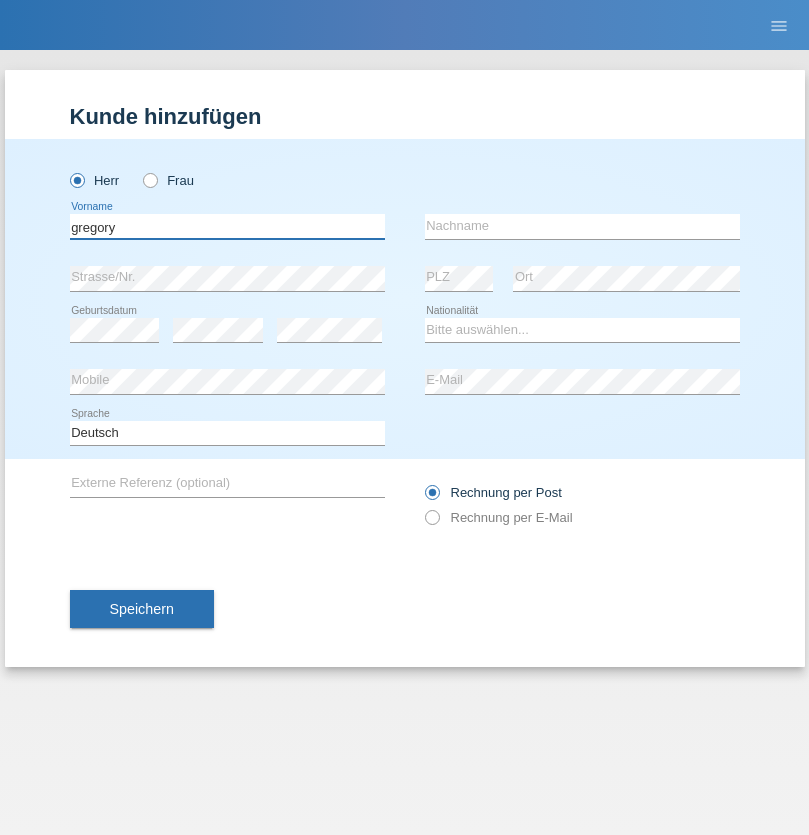 type on "gregory" 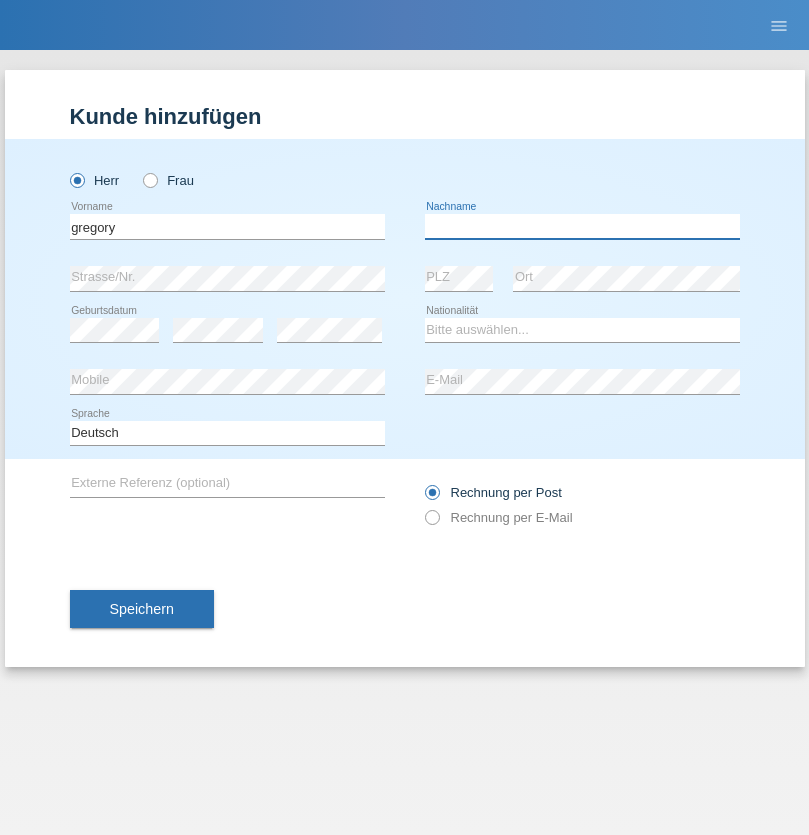 click at bounding box center [582, 226] 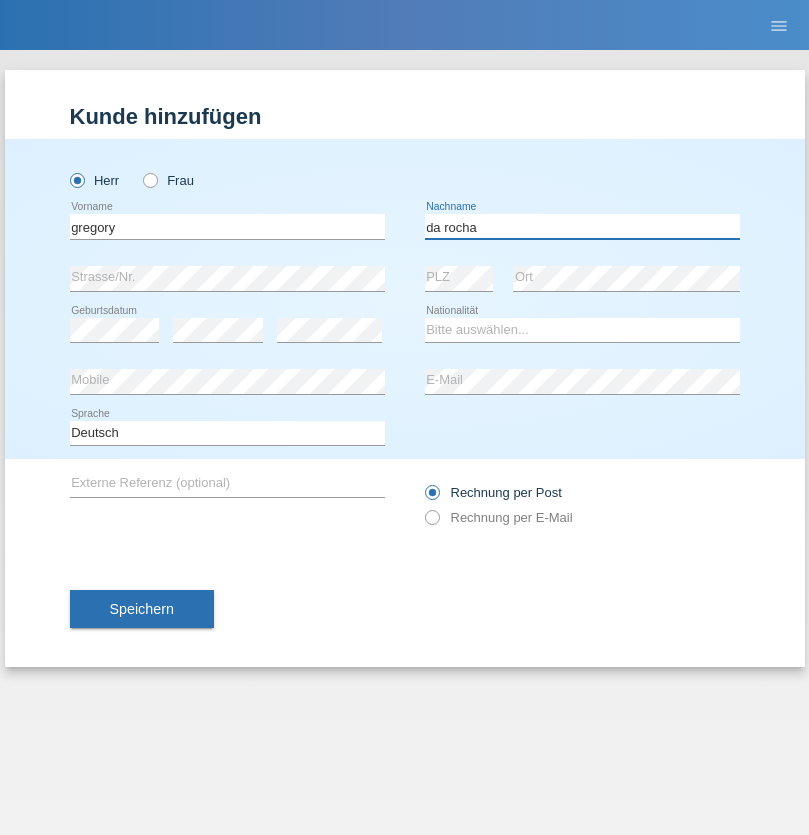 type on "da rocha" 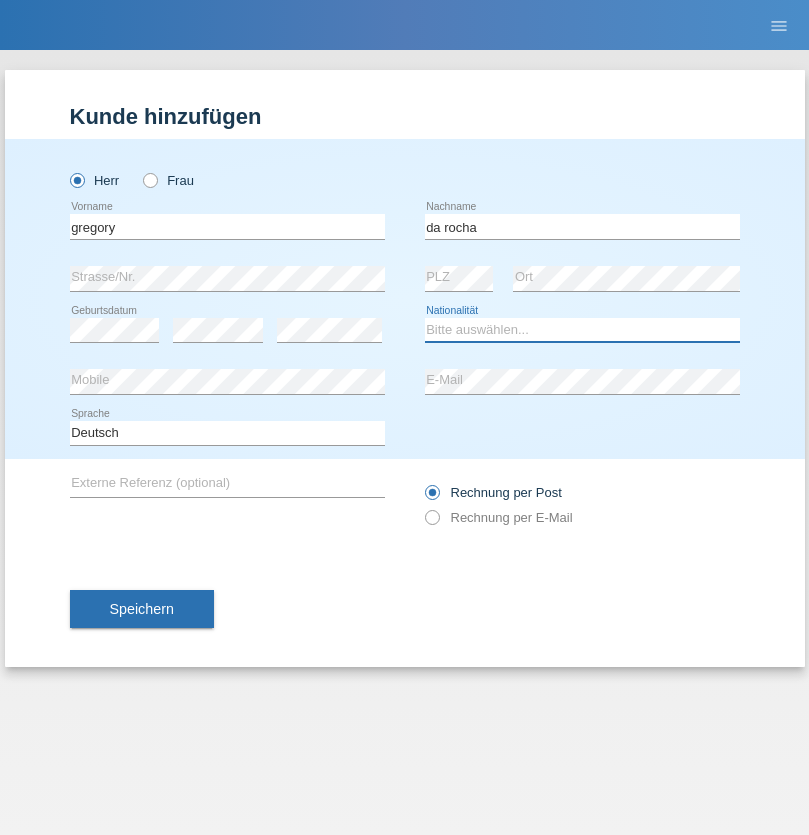 select on "BN" 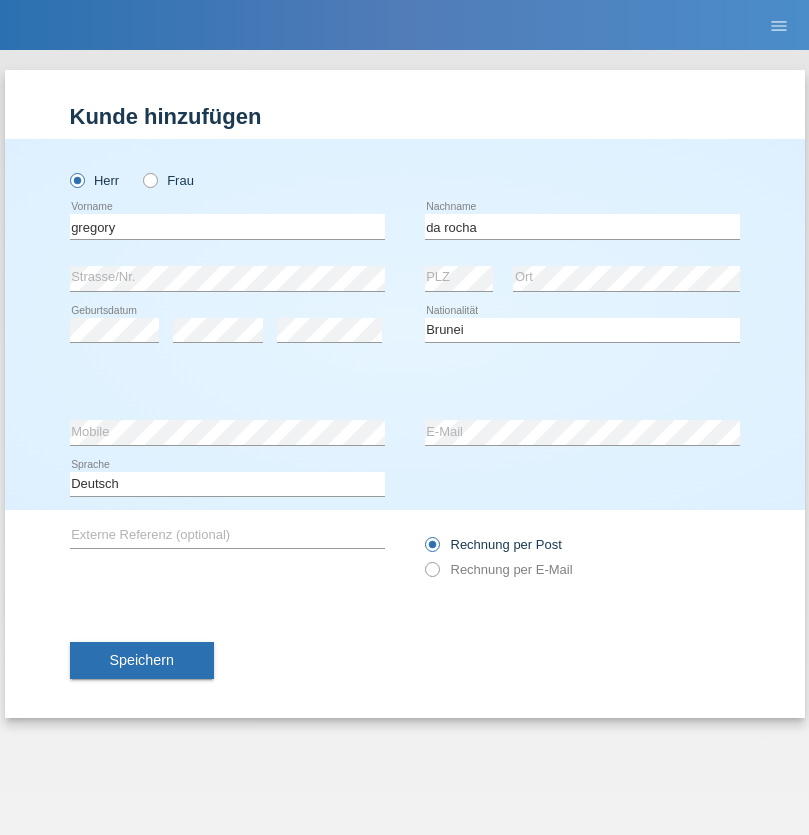 select on "C" 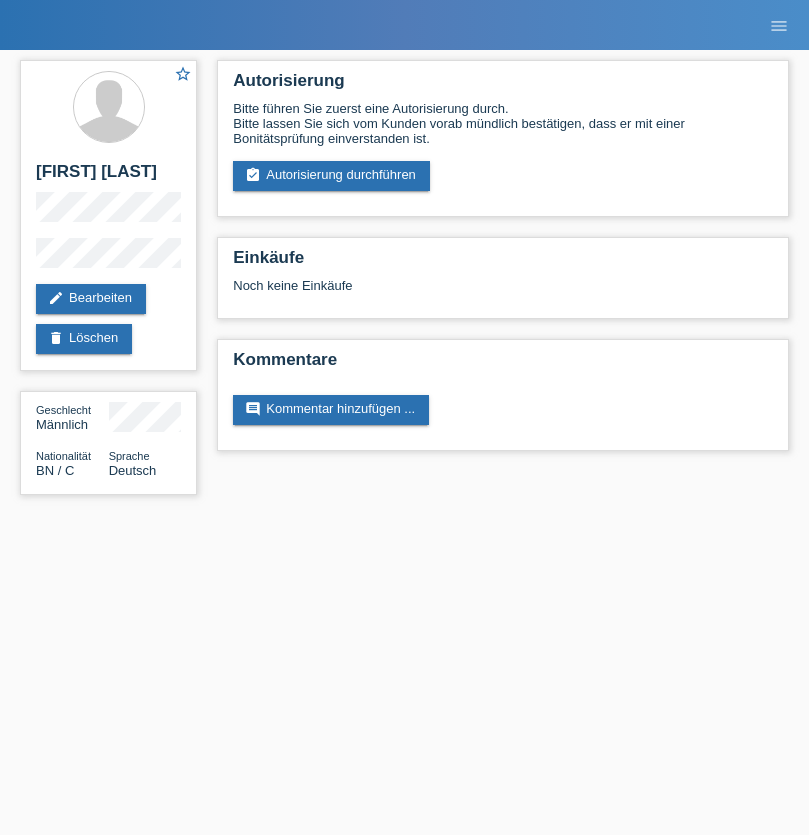 scroll, scrollTop: 0, scrollLeft: 0, axis: both 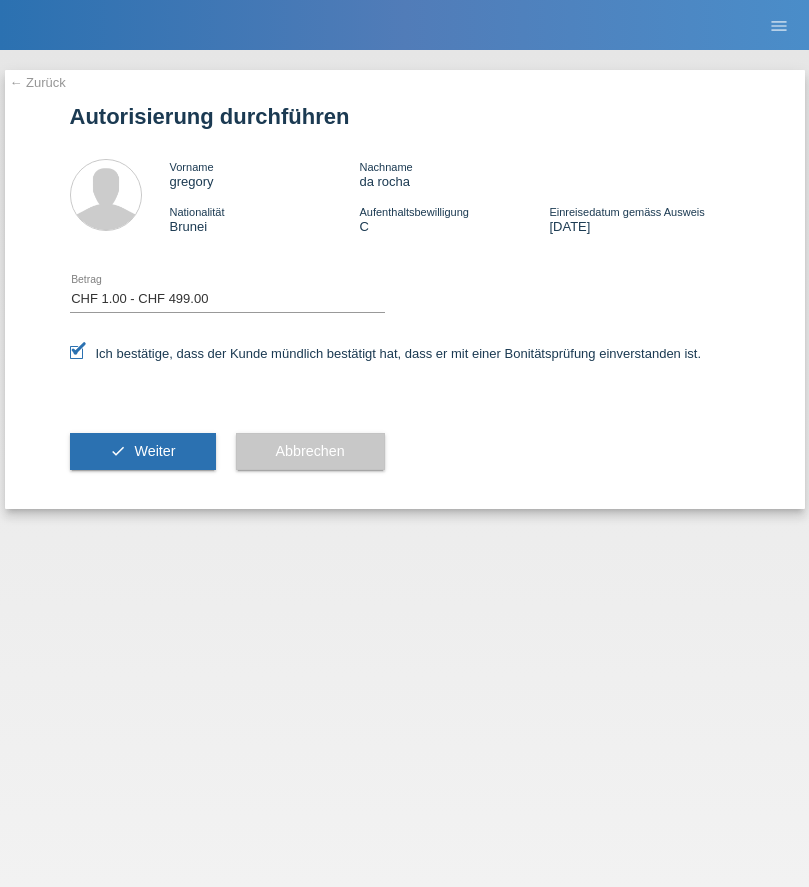 select on "1" 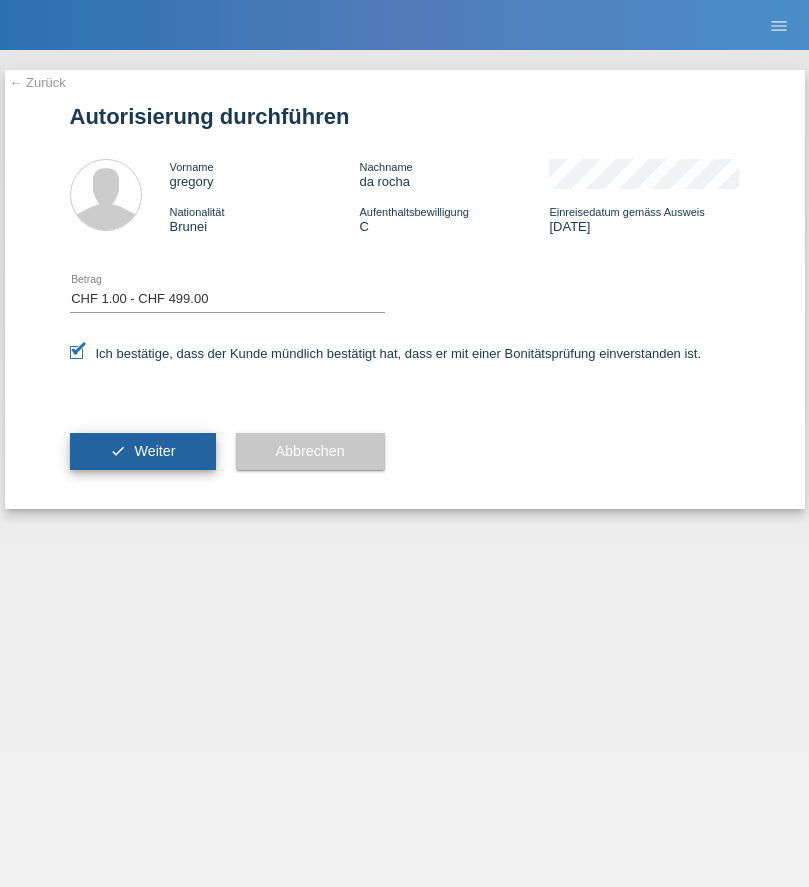 click on "Weiter" at bounding box center (154, 451) 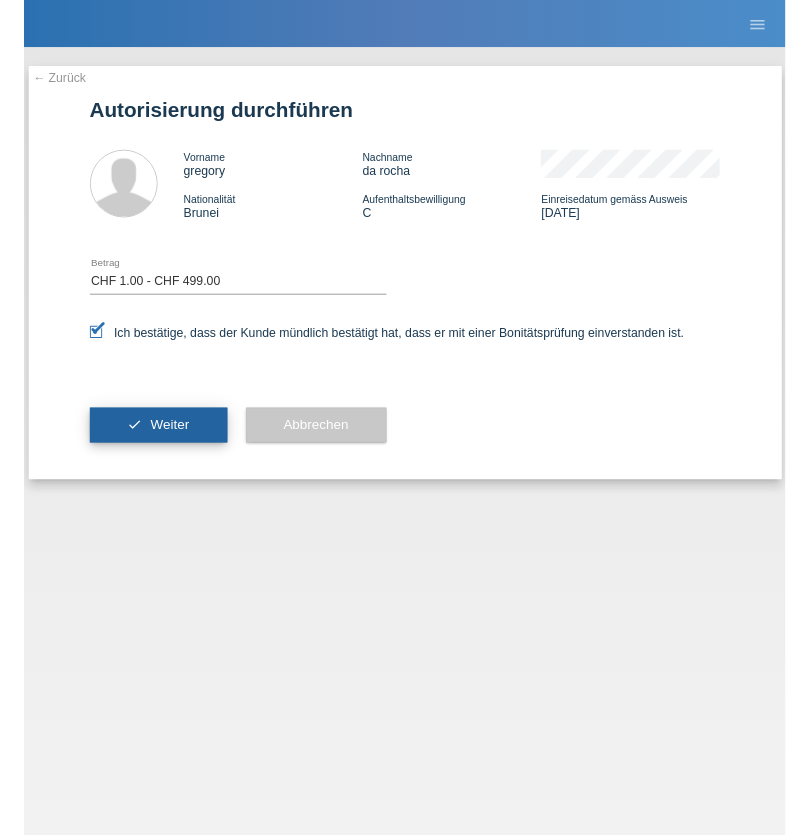 scroll, scrollTop: 0, scrollLeft: 0, axis: both 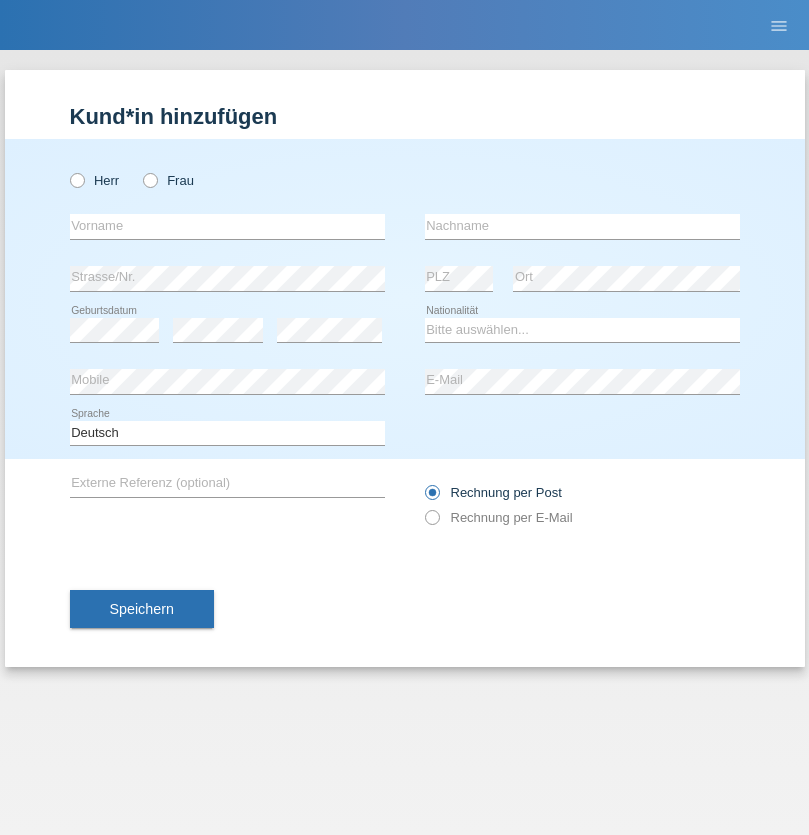 radio on "true" 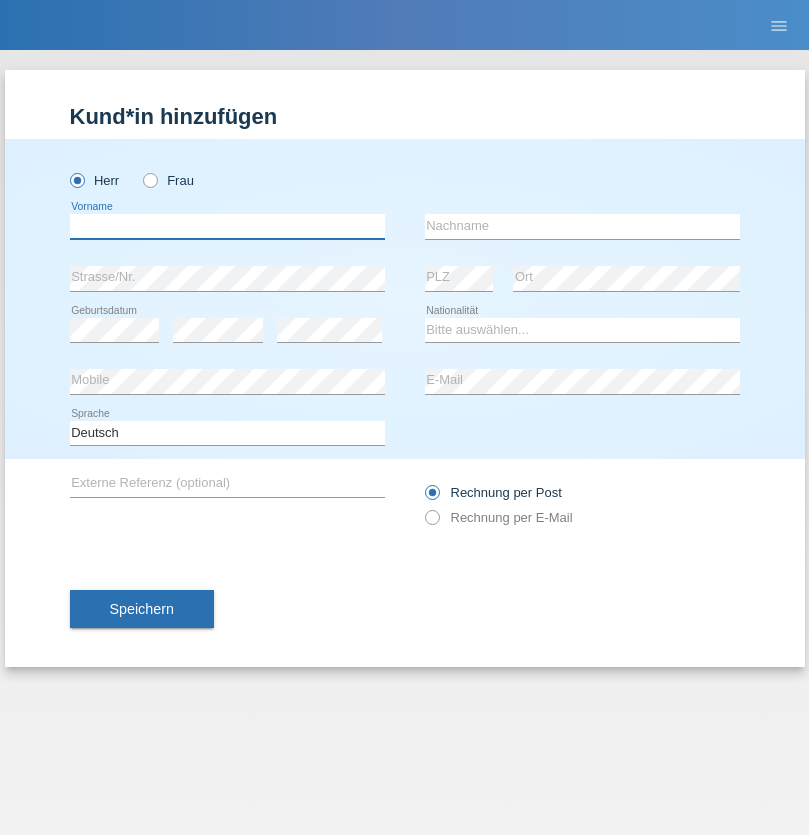 click at bounding box center [227, 226] 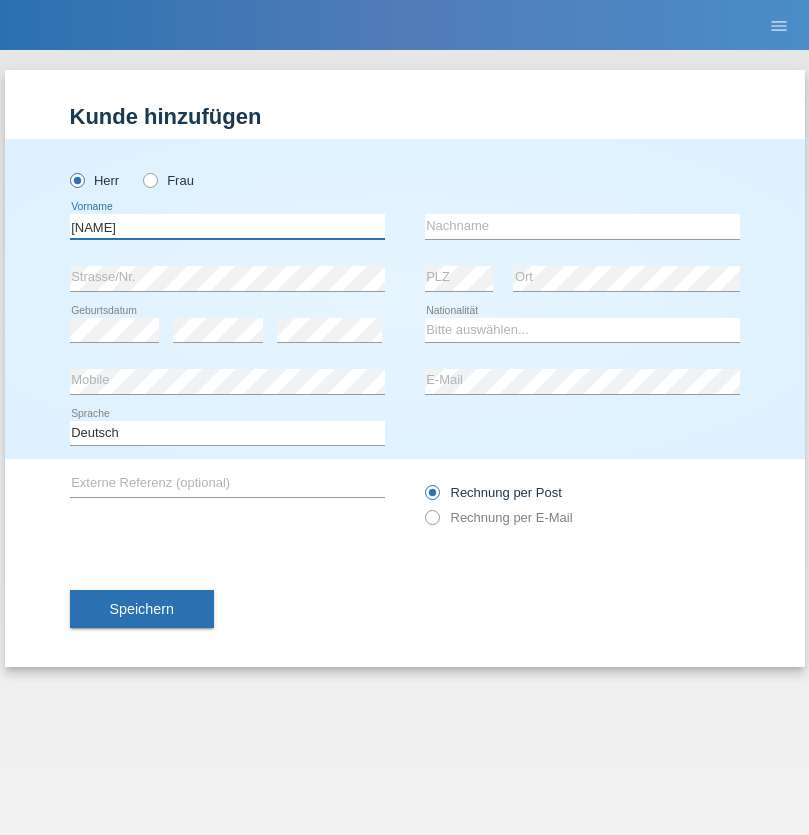 type on "Mwanahija" 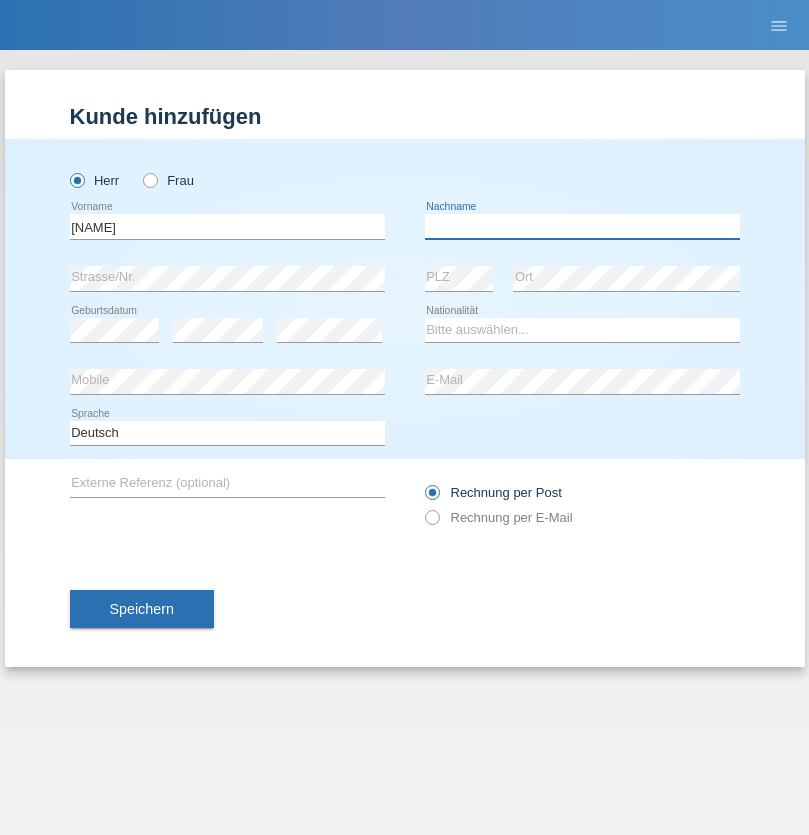 click at bounding box center (582, 226) 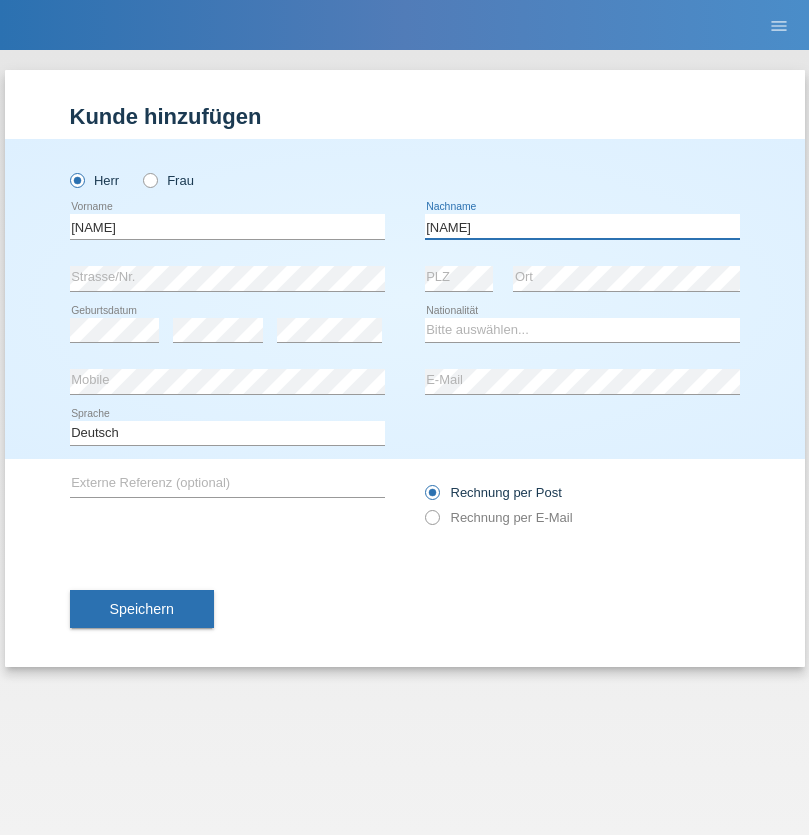 type on "Matano" 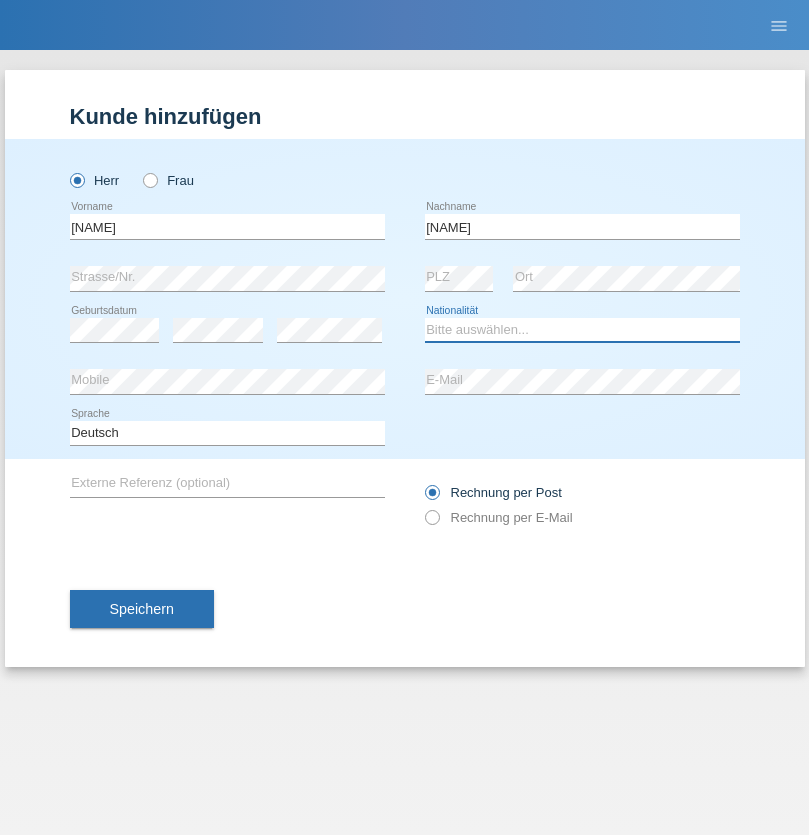 select on "IN" 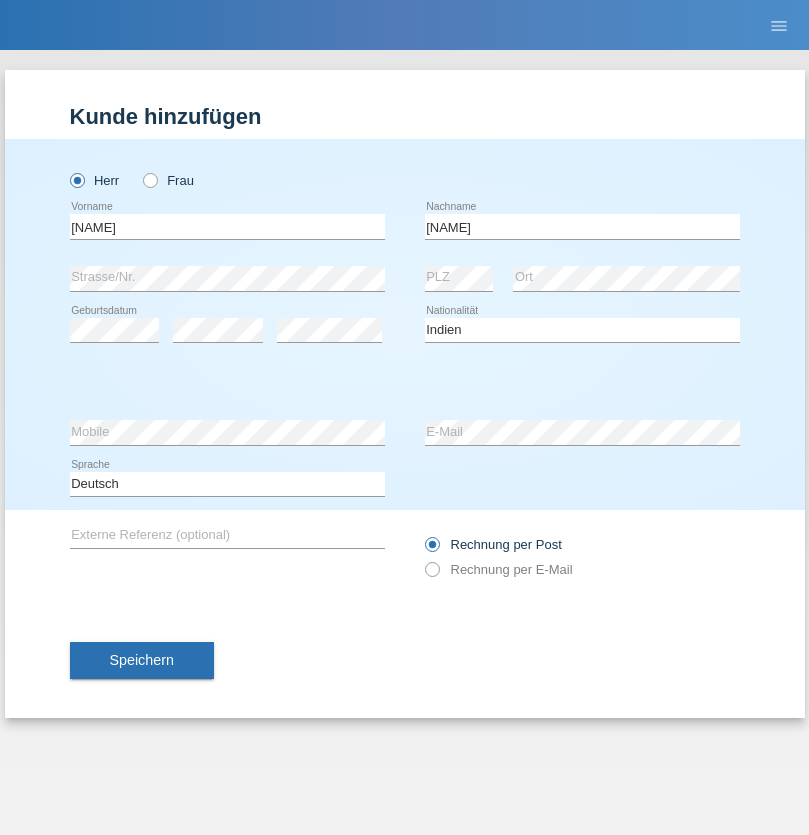 select on "C" 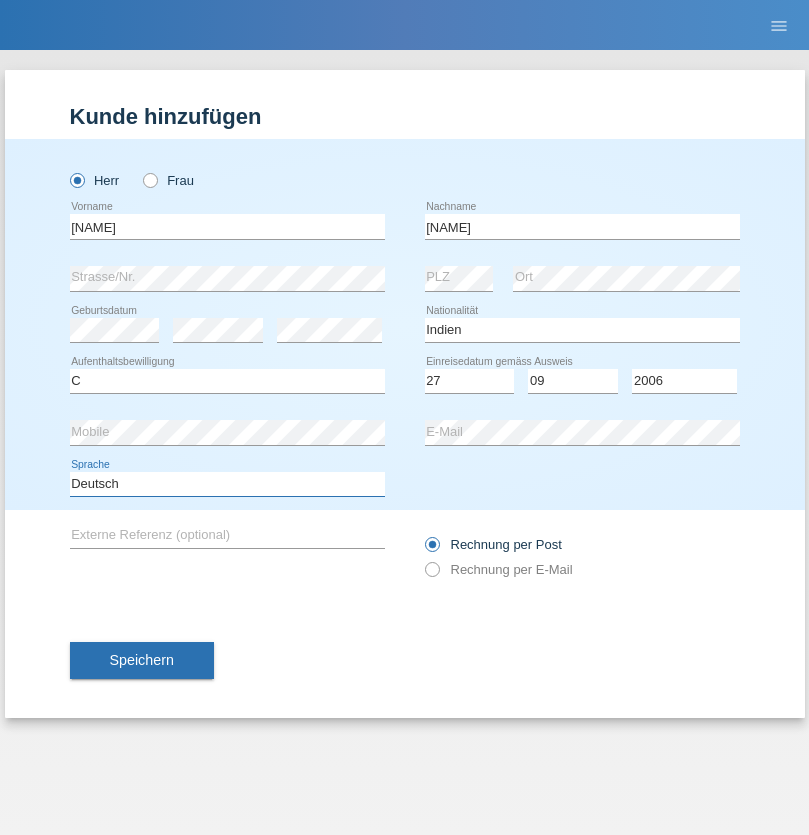 select on "en" 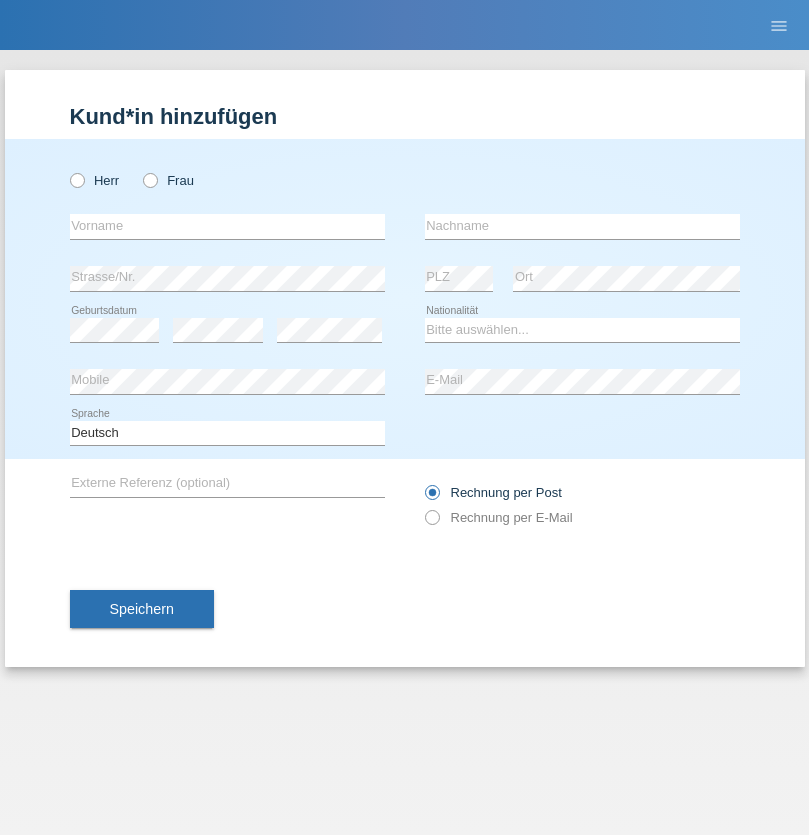 scroll, scrollTop: 0, scrollLeft: 0, axis: both 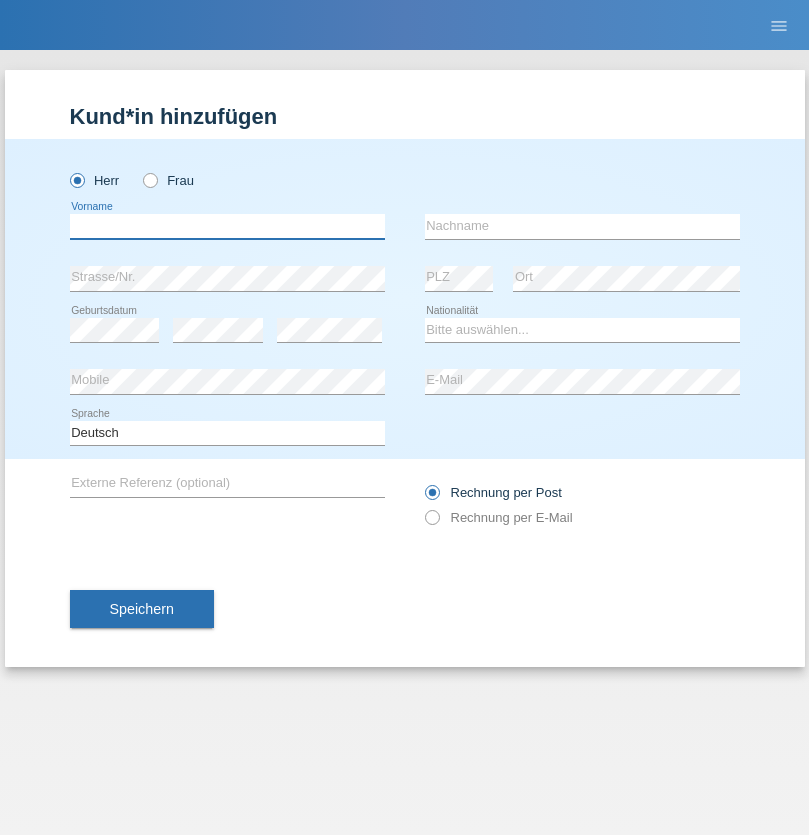 click at bounding box center (227, 226) 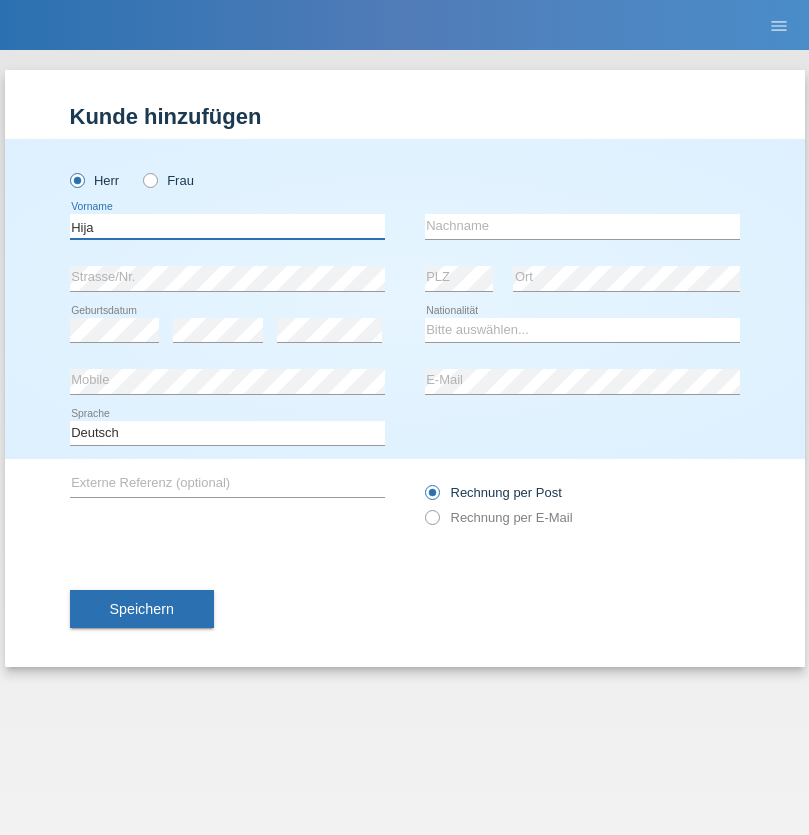 type on "Hija" 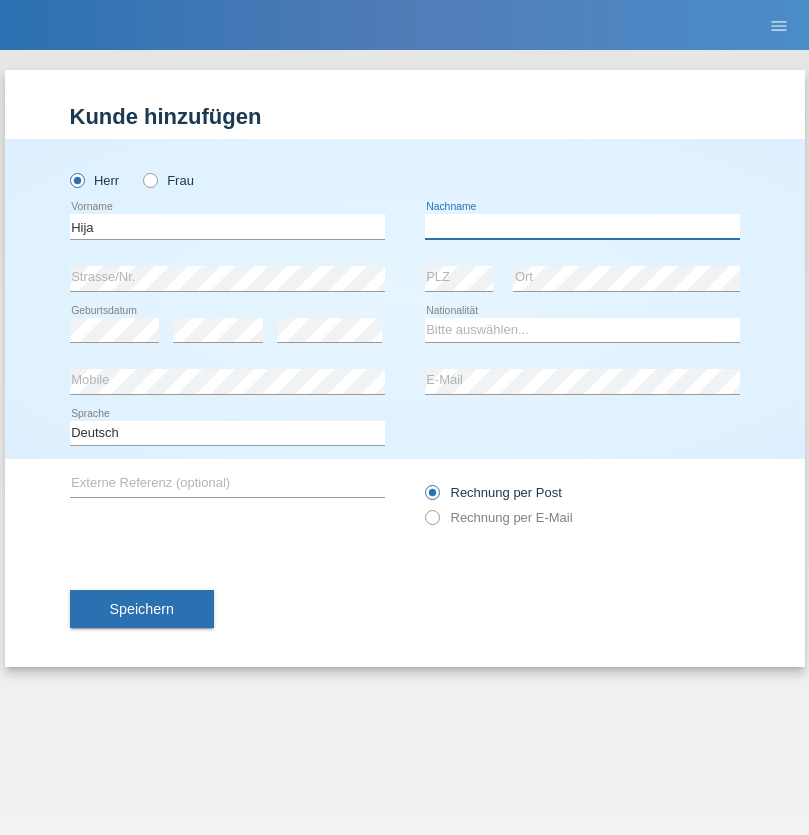 click at bounding box center [582, 226] 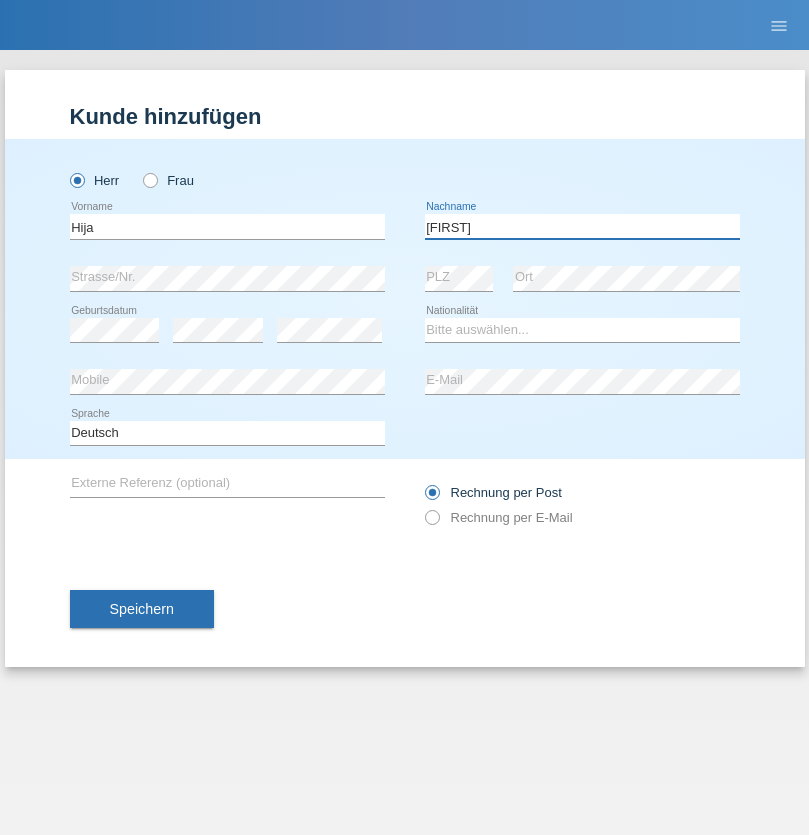type on "Matano" 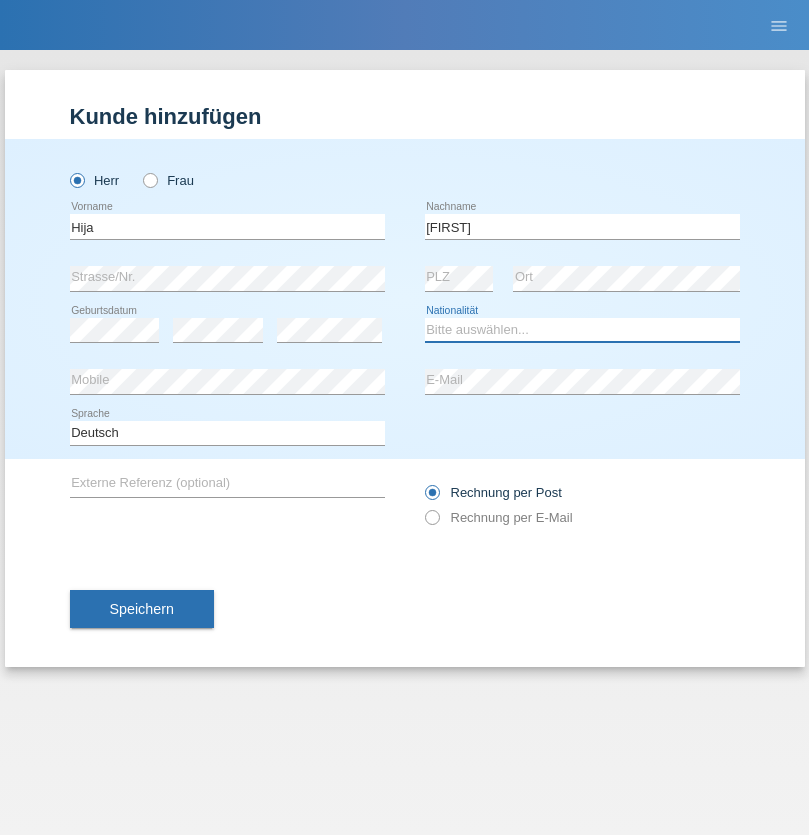 select on "CH" 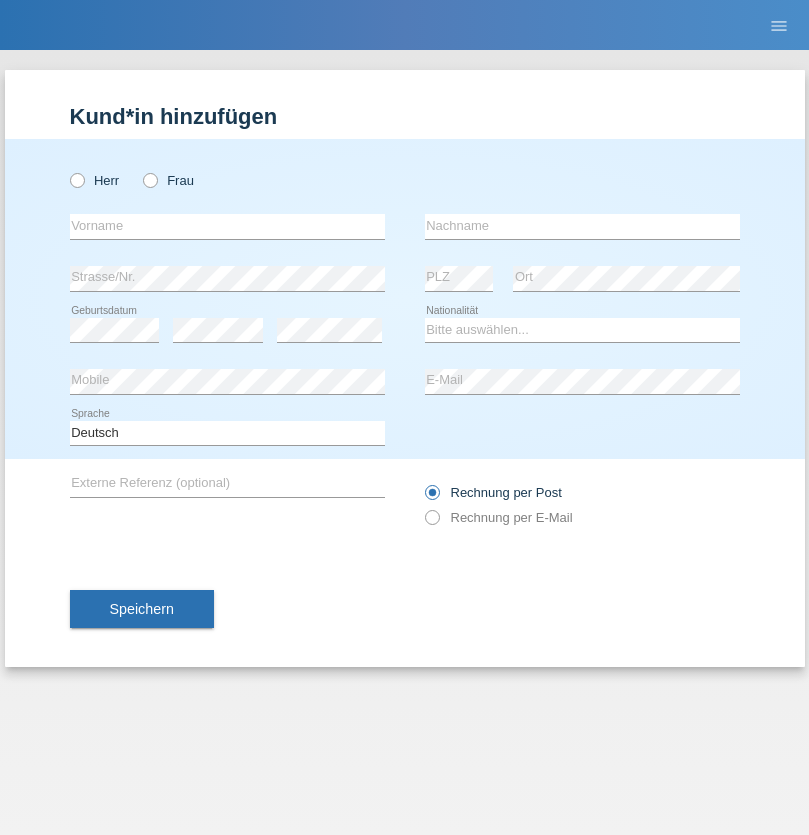 scroll, scrollTop: 0, scrollLeft: 0, axis: both 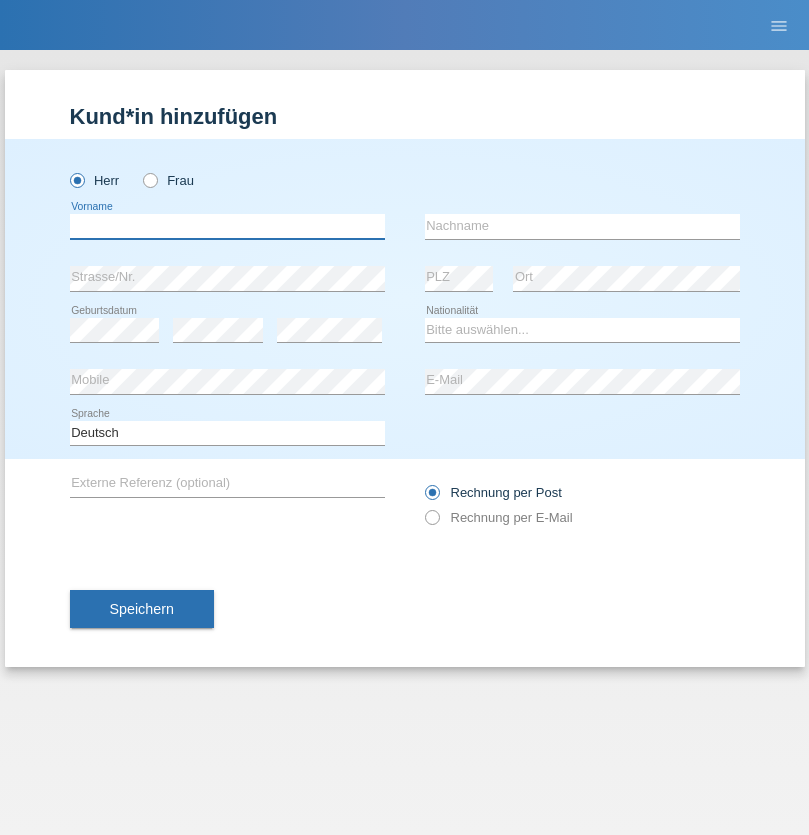 click at bounding box center (227, 226) 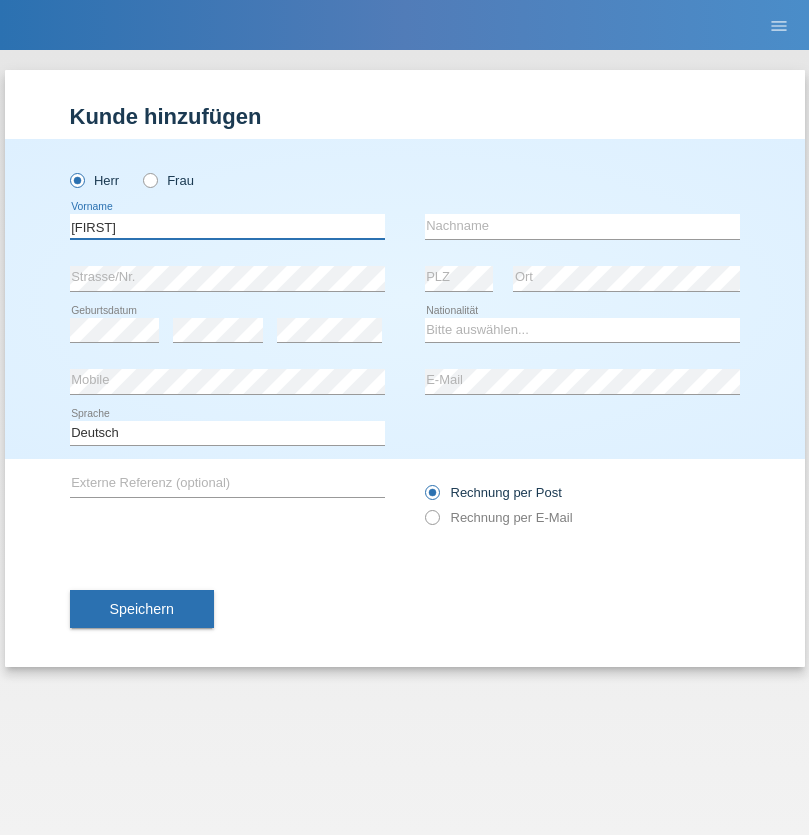 type on "Gurlal" 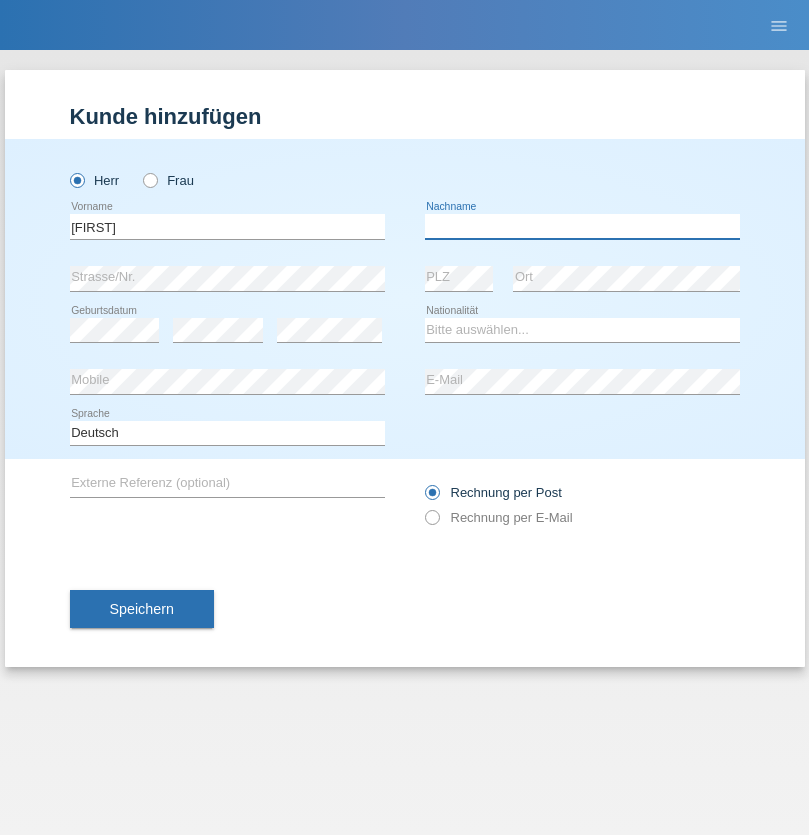 click at bounding box center (582, 226) 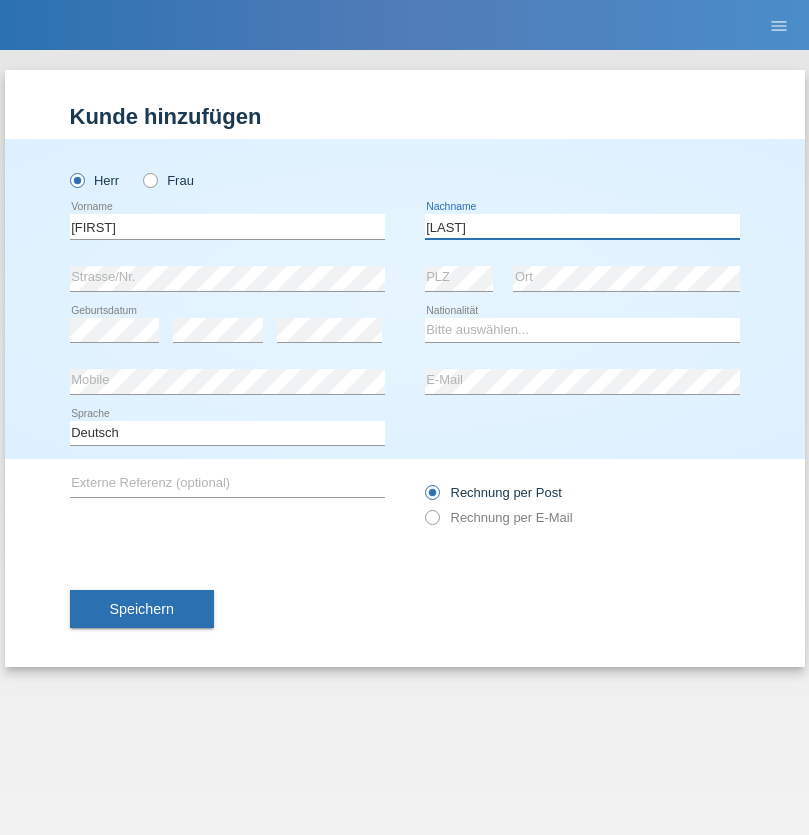 type on "Singh" 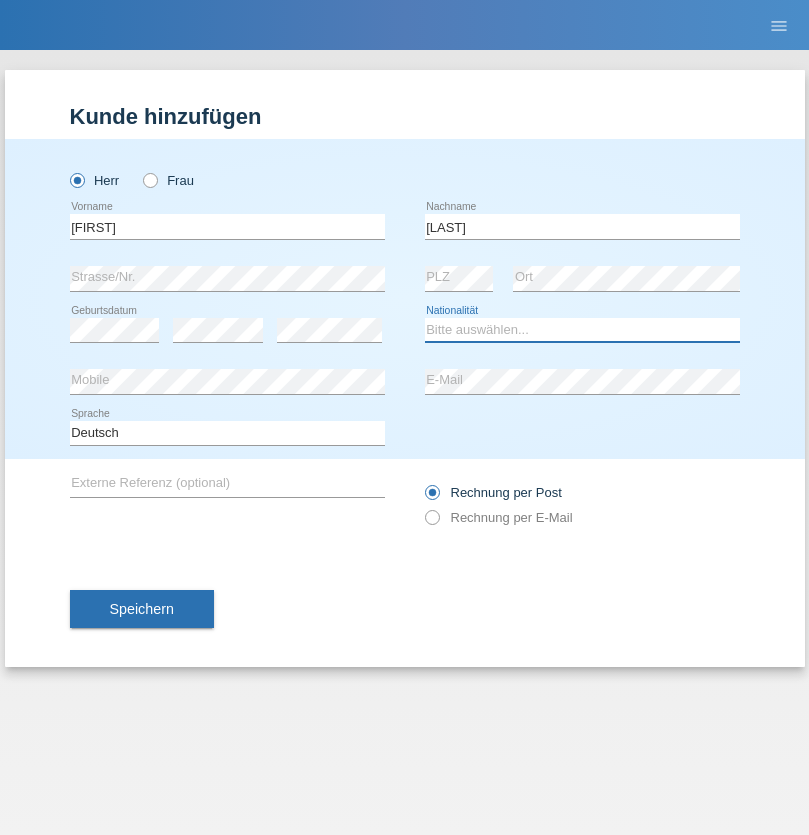 select on "CH" 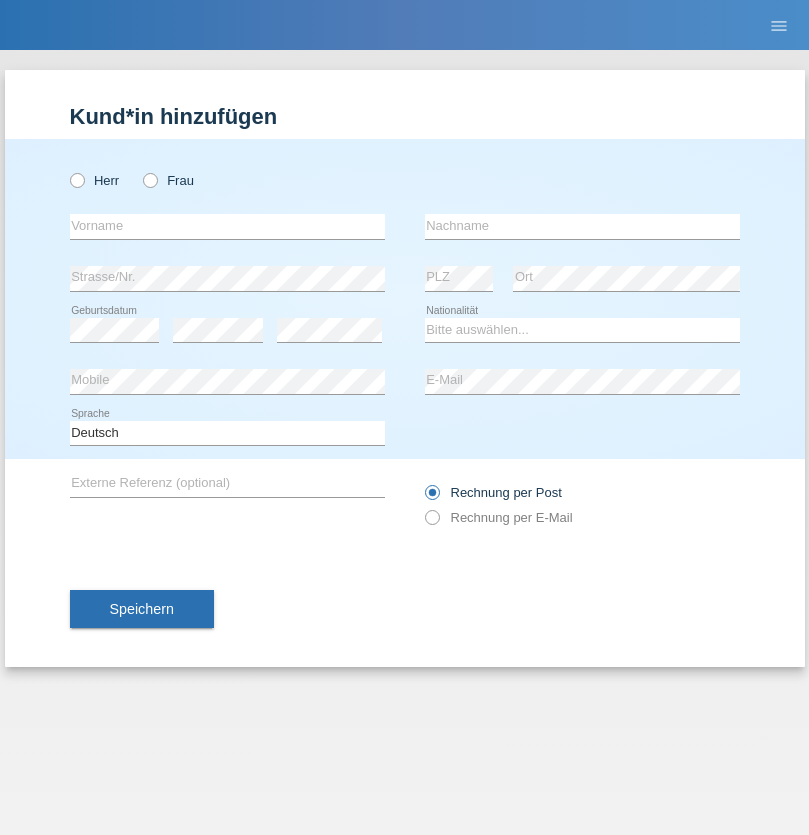 scroll, scrollTop: 0, scrollLeft: 0, axis: both 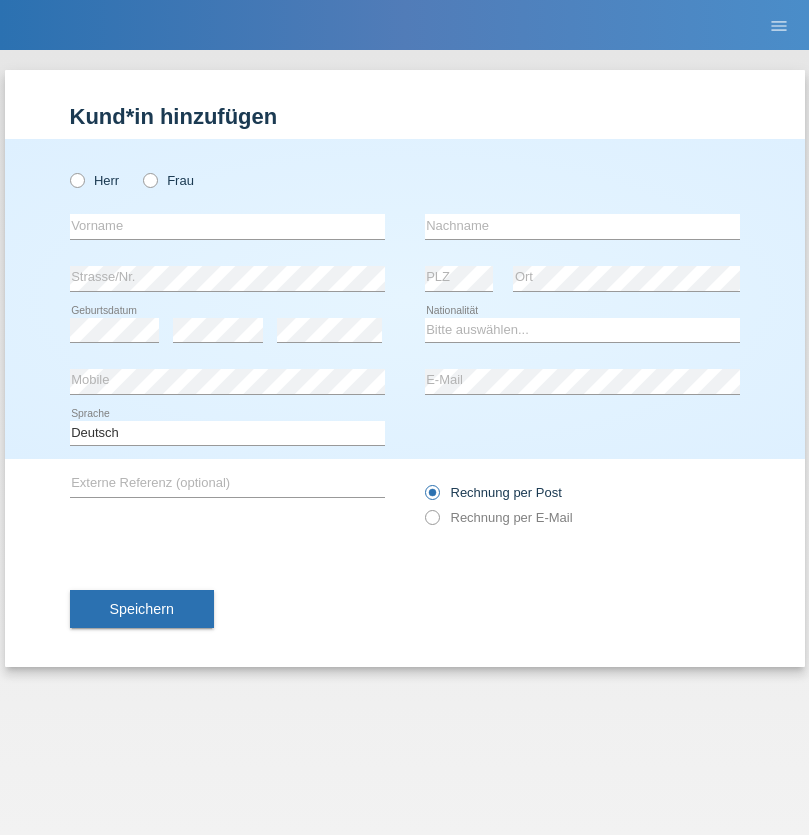 radio on "true" 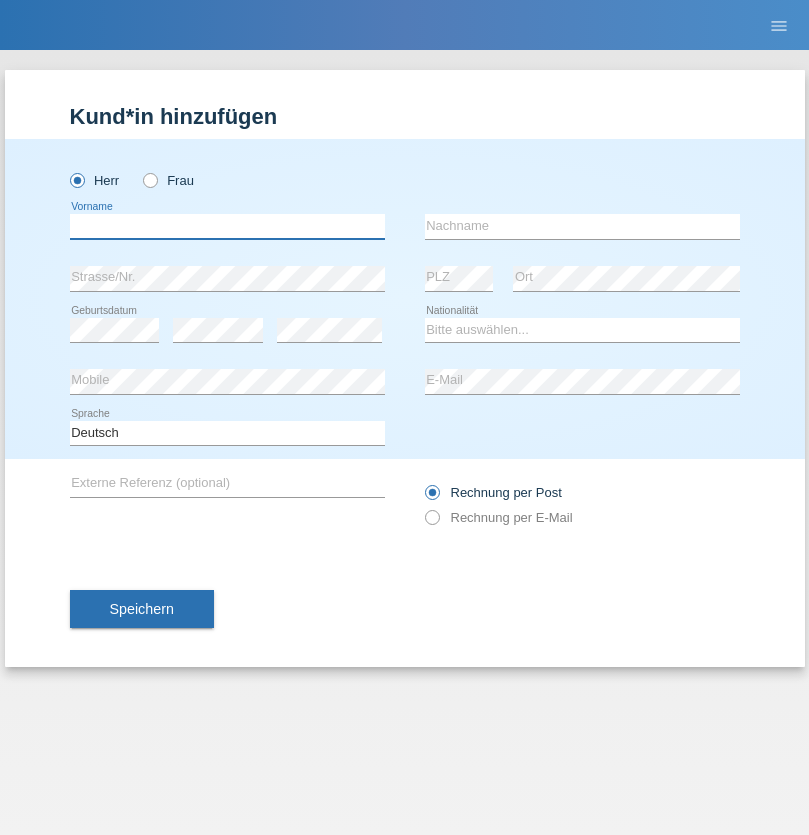 click at bounding box center [227, 226] 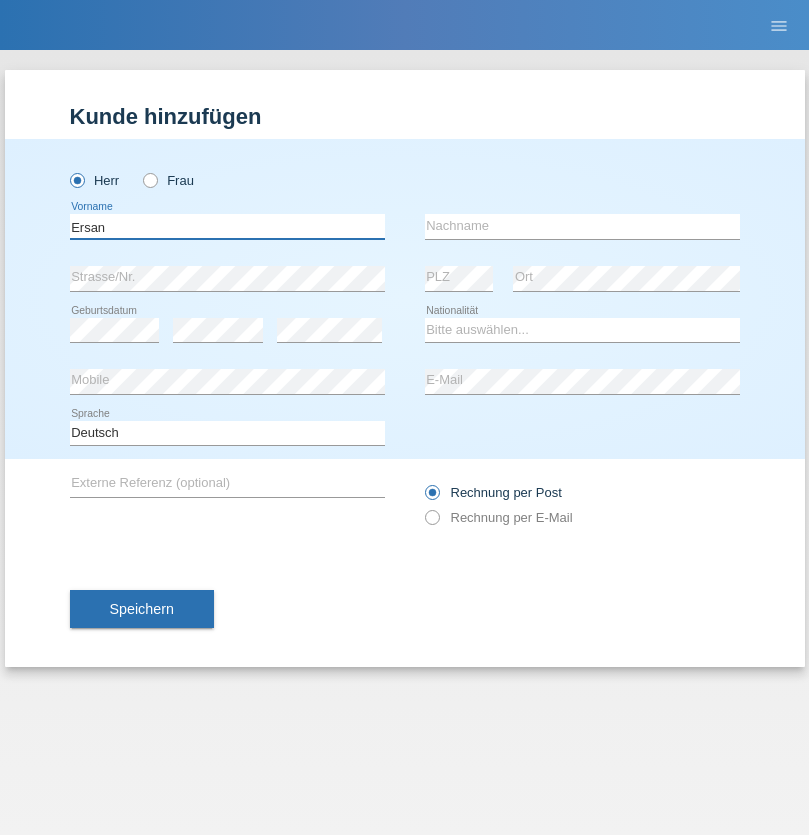 type on "Ersan" 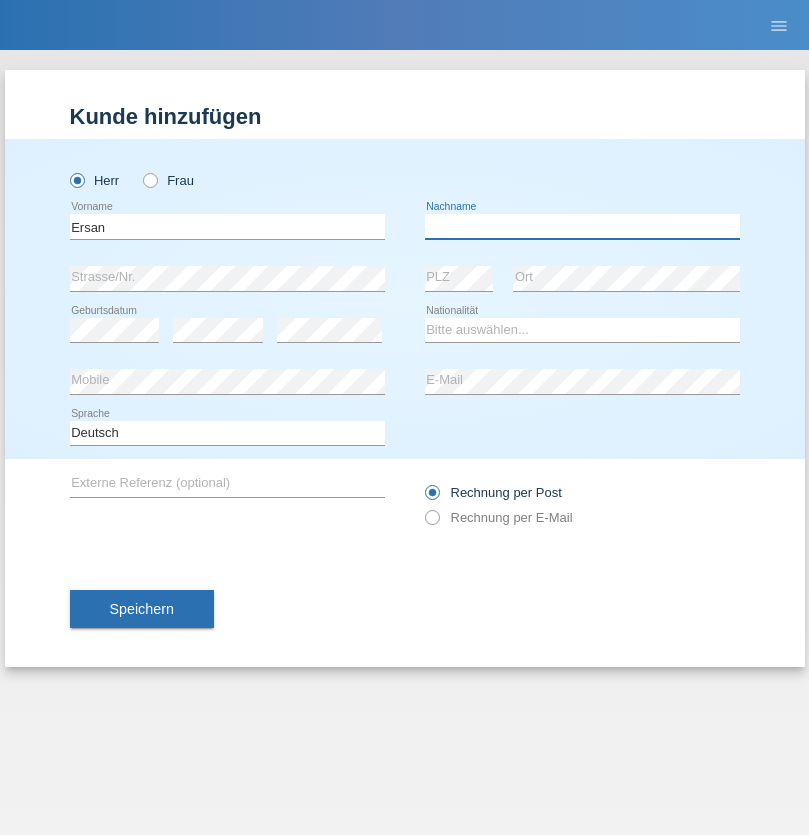 click at bounding box center (582, 226) 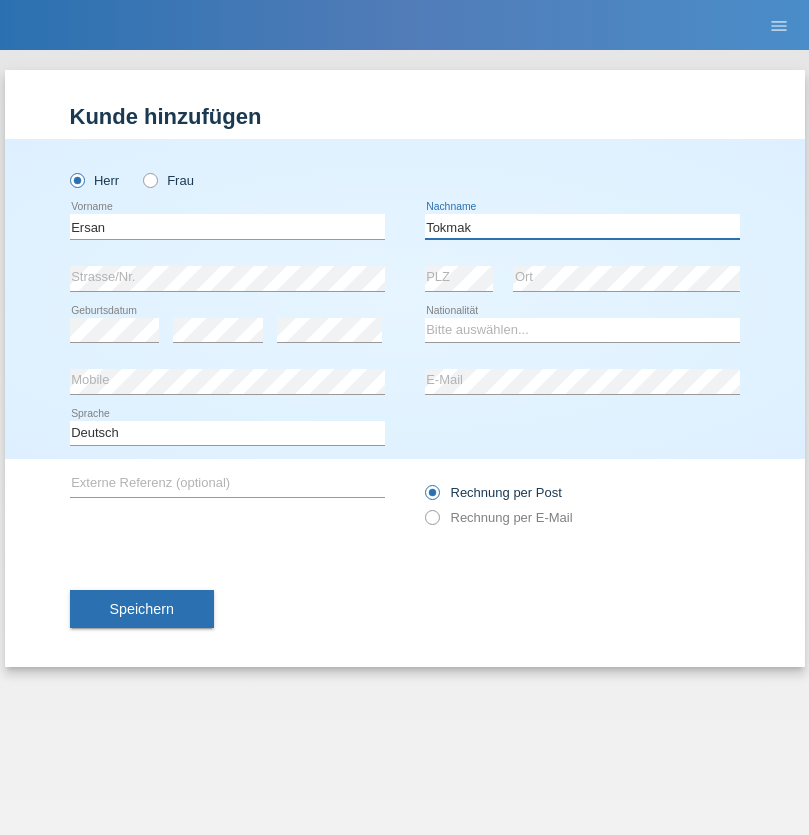 type on "Tokmak" 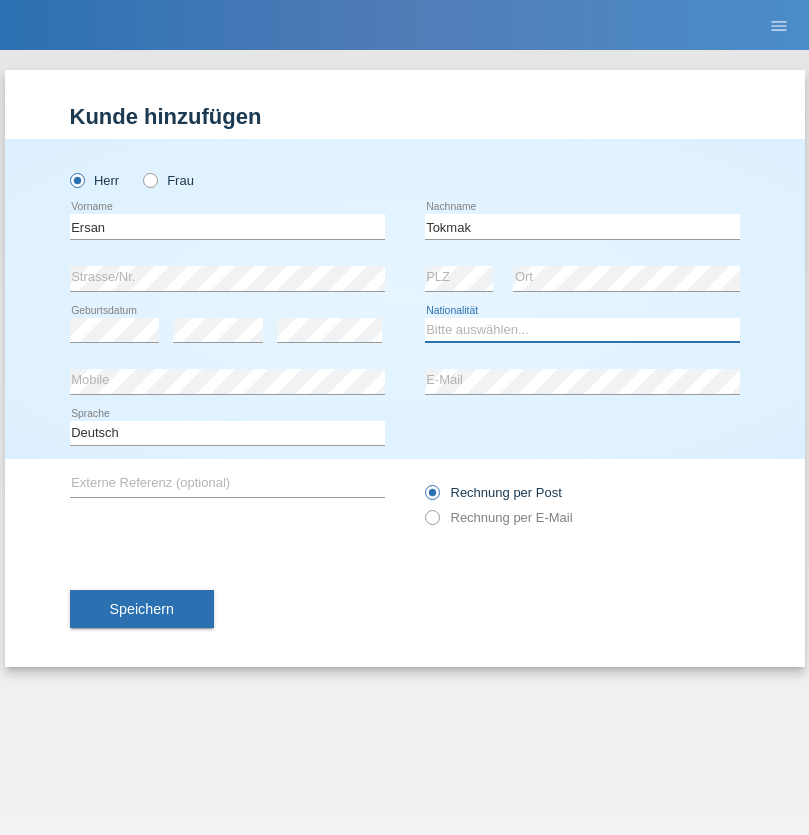 select on "CH" 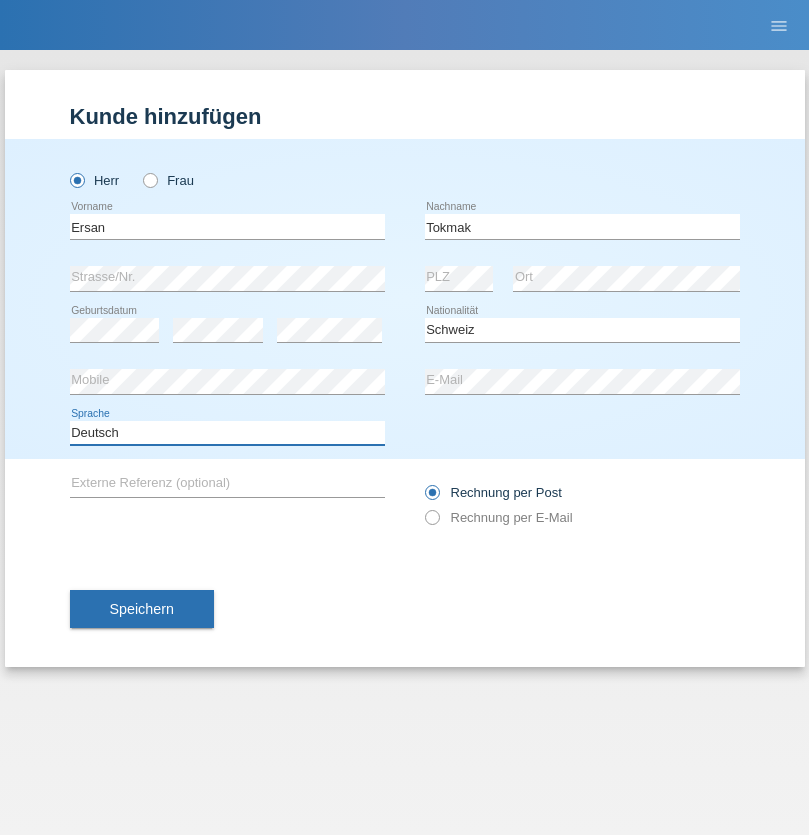 select on "en" 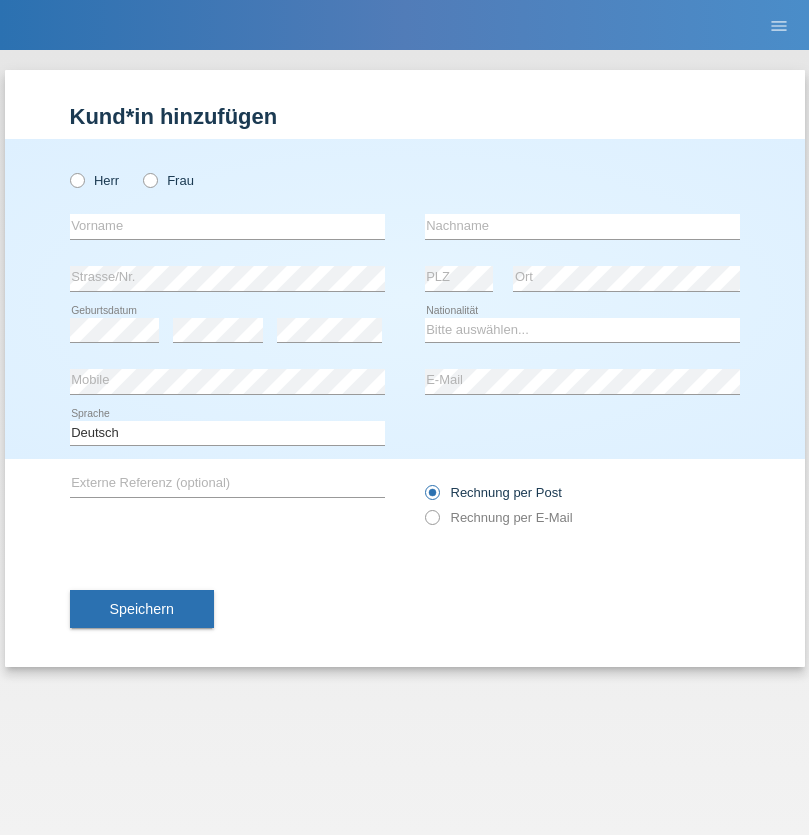 scroll, scrollTop: 0, scrollLeft: 0, axis: both 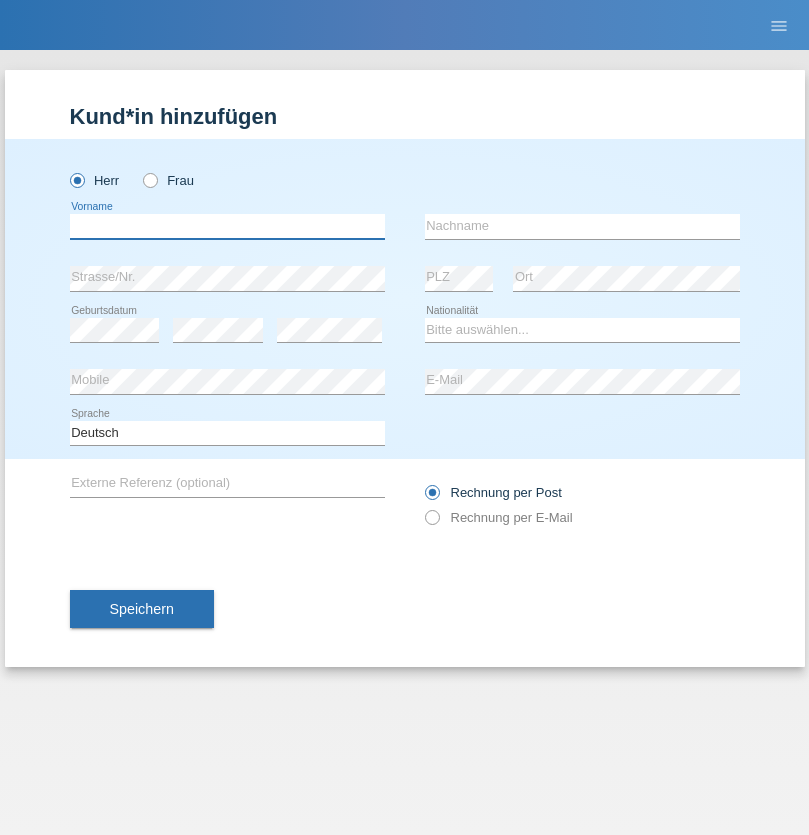 click at bounding box center [227, 226] 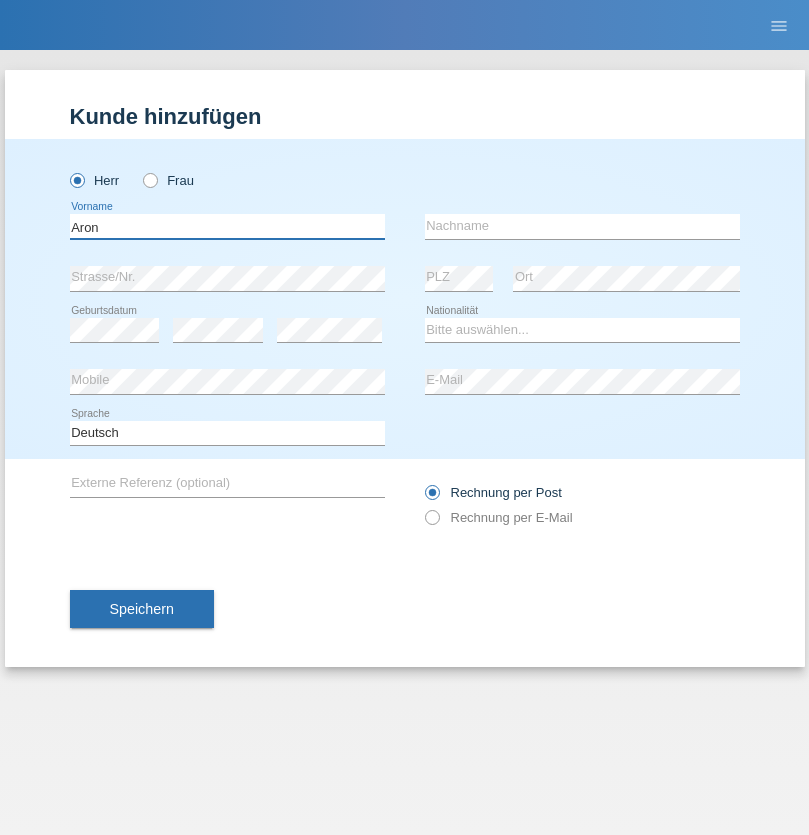 type on "Aron" 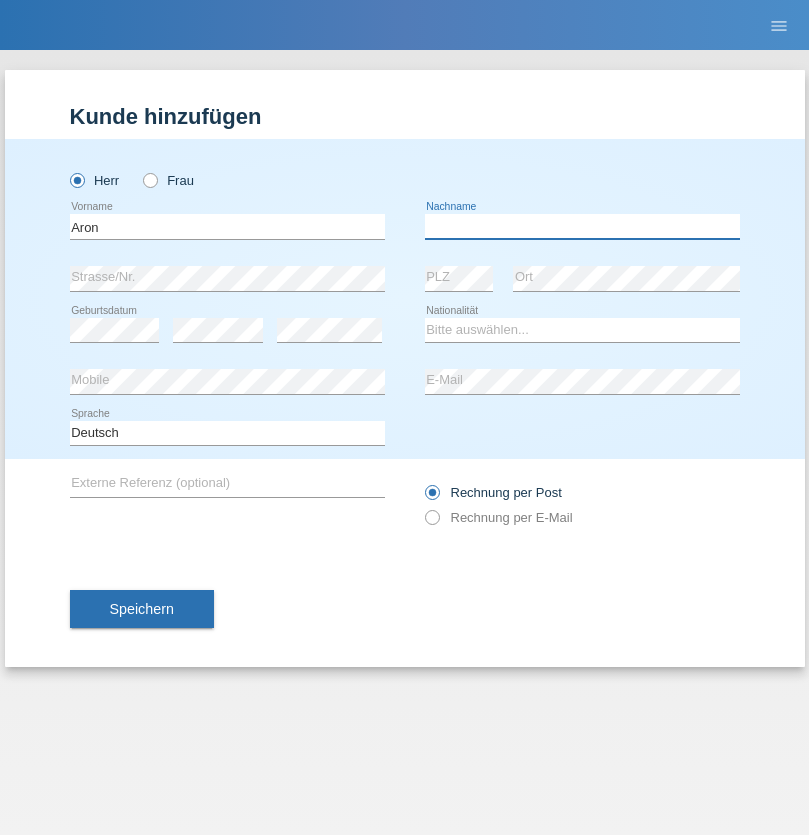 click at bounding box center (582, 226) 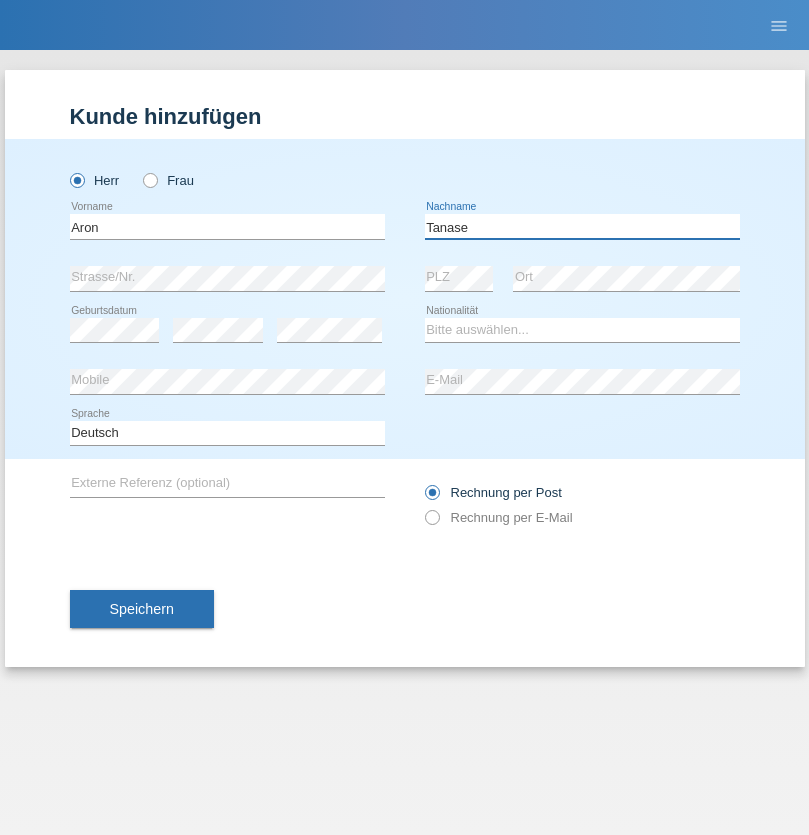 type on "Tanase" 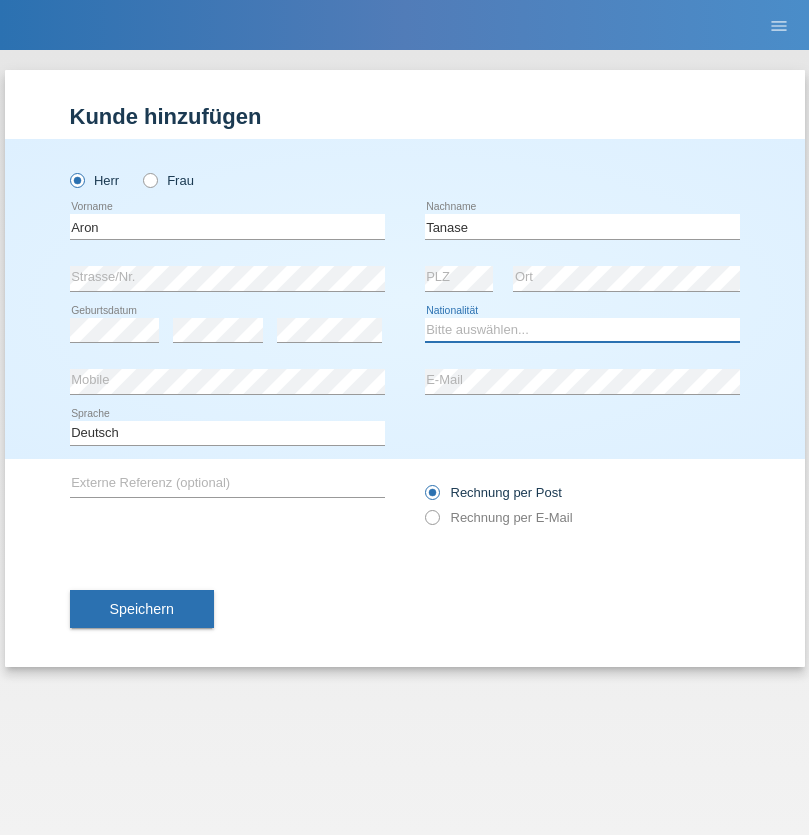 select on "RO" 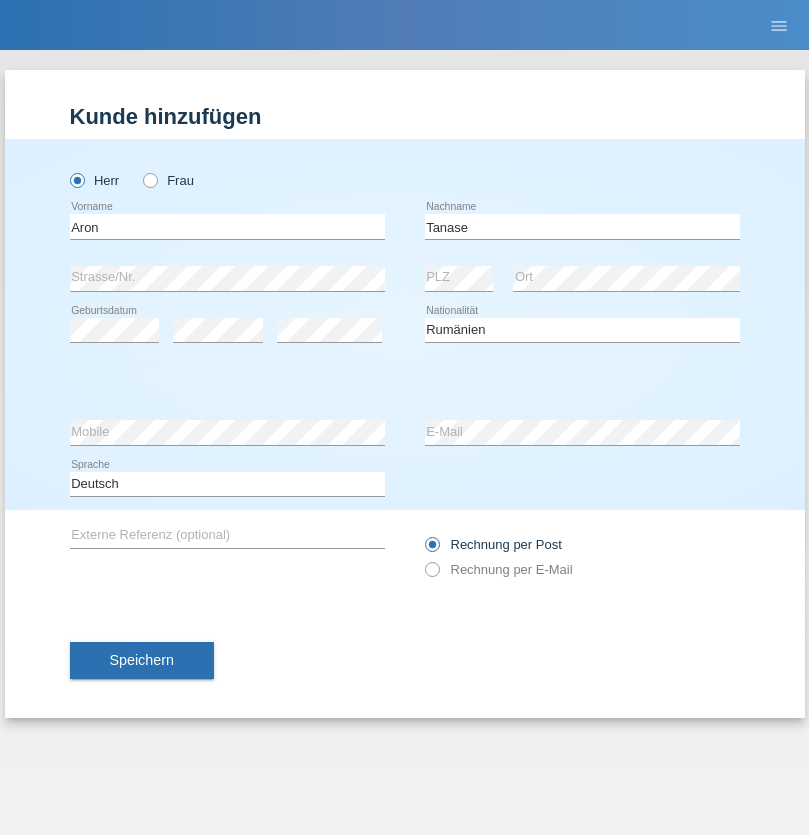 select on "C" 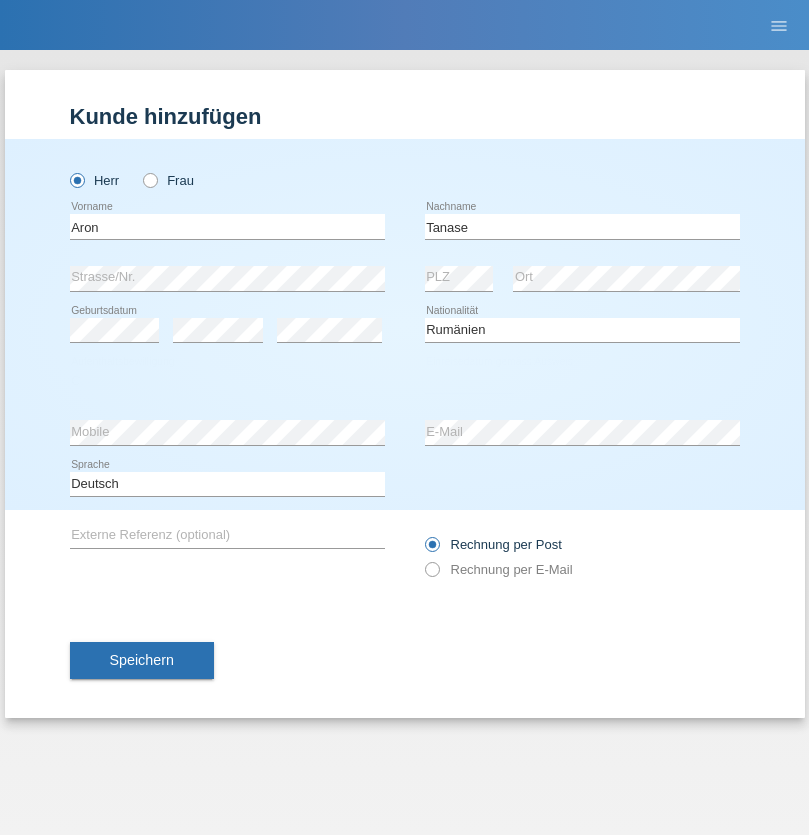 select on "01" 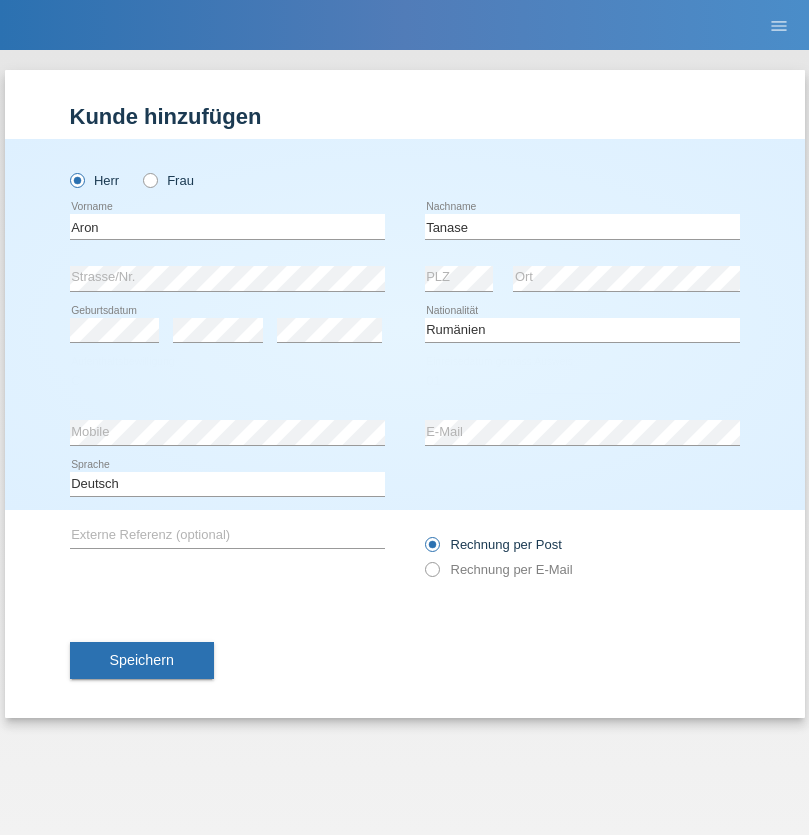 select on "08" 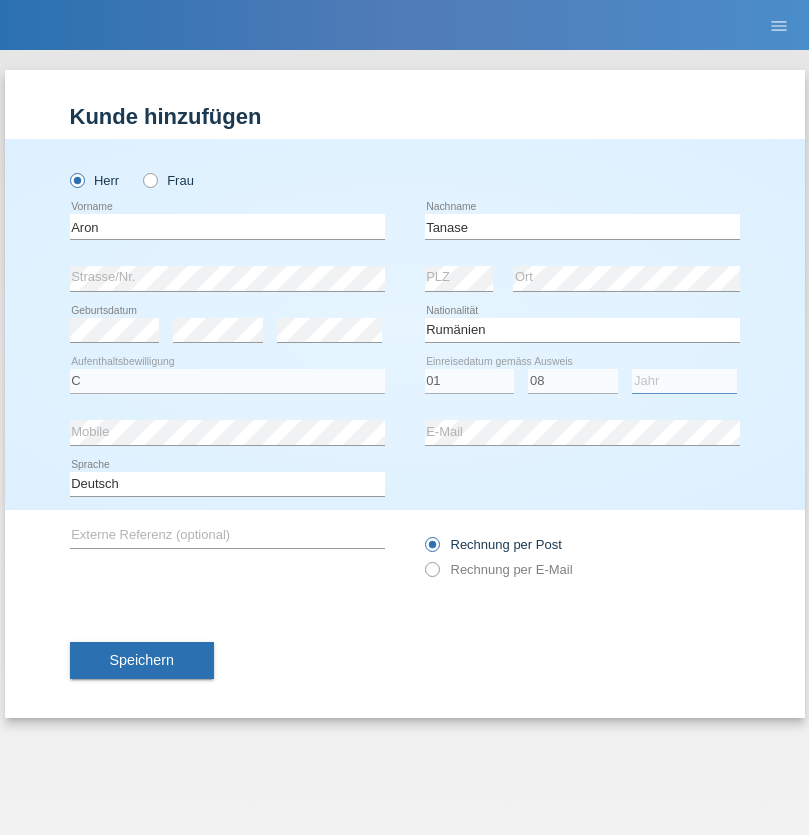 select on "2021" 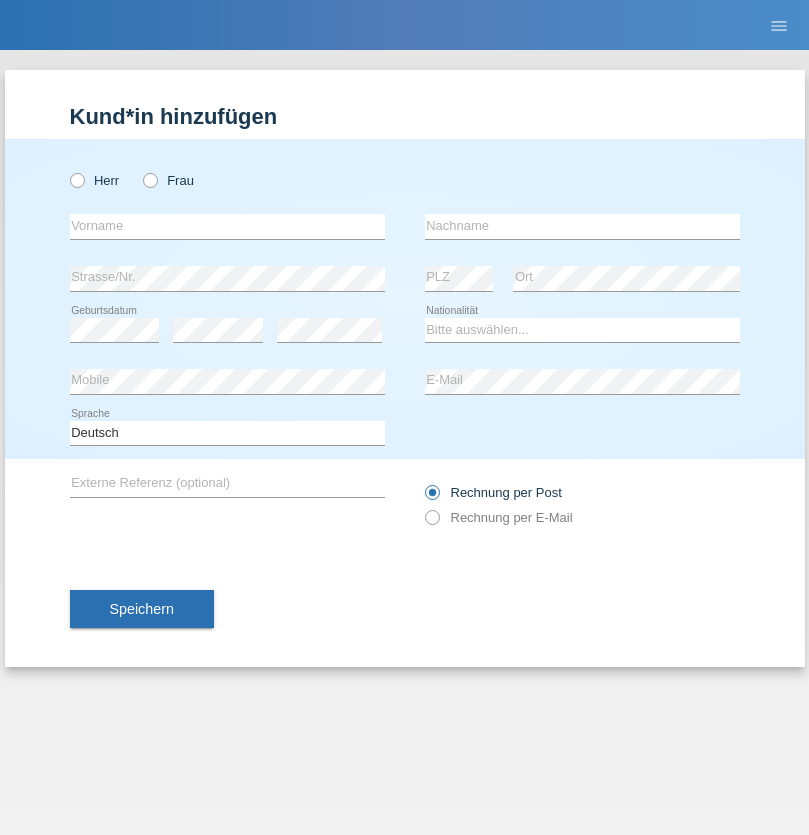 scroll, scrollTop: 0, scrollLeft: 0, axis: both 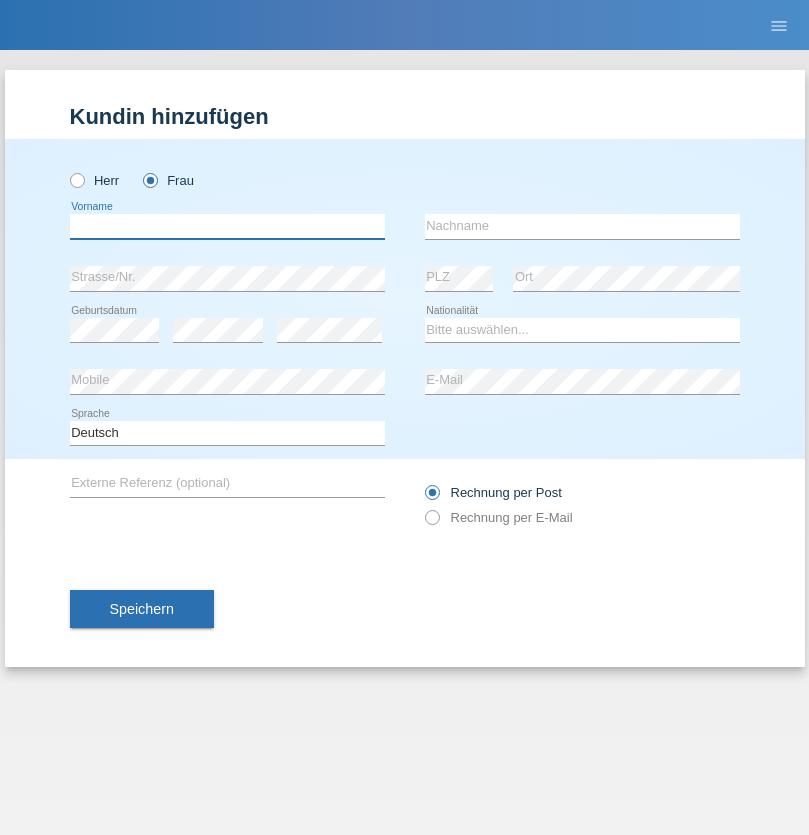 click at bounding box center [227, 226] 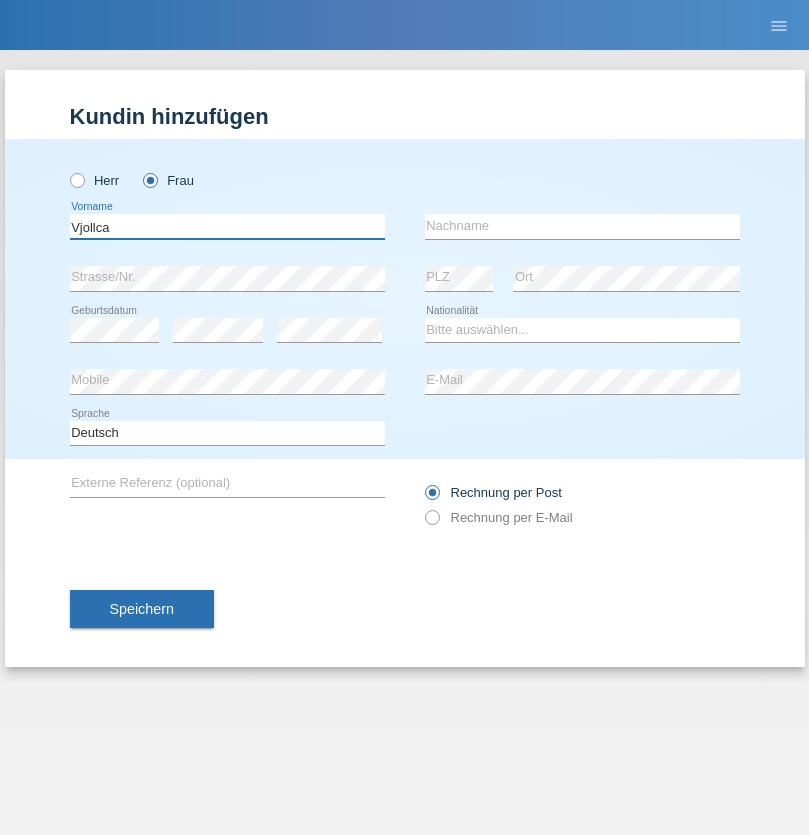 type on "Vjollca" 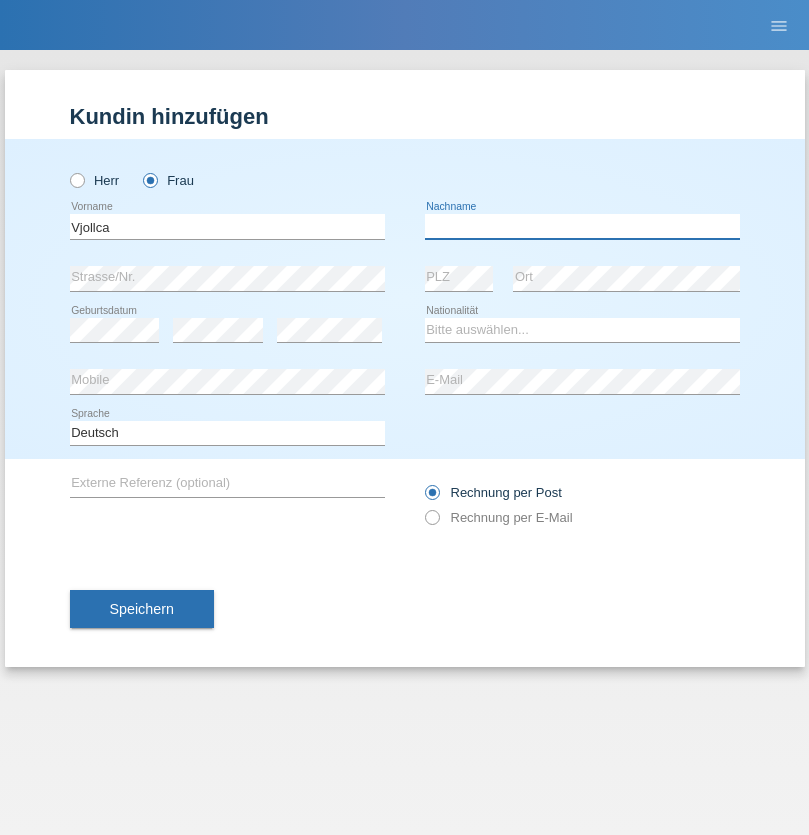 click at bounding box center (582, 226) 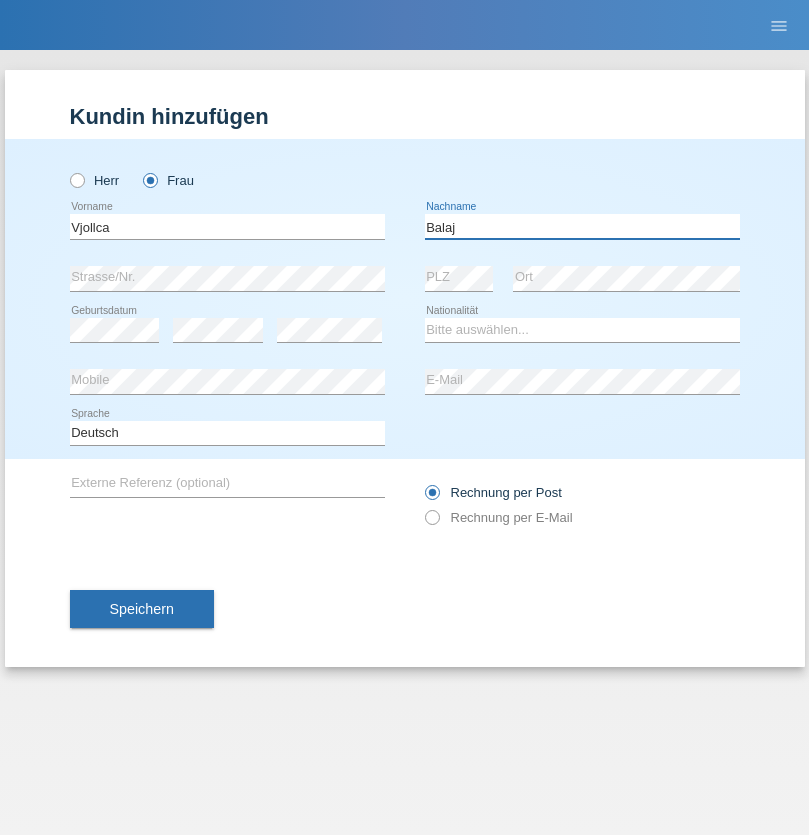 type on "Balaj" 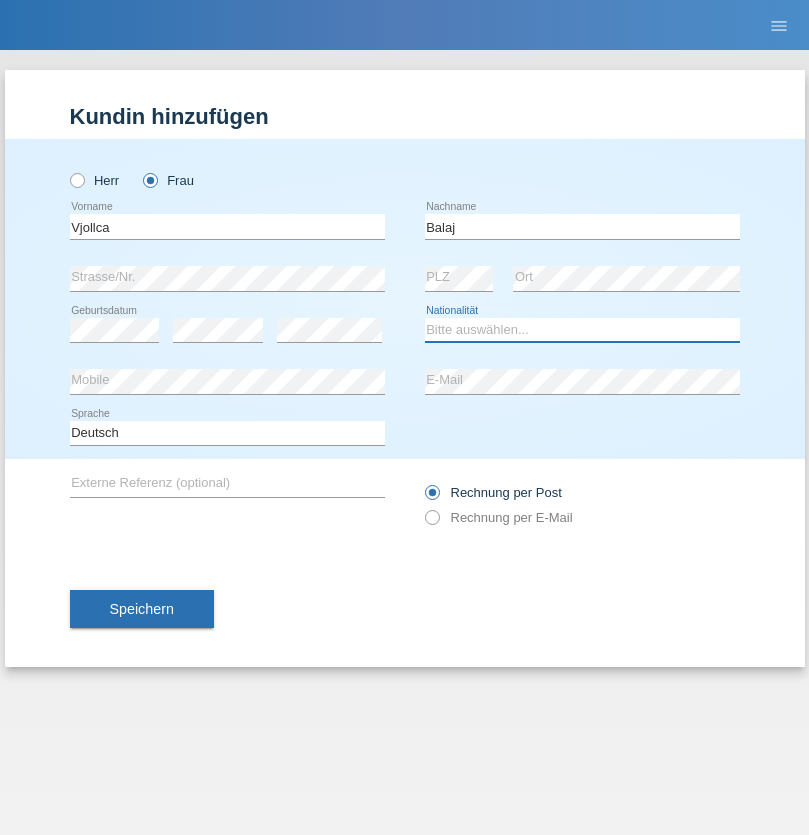 select on "XK" 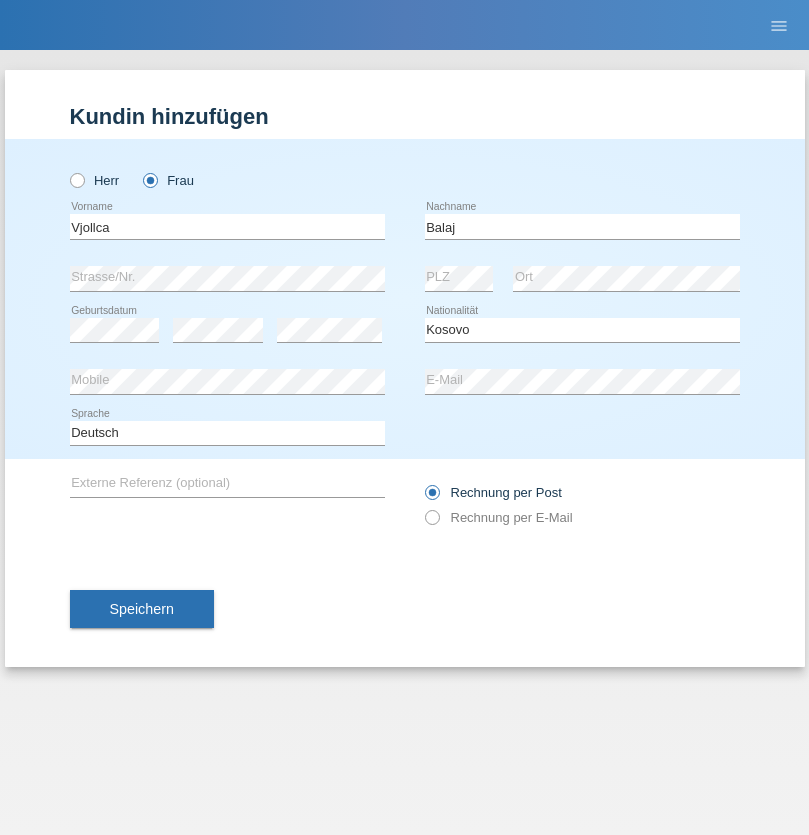 select on "C" 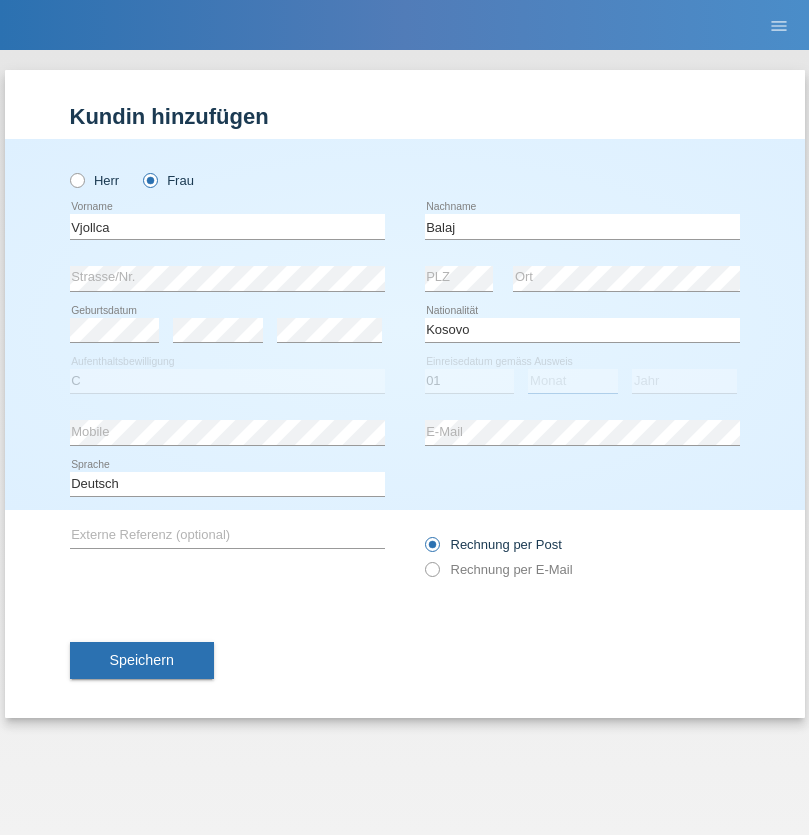 select on "08" 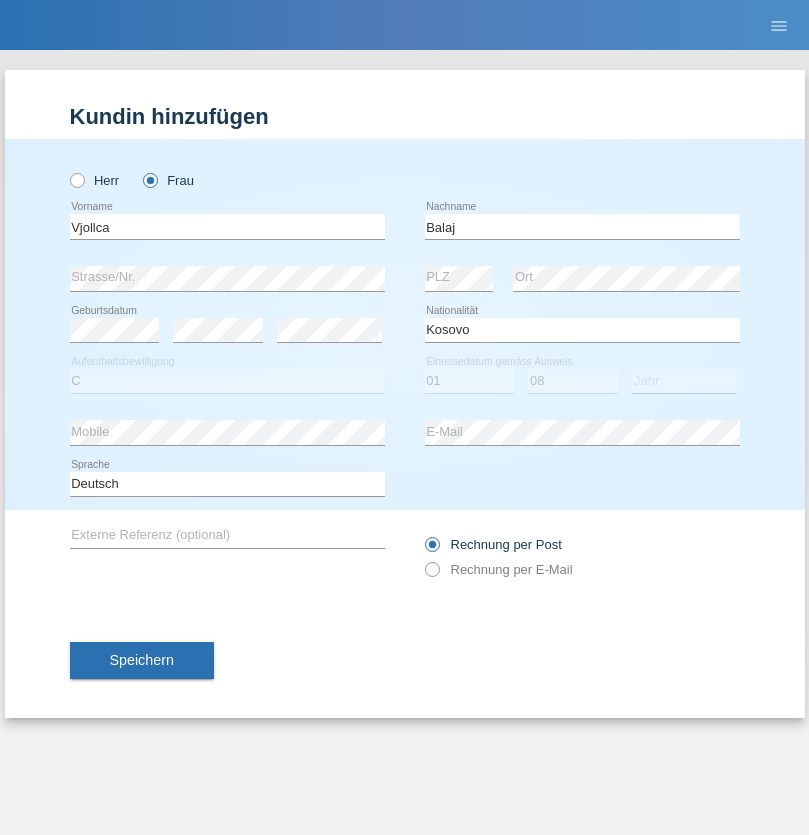 select on "2021" 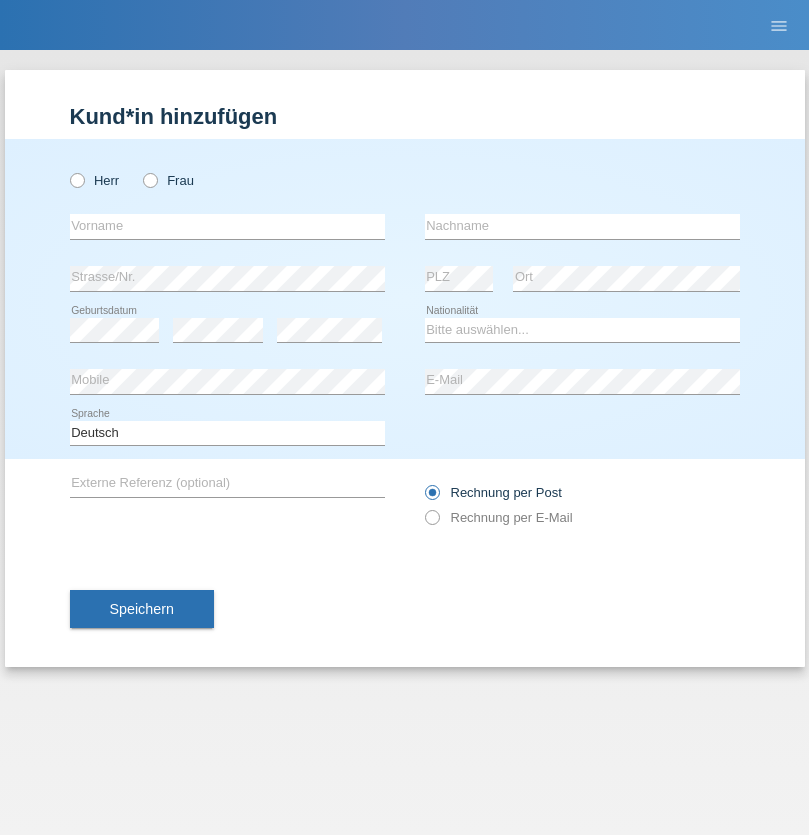 scroll, scrollTop: 0, scrollLeft: 0, axis: both 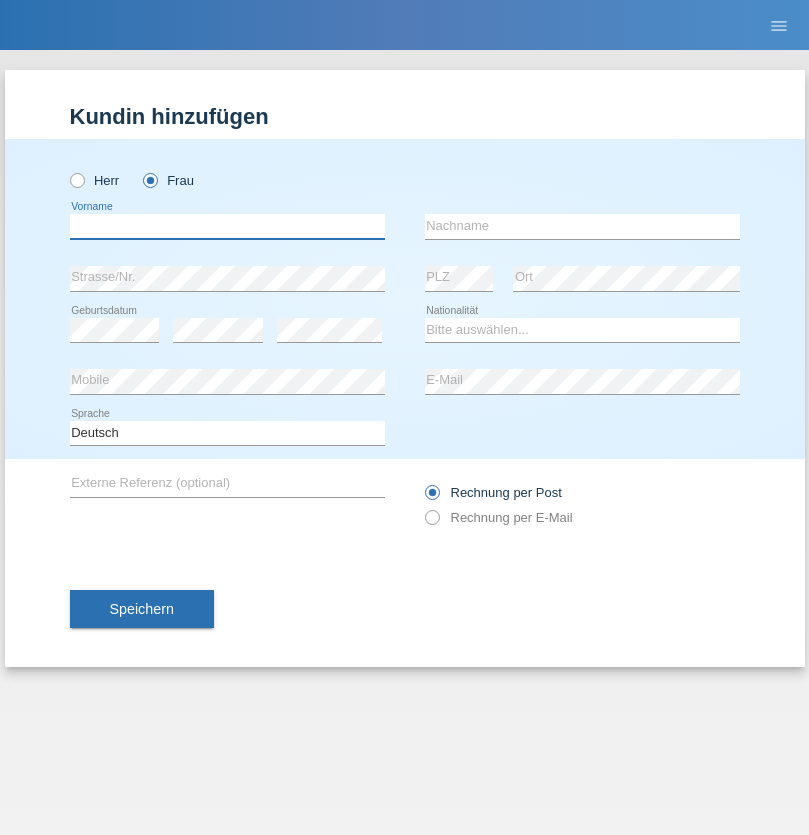 click at bounding box center (227, 226) 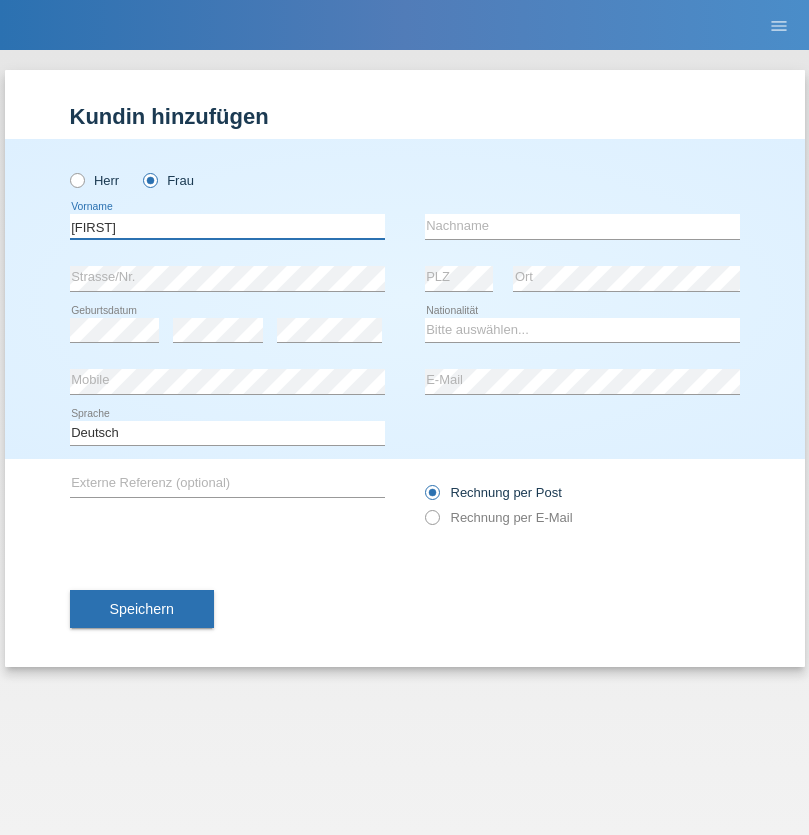 type on "[FIRST]" 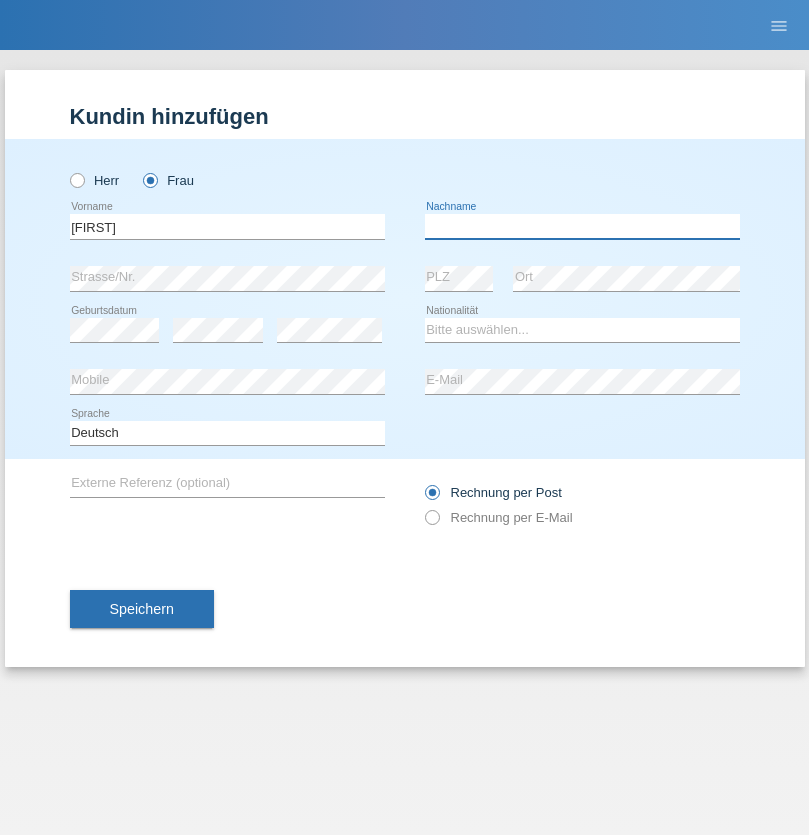 click at bounding box center [582, 226] 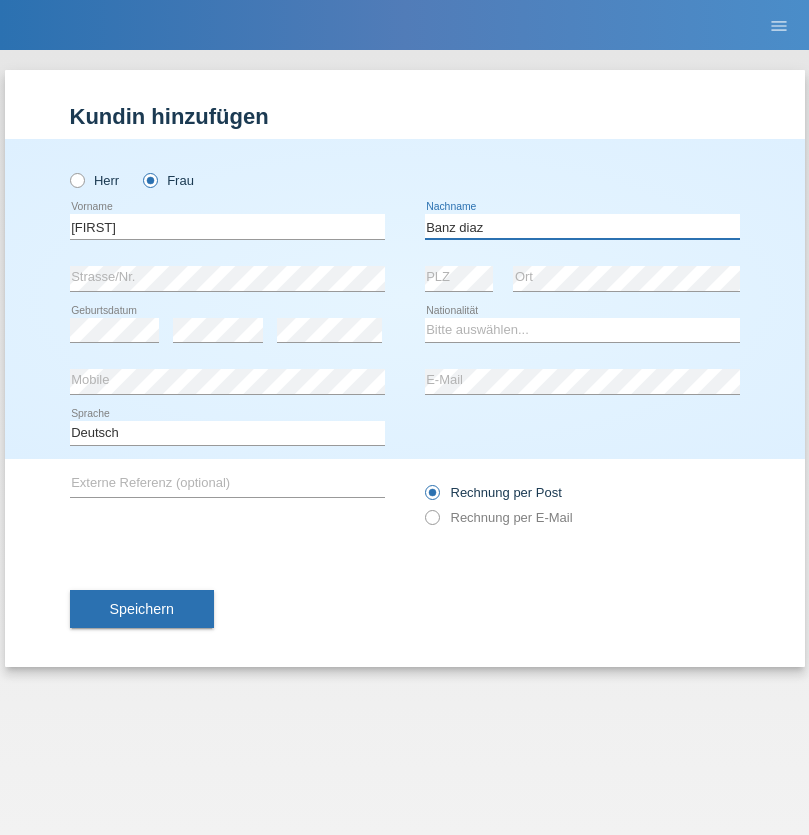 type on "Banz diaz" 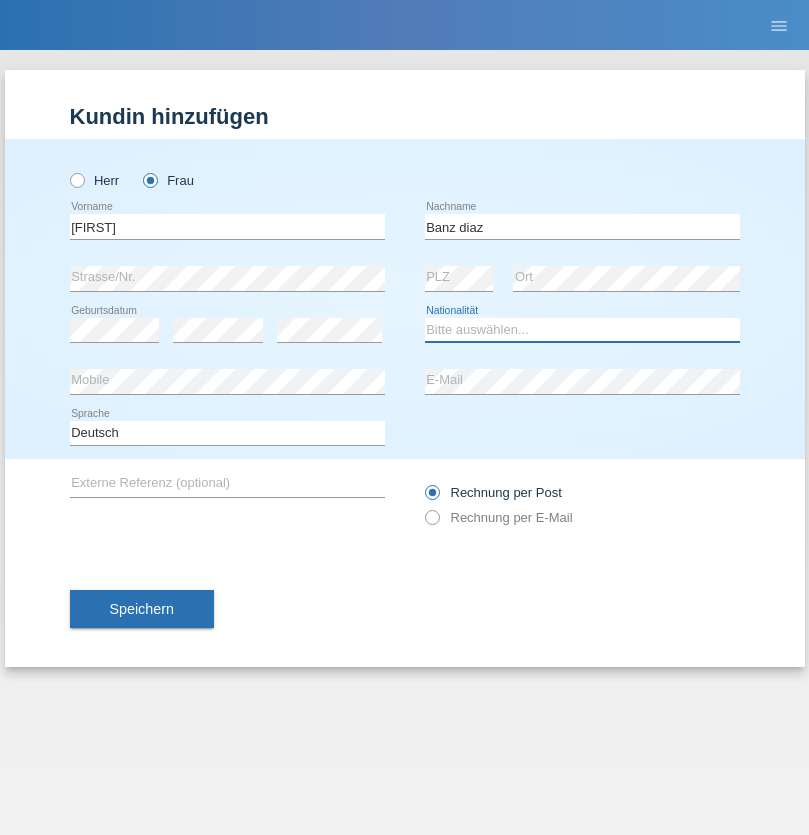 select on "CH" 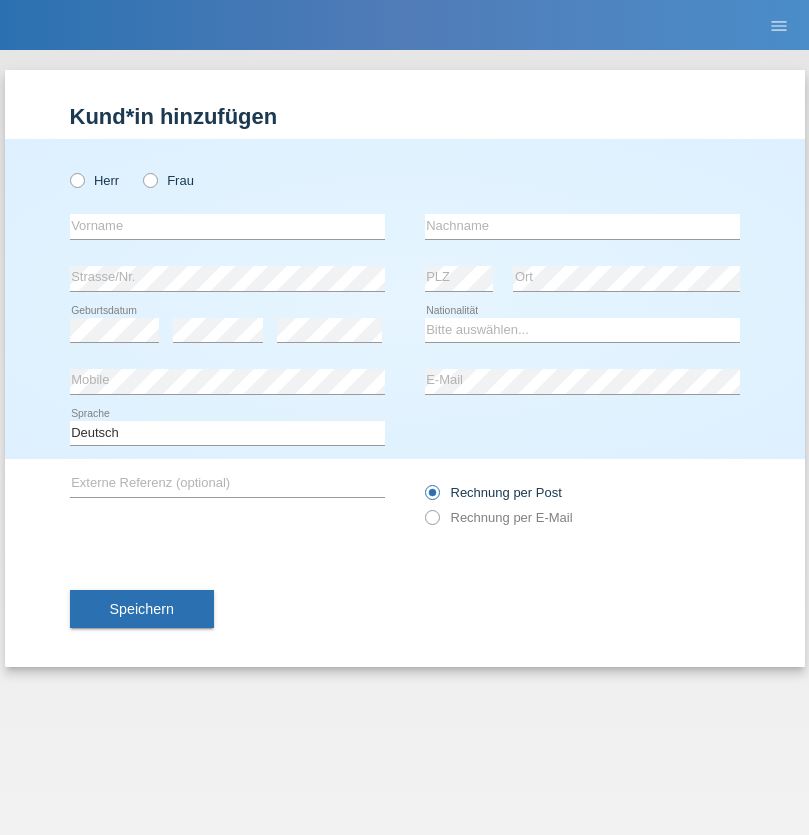 scroll, scrollTop: 0, scrollLeft: 0, axis: both 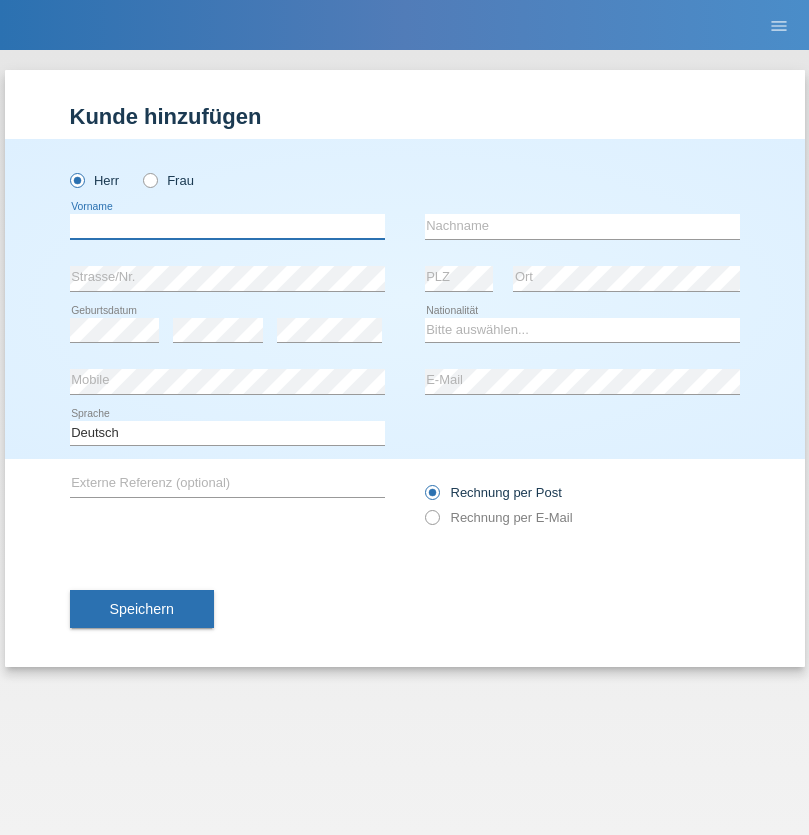 click at bounding box center (227, 226) 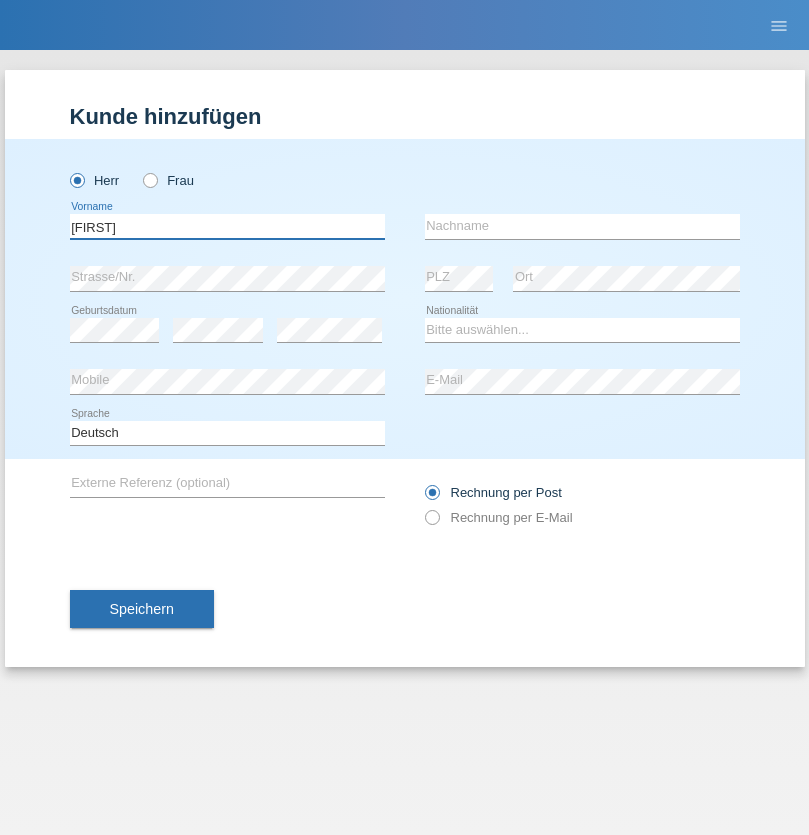 type on "[FIRST]" 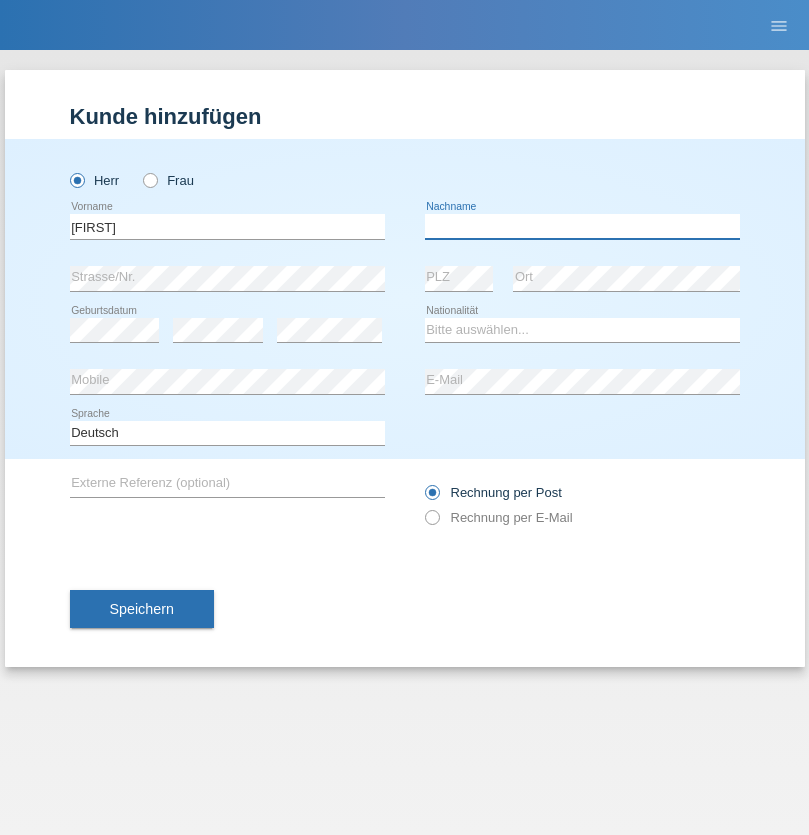click at bounding box center (582, 226) 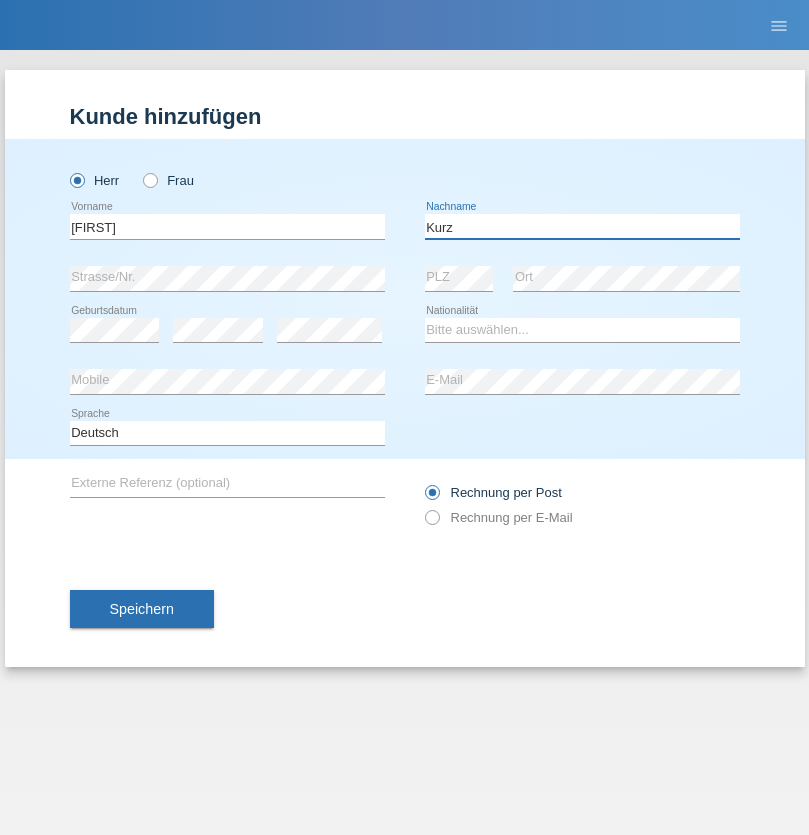 type on "Kurz" 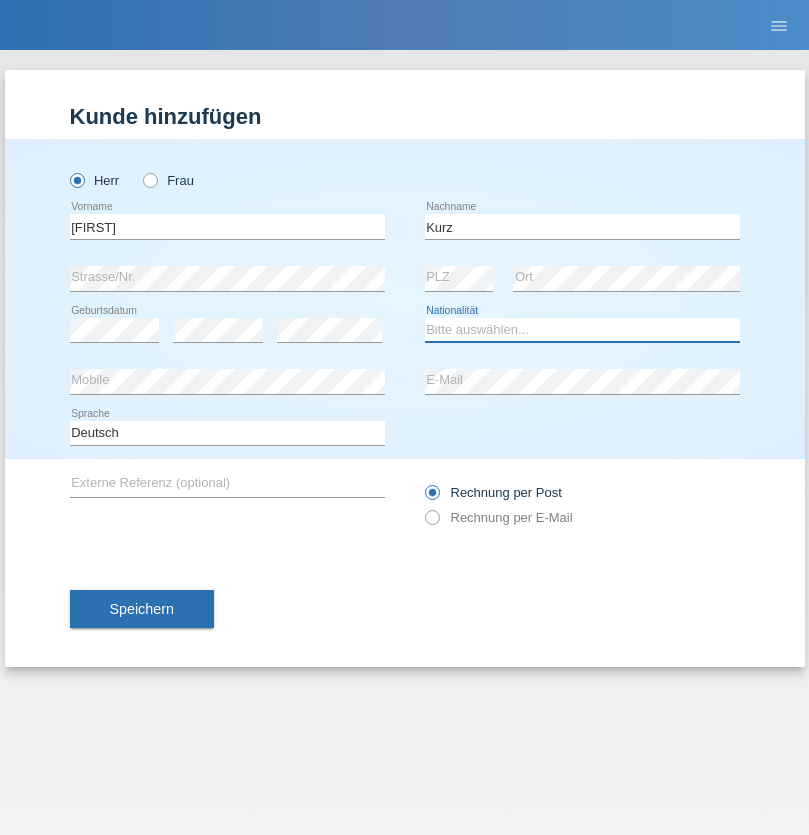 select on "CH" 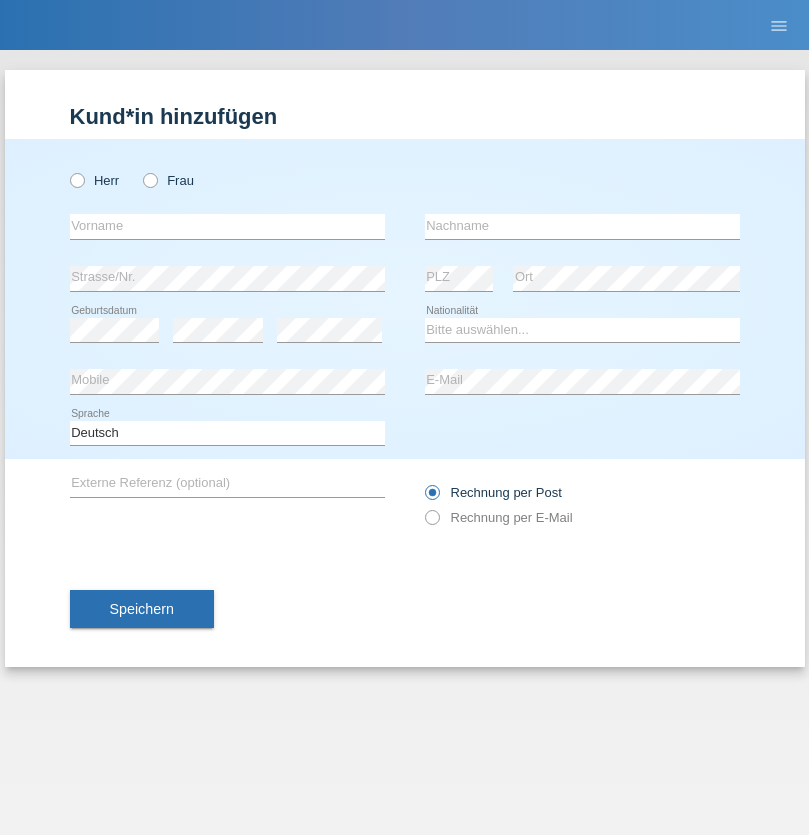 scroll, scrollTop: 0, scrollLeft: 0, axis: both 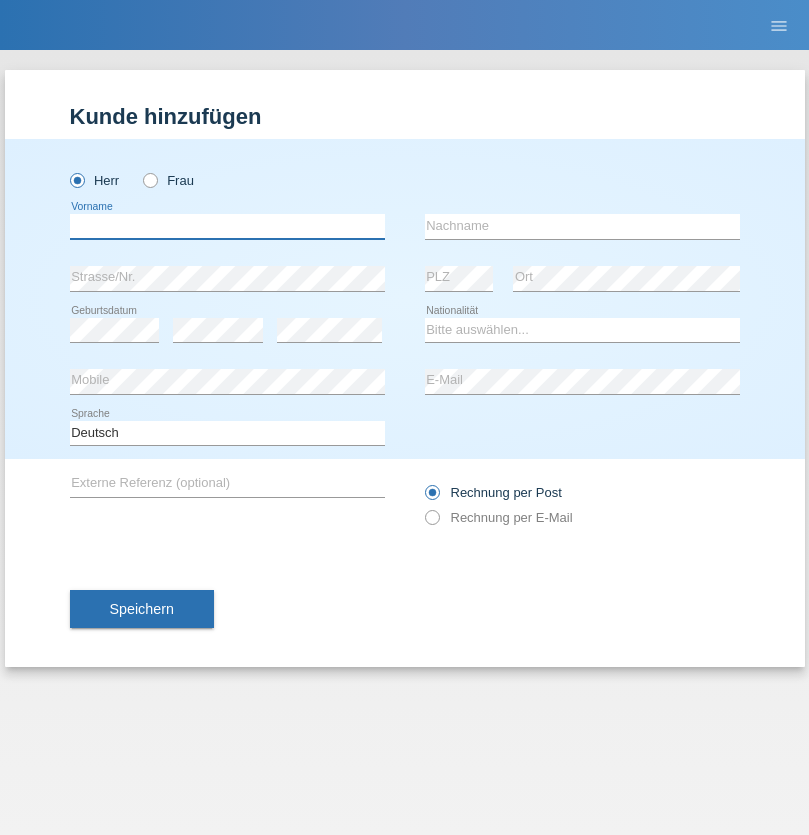 click at bounding box center (227, 226) 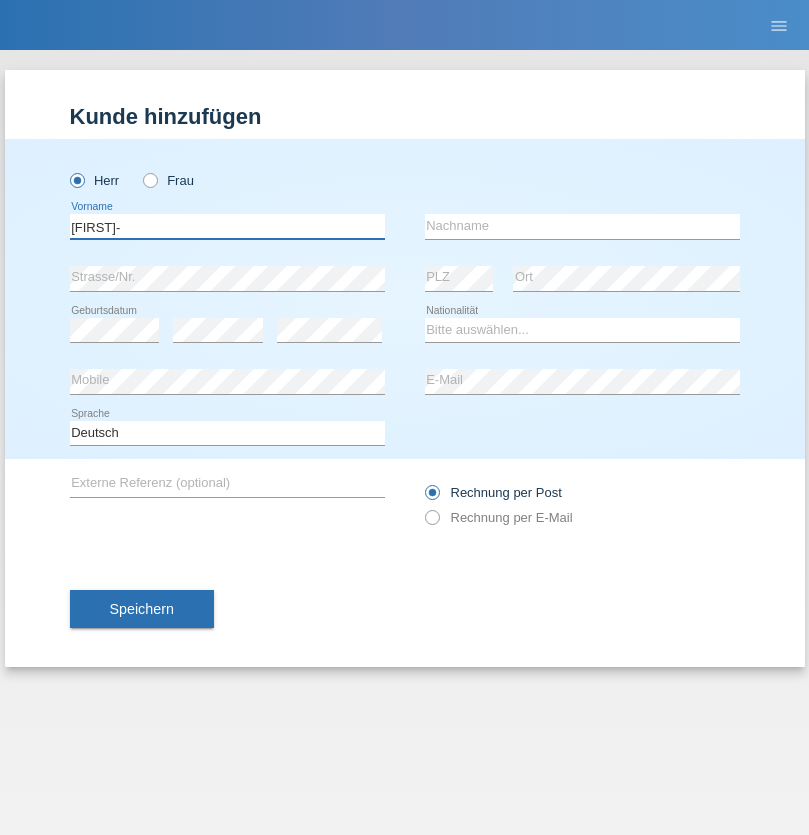 type on "[FIRST]-" 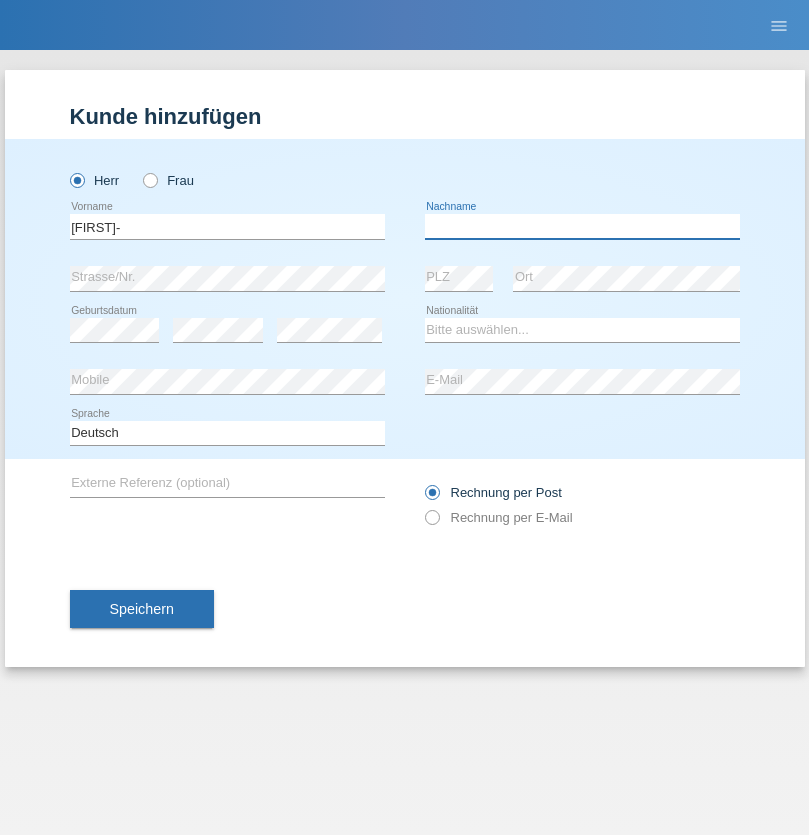 click at bounding box center (582, 226) 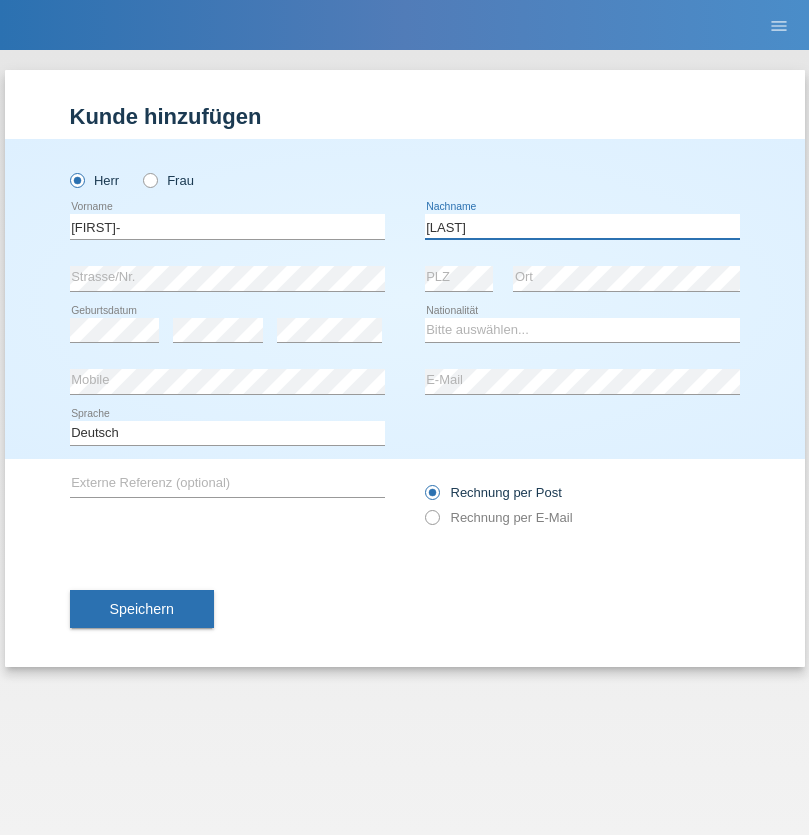 type on "[LAST]" 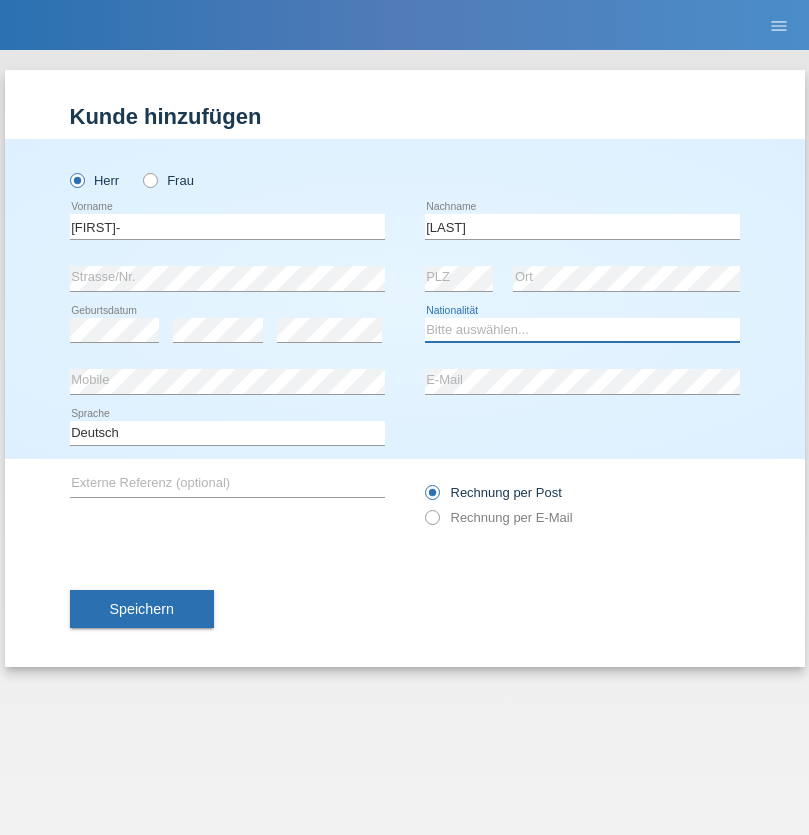 select on "CH" 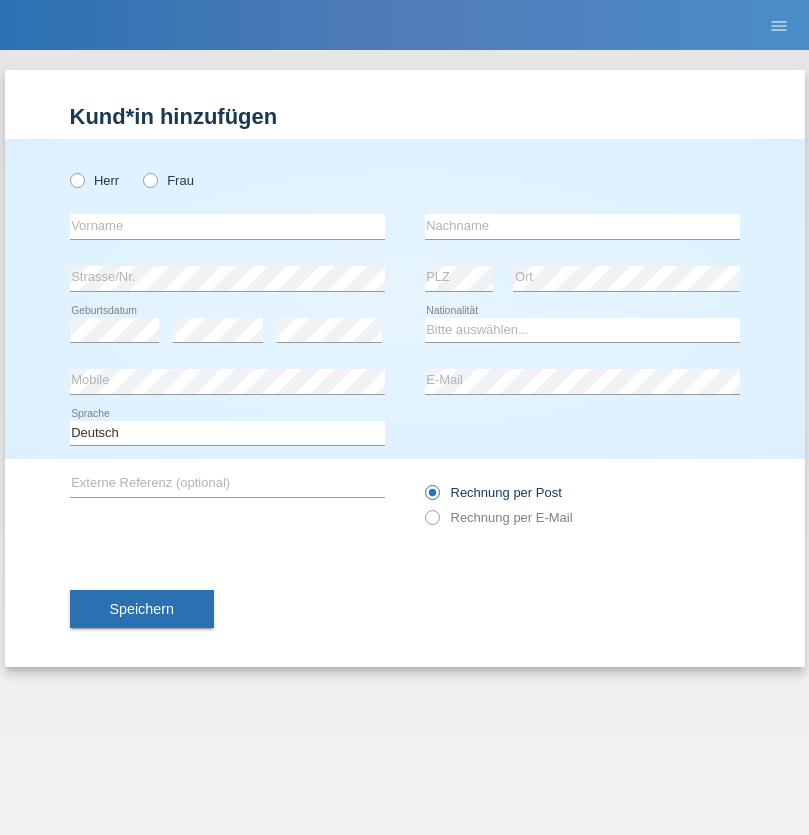 scroll, scrollTop: 0, scrollLeft: 0, axis: both 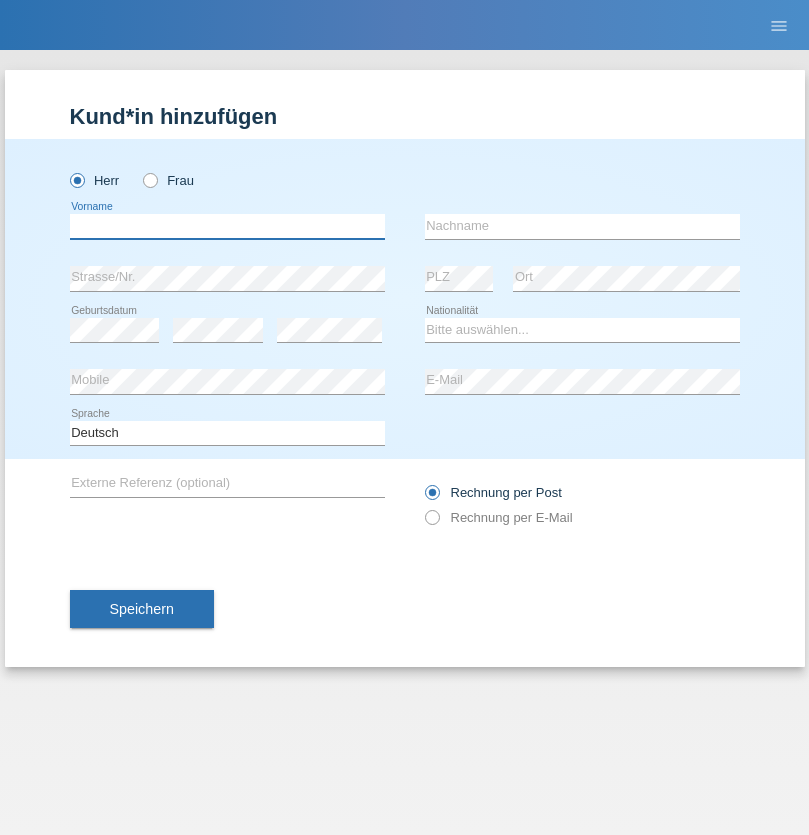 click at bounding box center [227, 226] 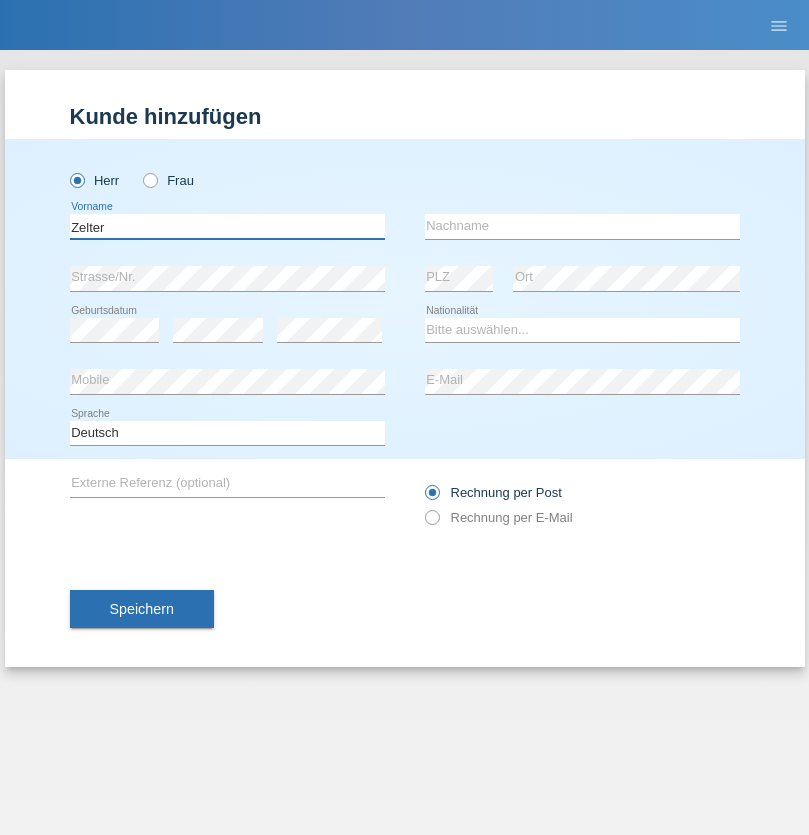 type on "Zelter" 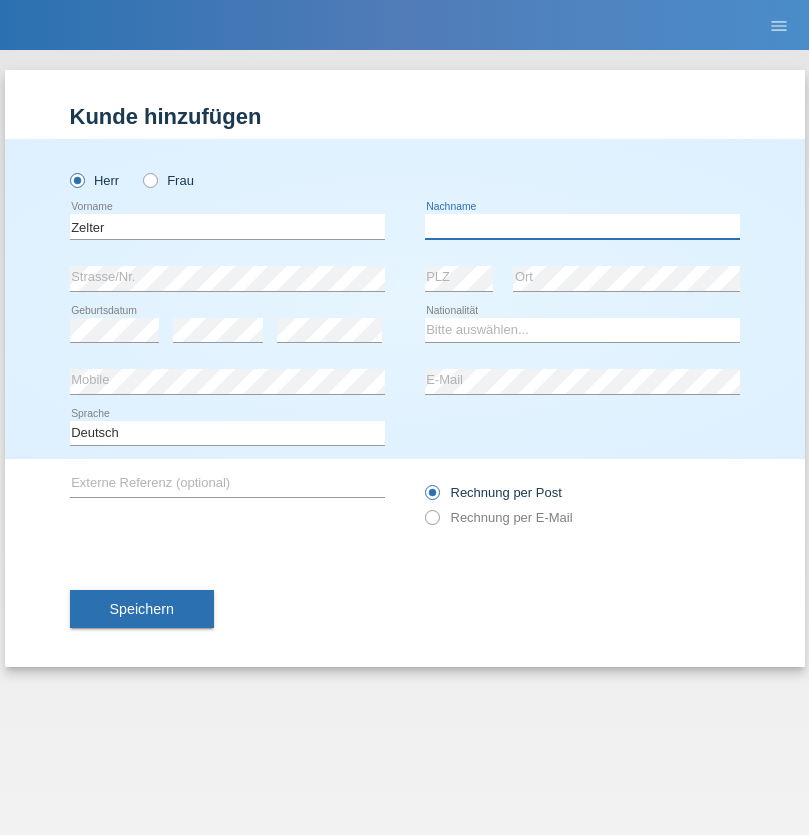 click at bounding box center (582, 226) 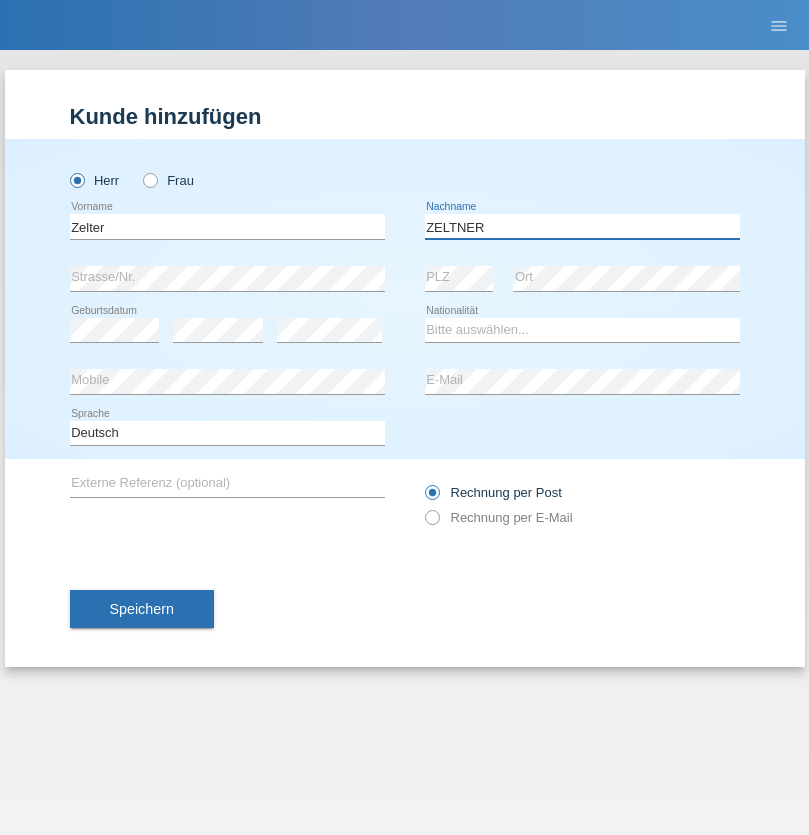 type on "ZELTNER" 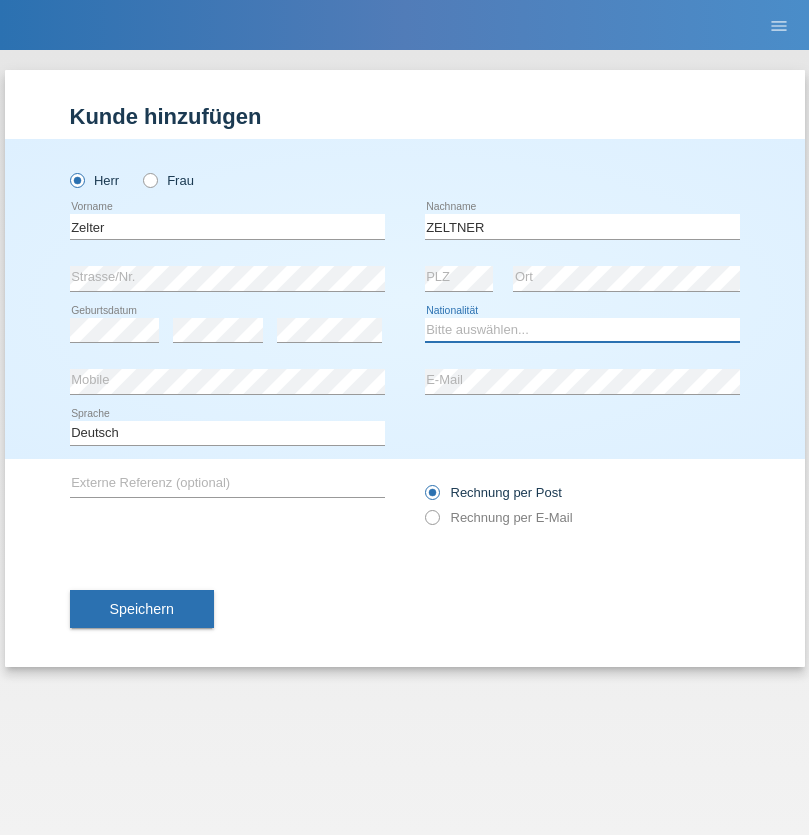 select on "CH" 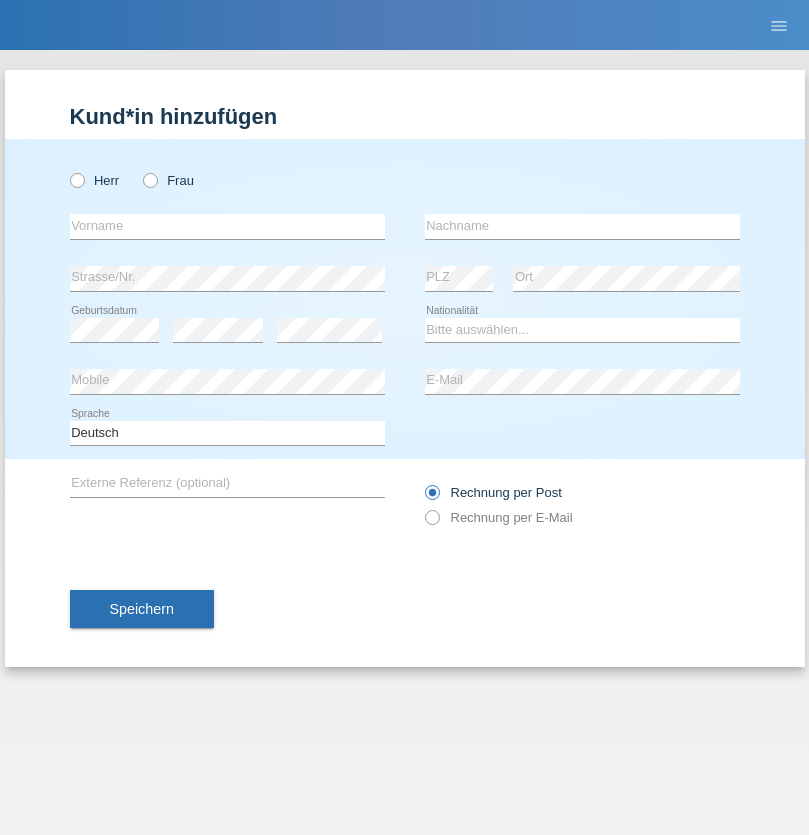 scroll, scrollTop: 0, scrollLeft: 0, axis: both 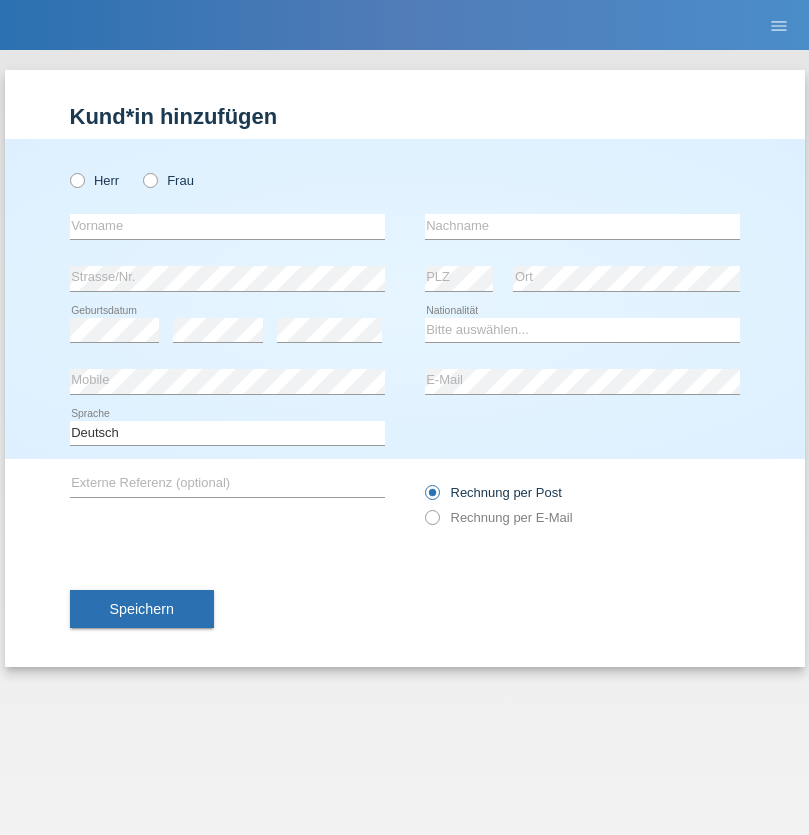 radio on "true" 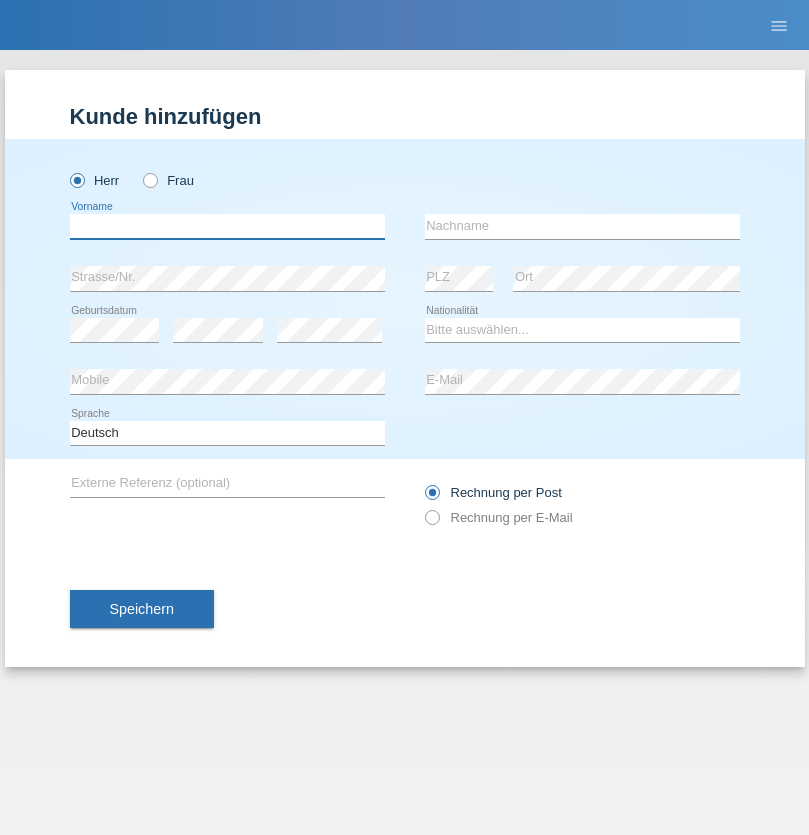 click at bounding box center (227, 226) 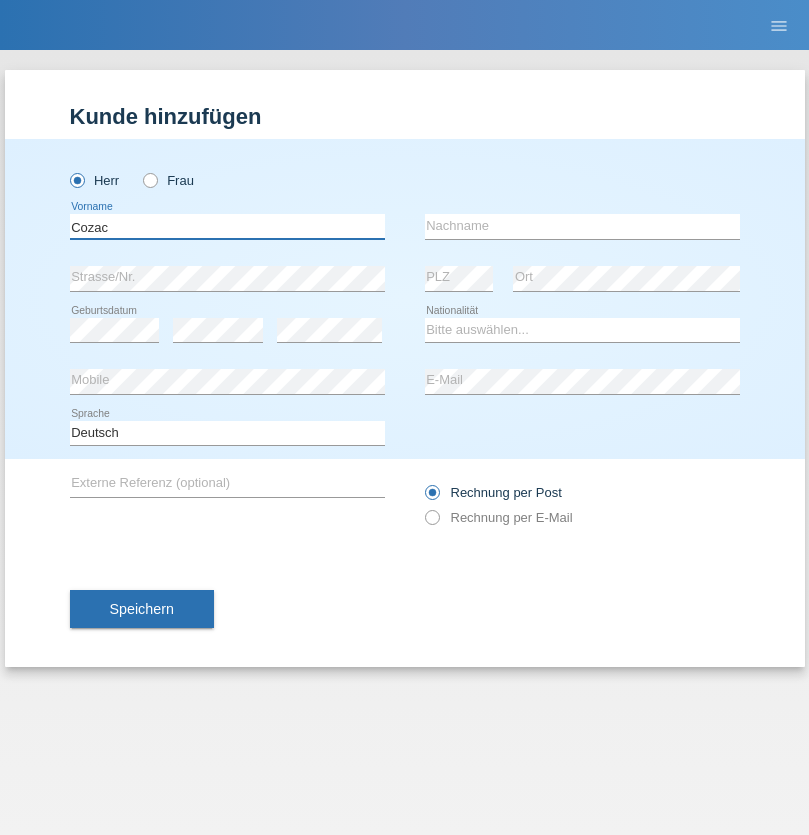 type on "Cozac" 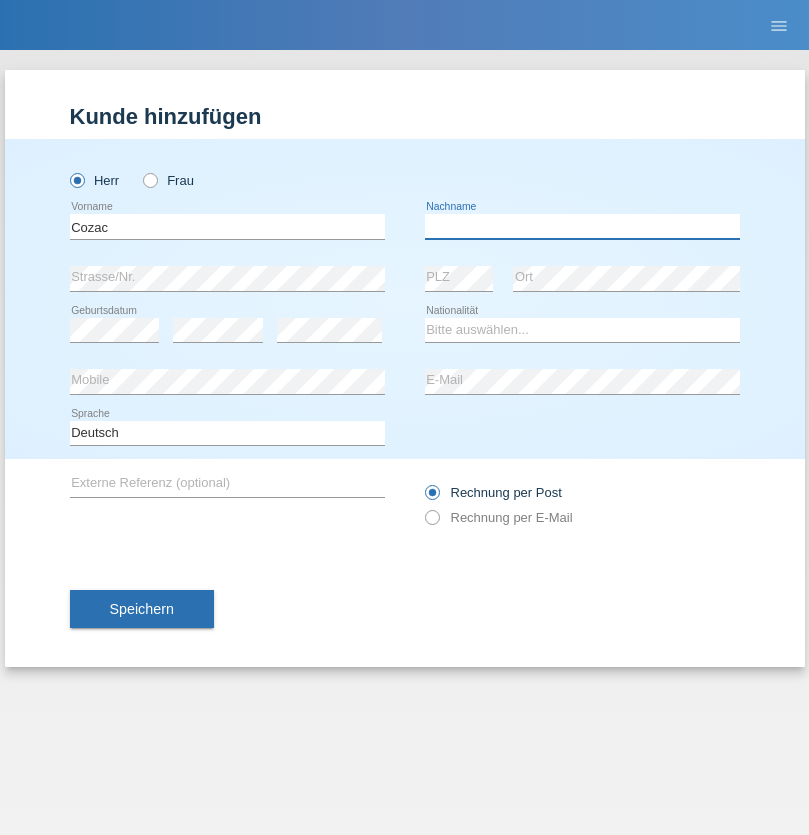 click at bounding box center [582, 226] 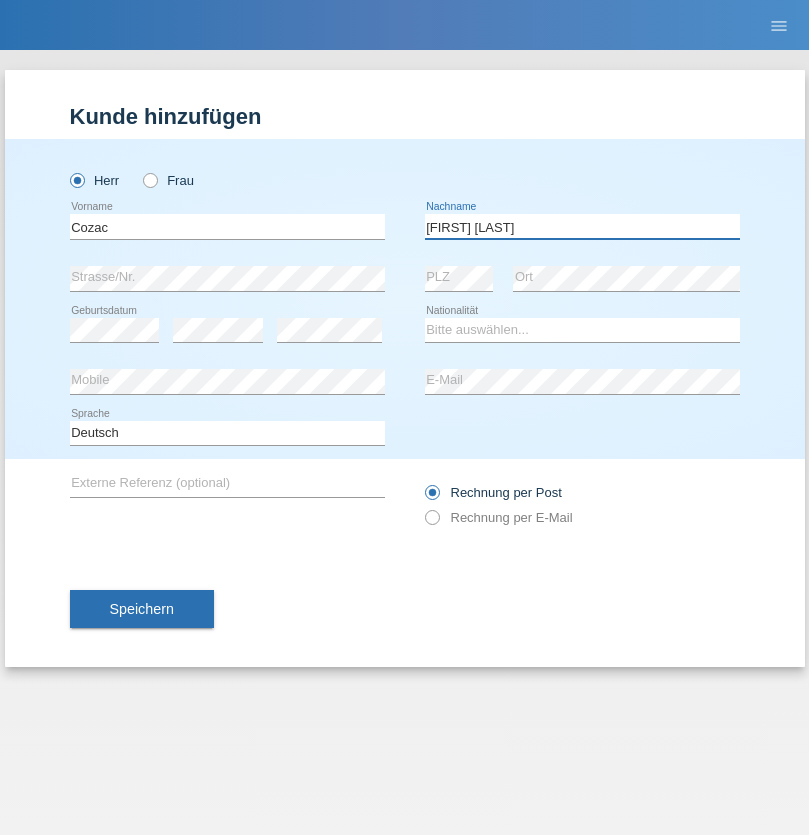 type on "[FIRST] [LAST]" 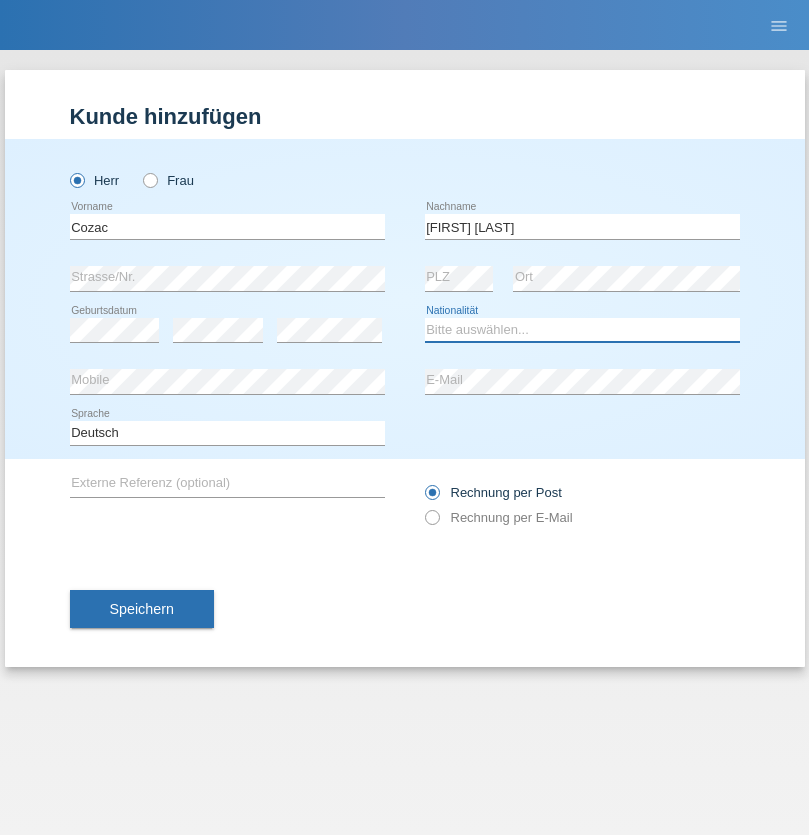 select on "RO" 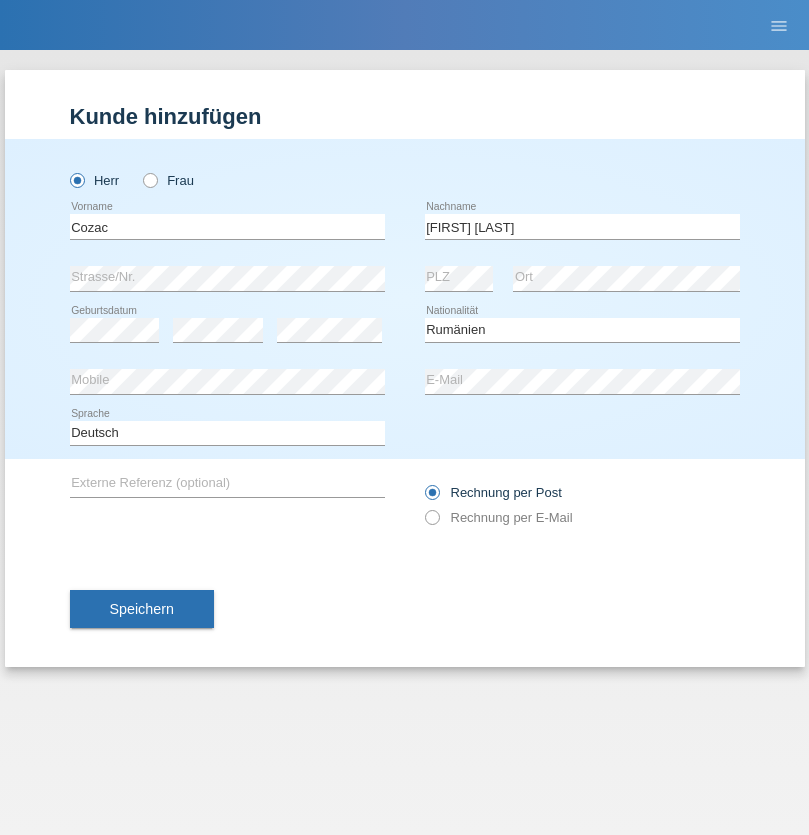 select on "C" 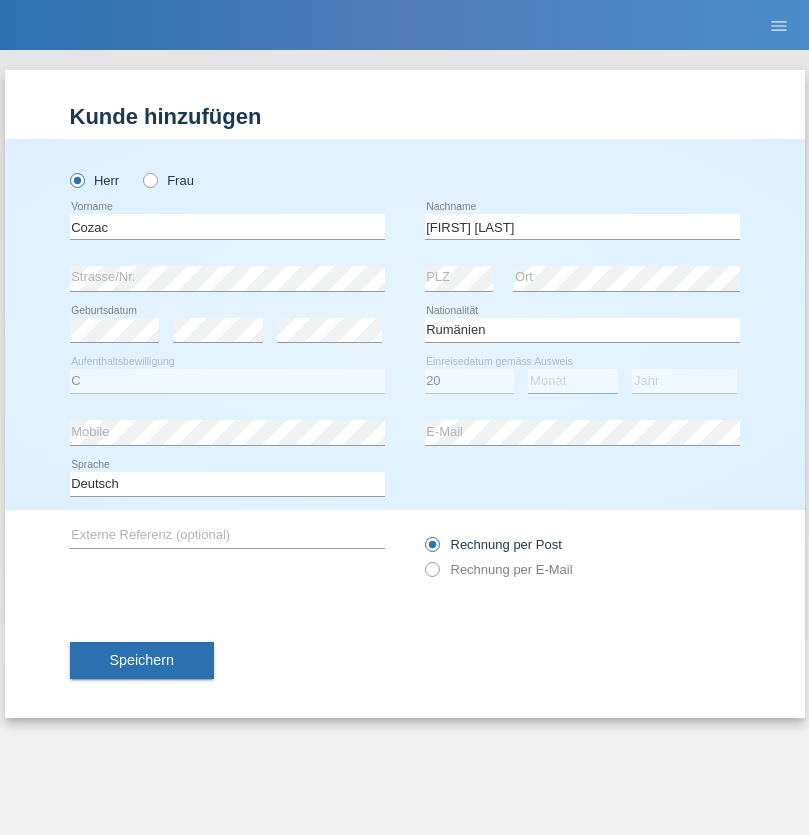 select on "05" 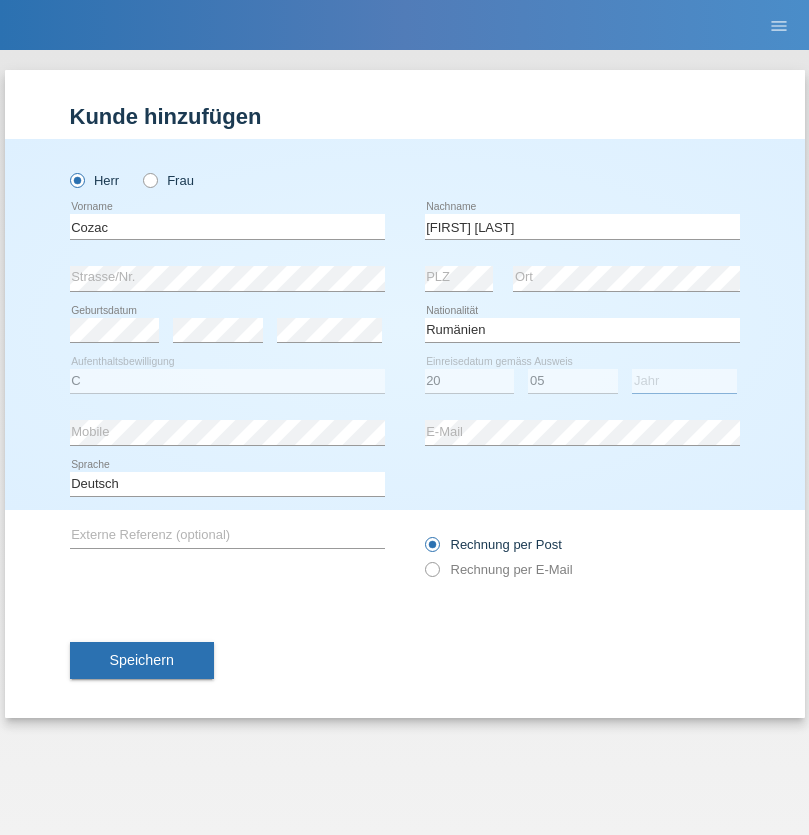 select on "2021" 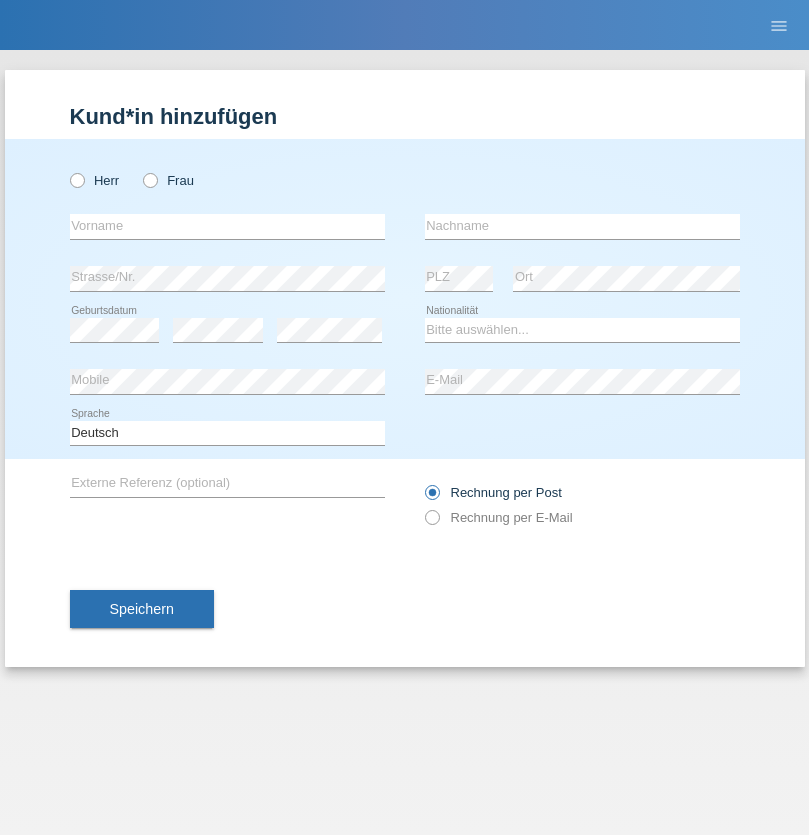 scroll, scrollTop: 0, scrollLeft: 0, axis: both 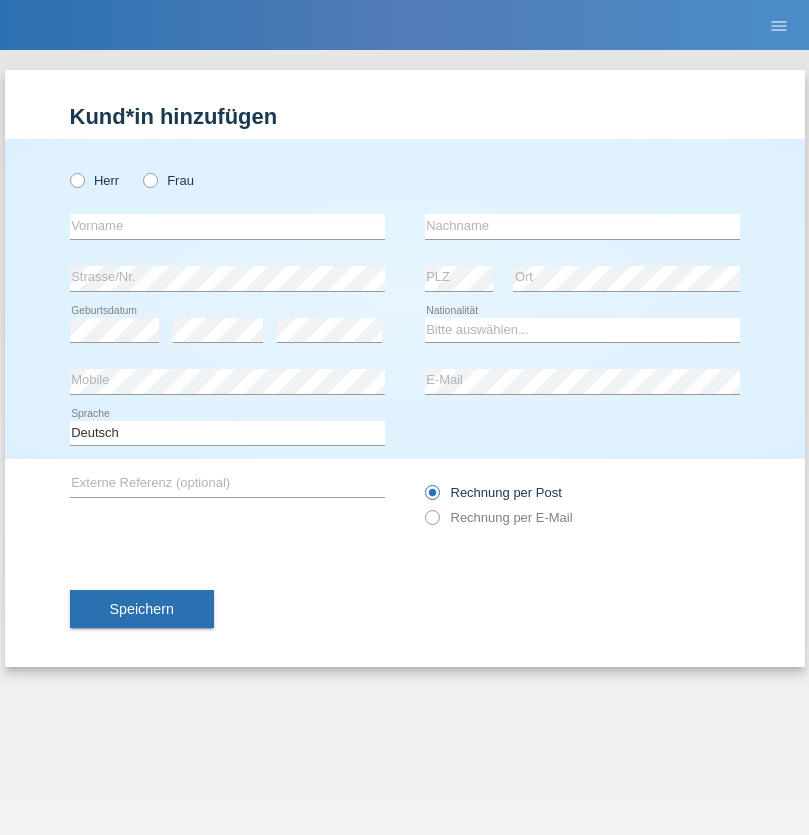 radio on "true" 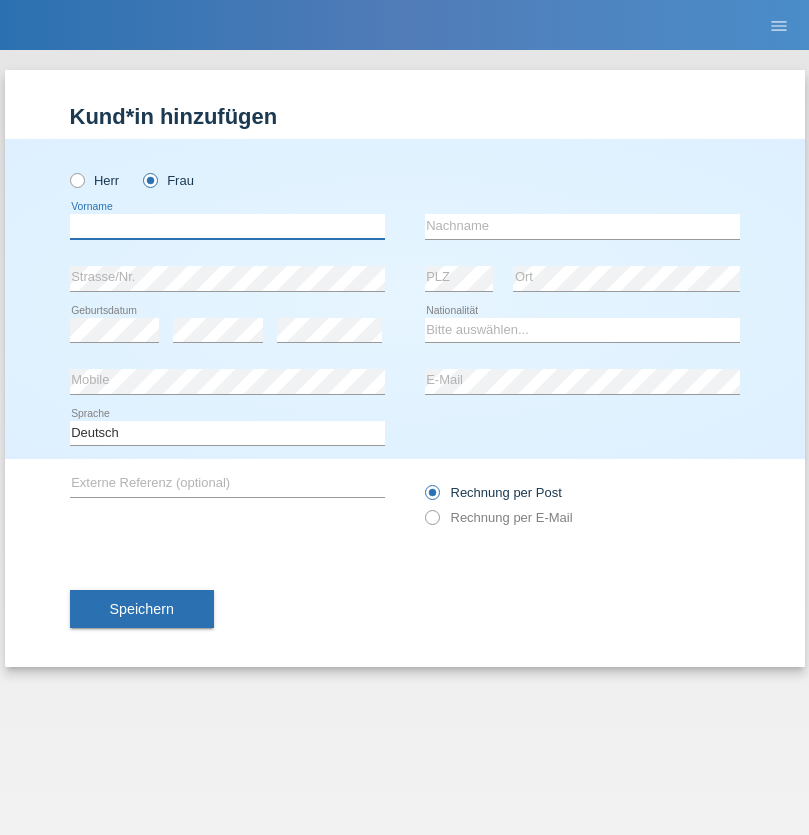 click at bounding box center (227, 226) 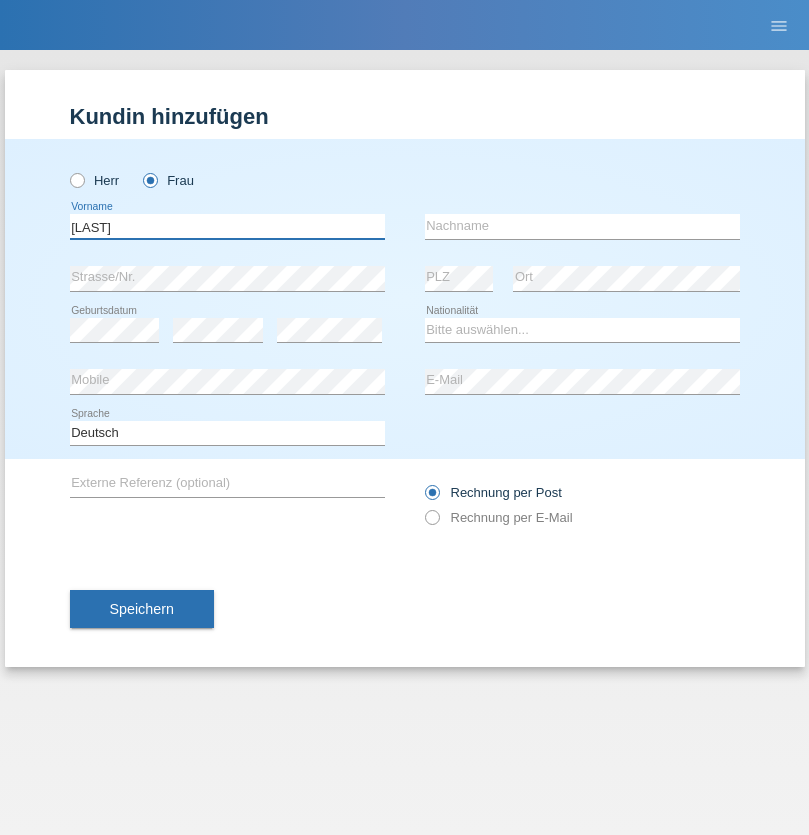 type on "[LAST]" 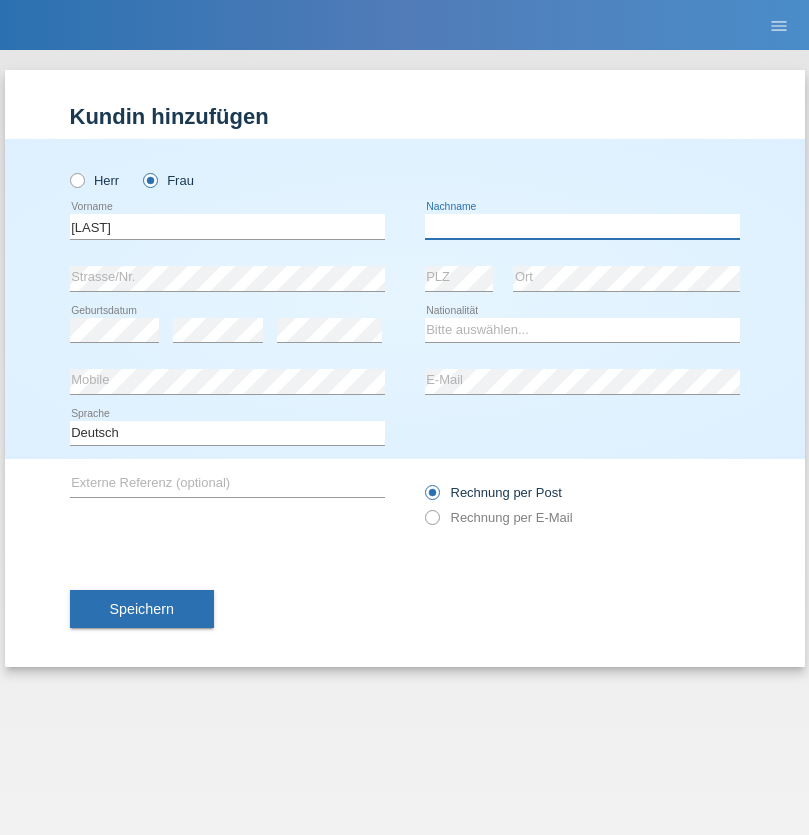 click at bounding box center (582, 226) 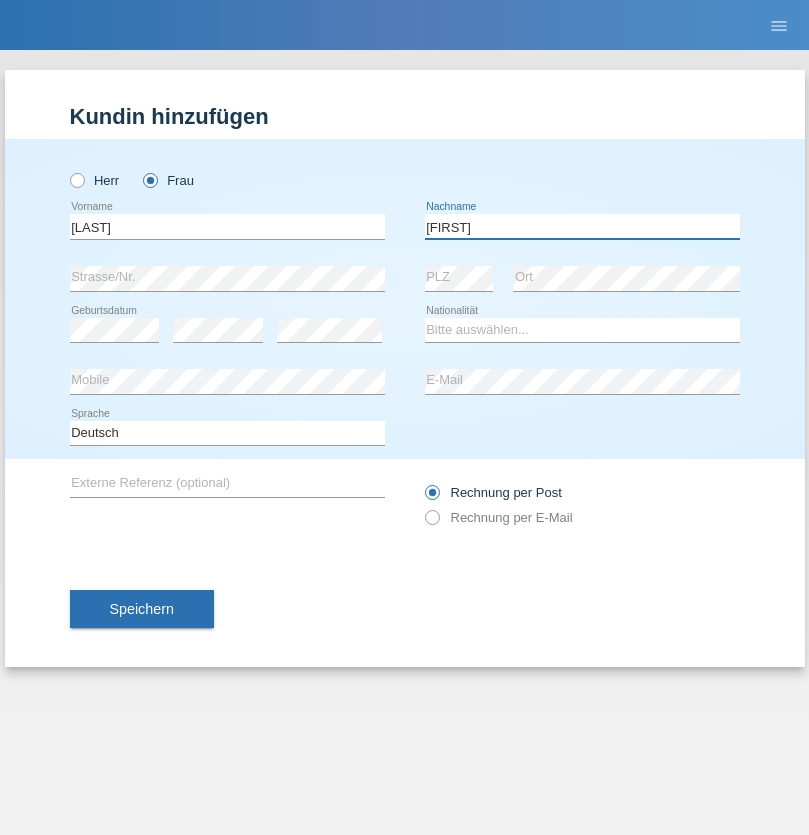 type on "[FIRST]" 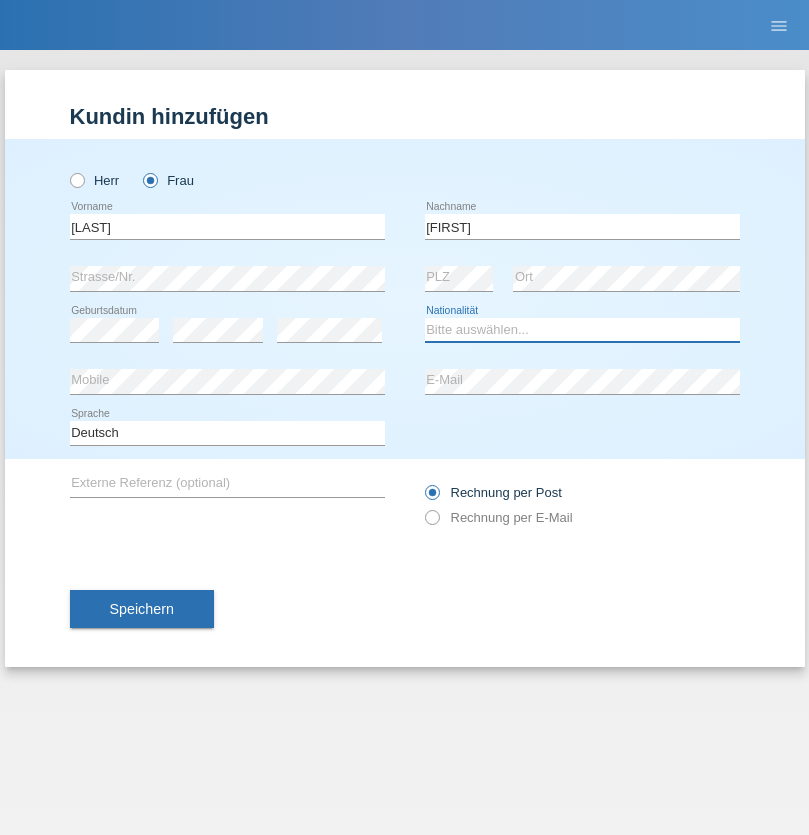 select on "UA" 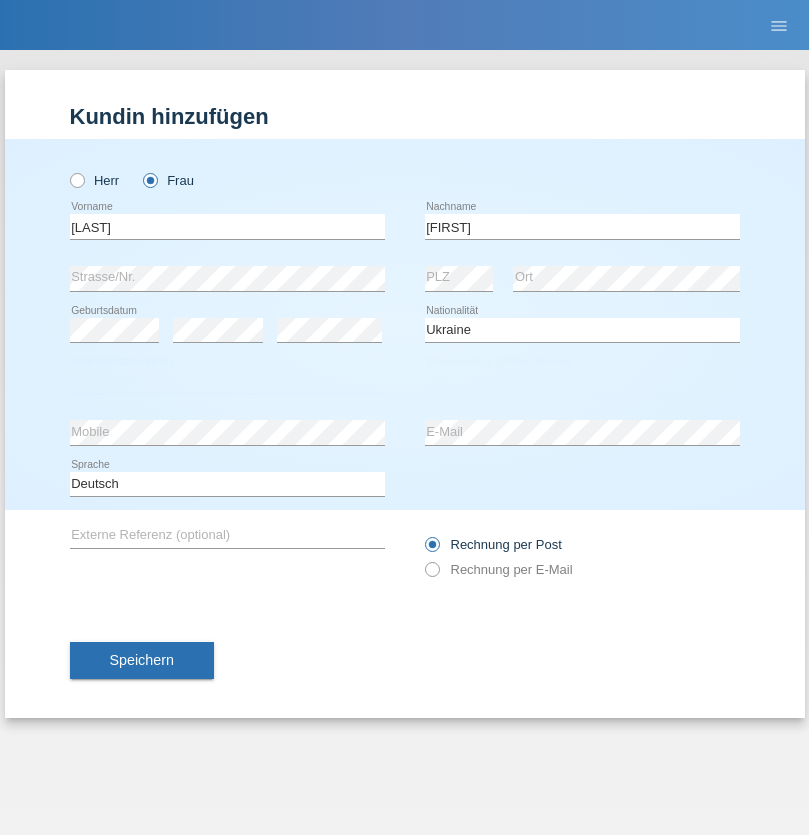 select on "C" 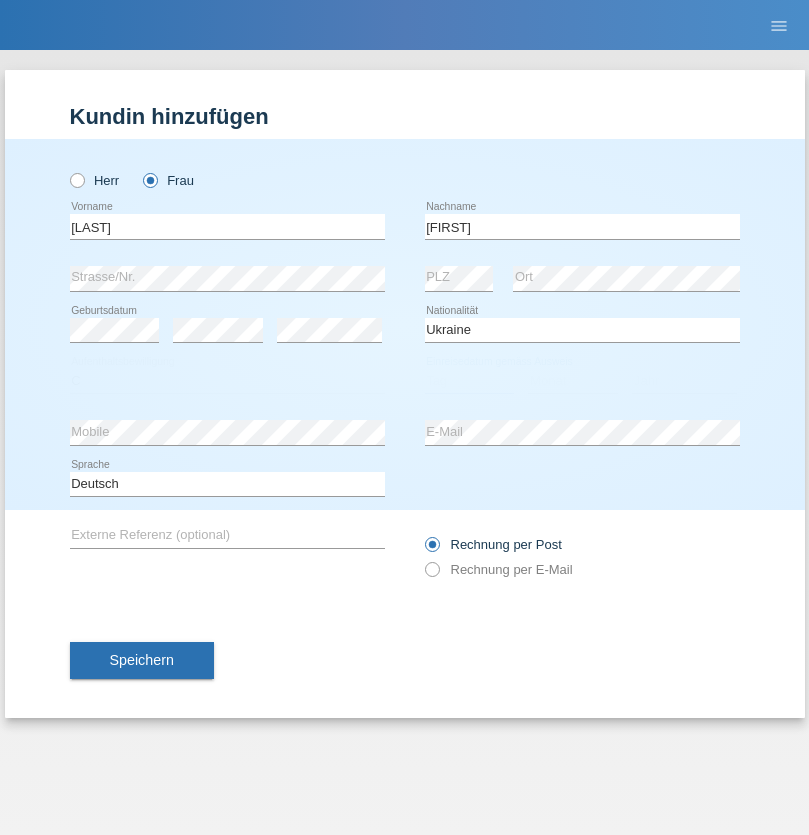 select on "01" 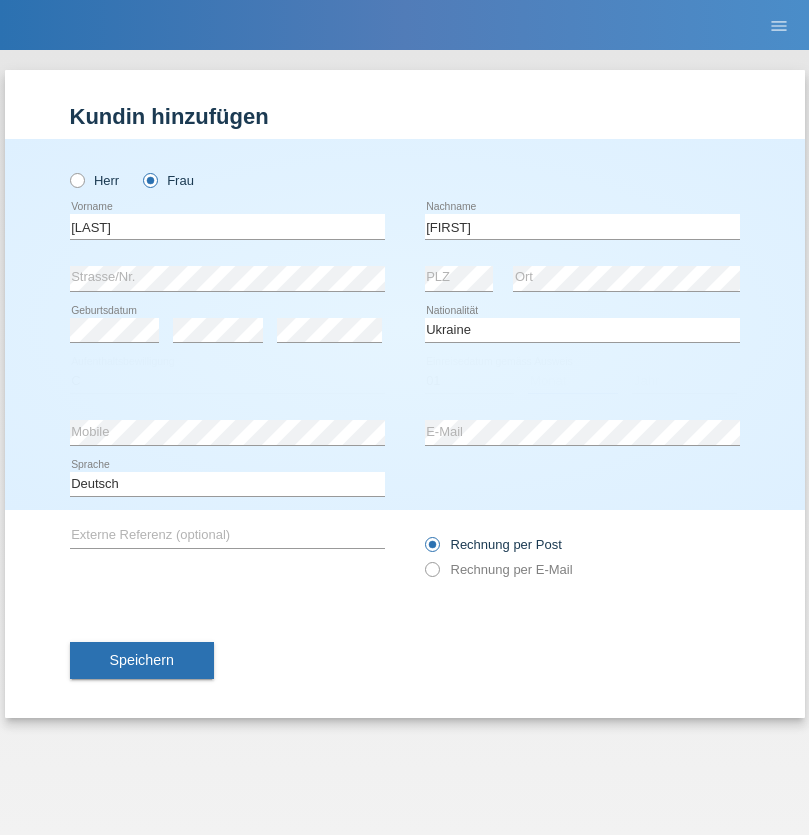 select on "08" 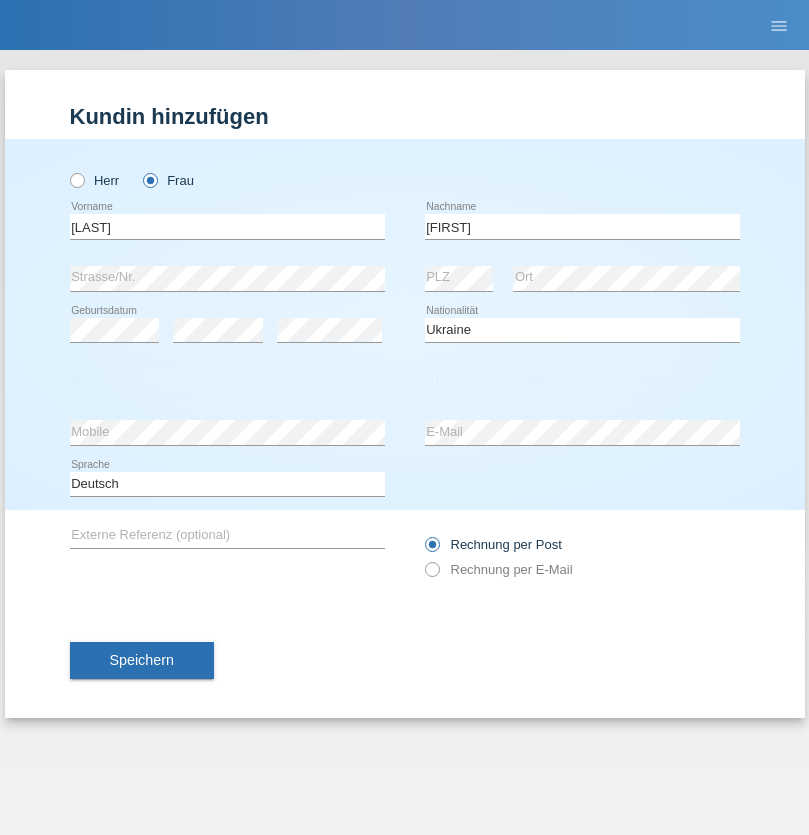 select on "2021" 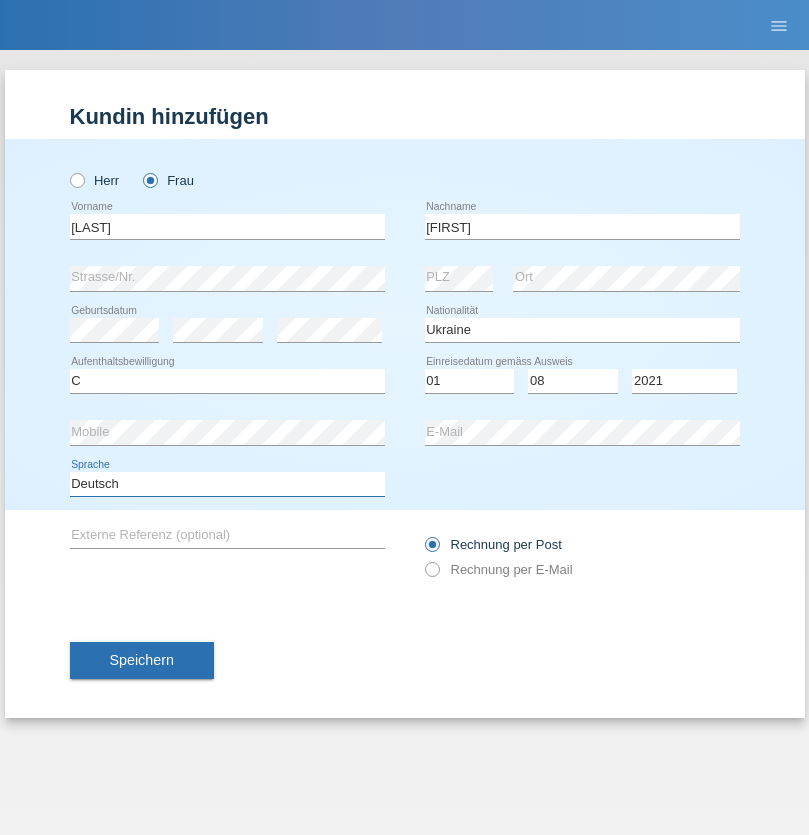 select on "en" 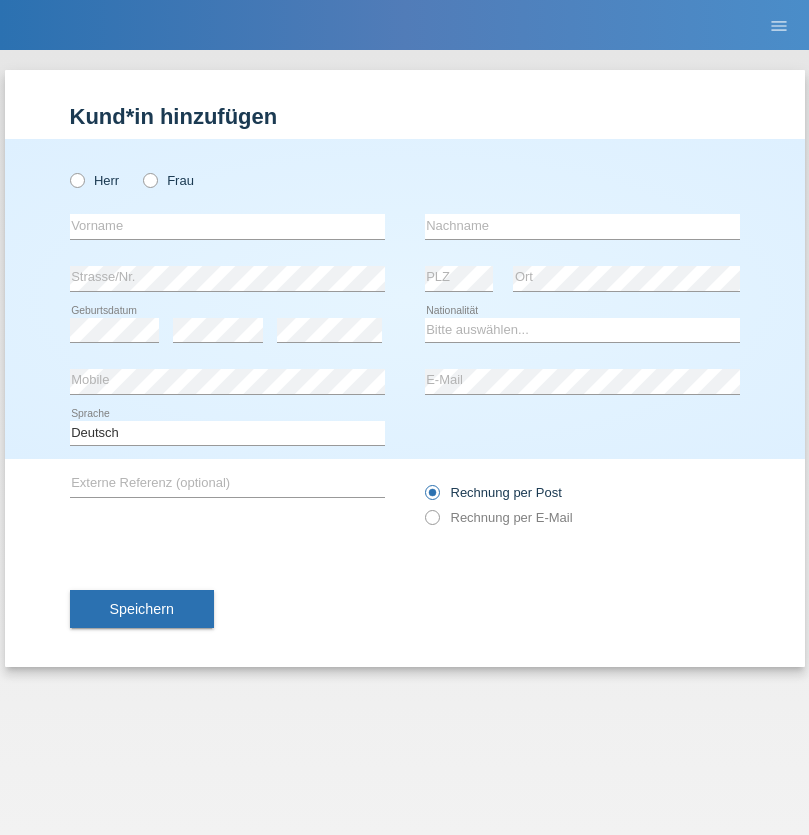 scroll, scrollTop: 0, scrollLeft: 0, axis: both 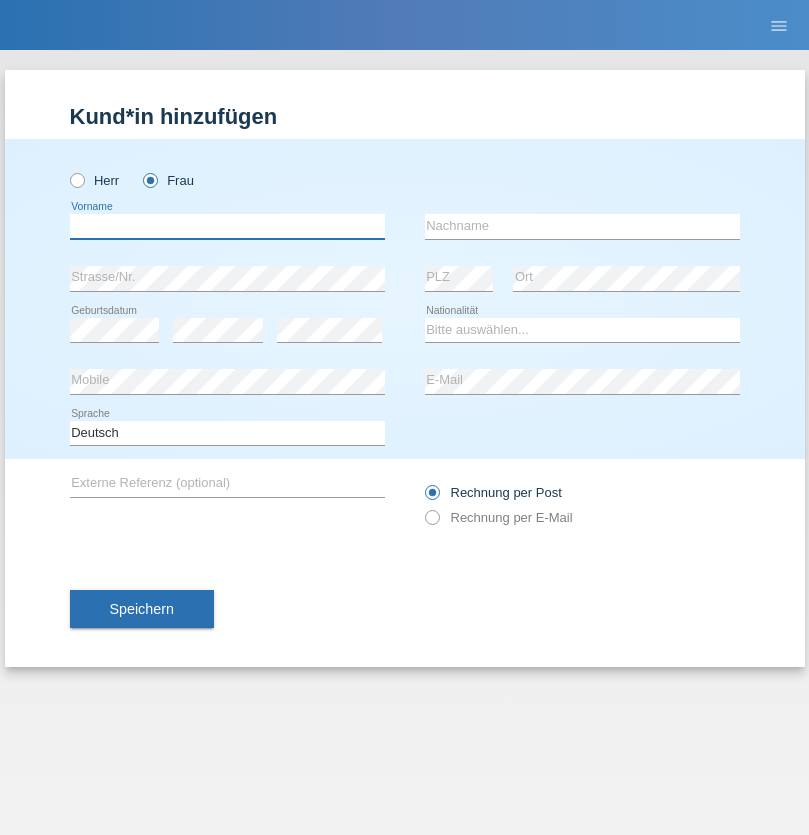 click at bounding box center [227, 226] 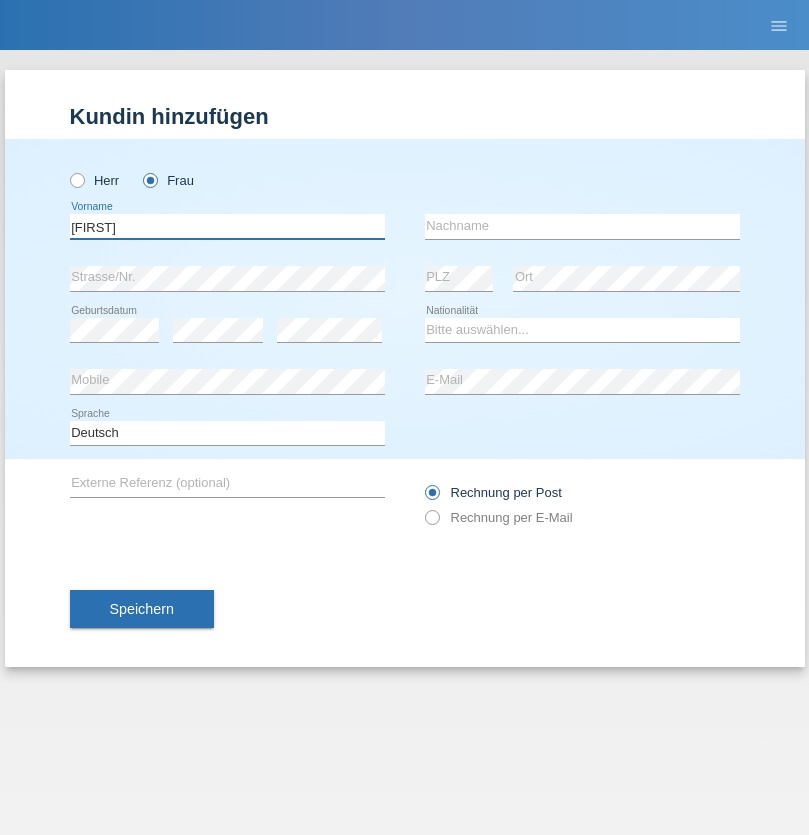 type on "[FIRST]" 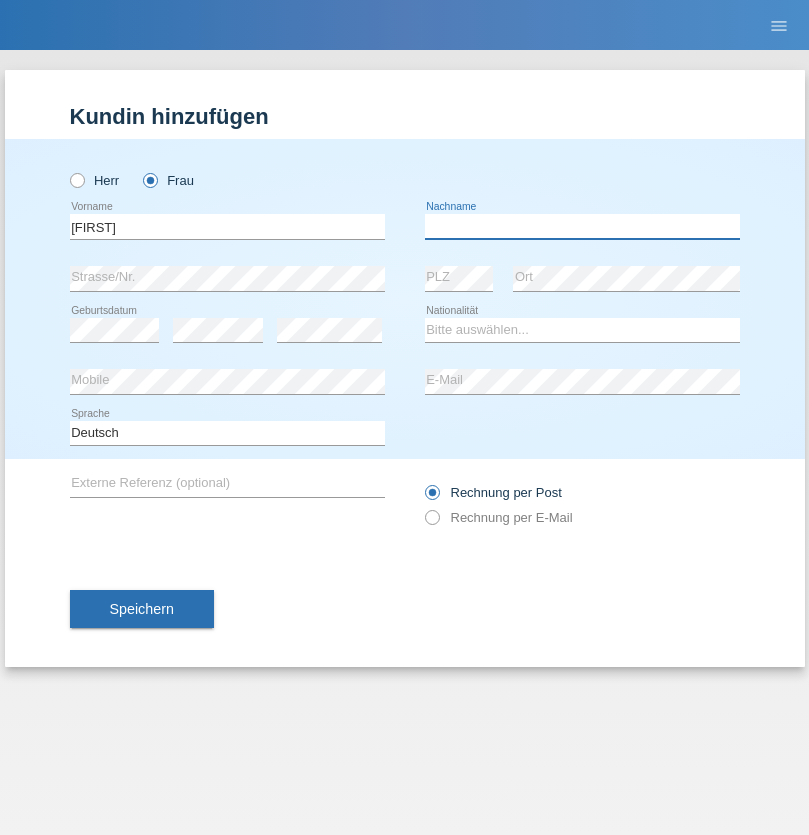 click at bounding box center [582, 226] 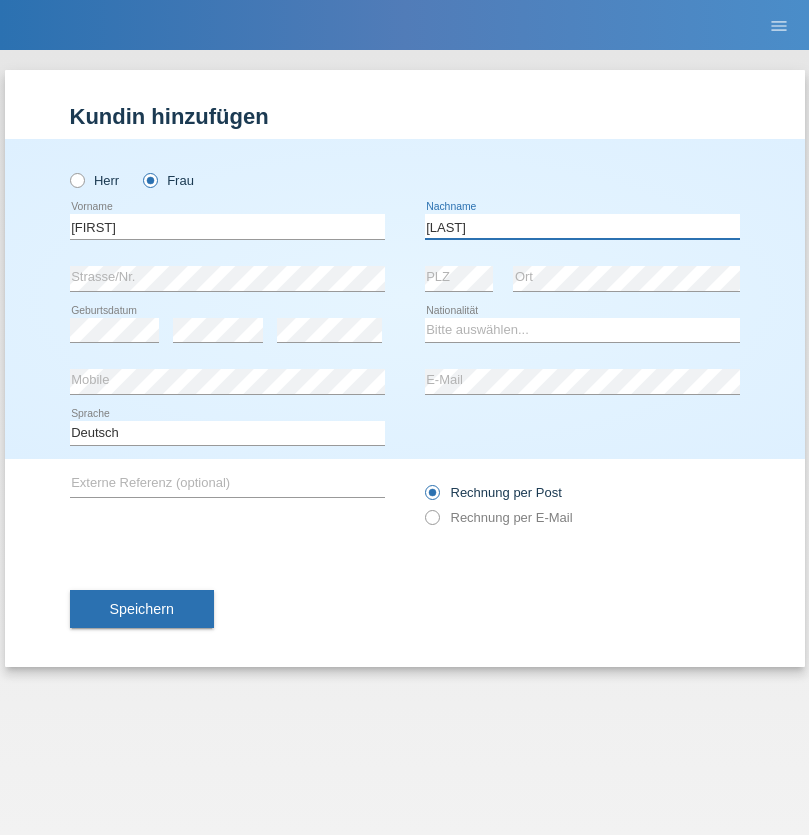type on "[LAST]" 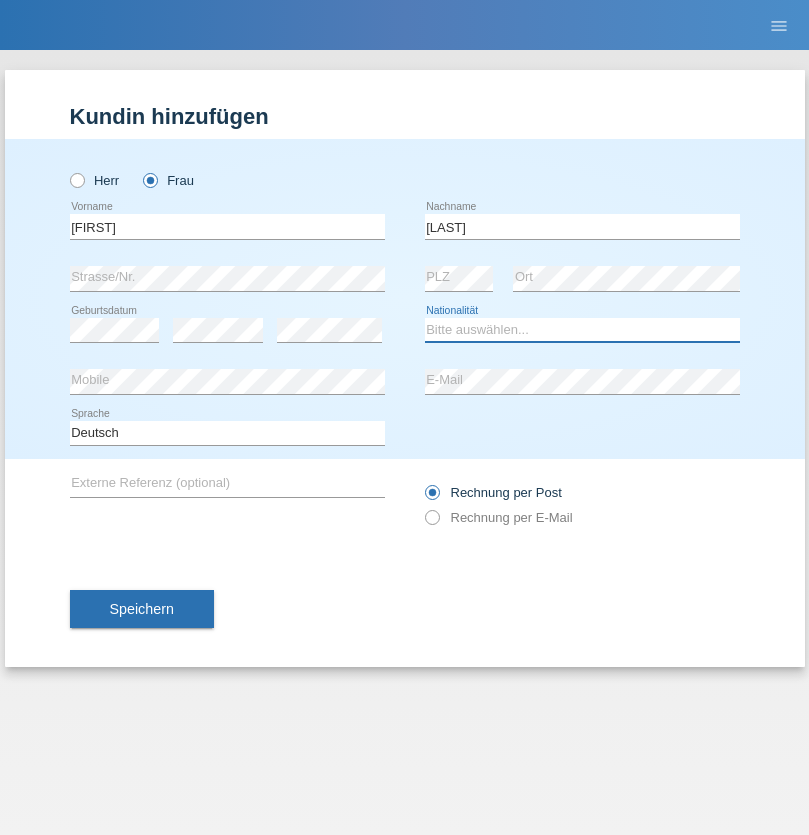 select on "DE" 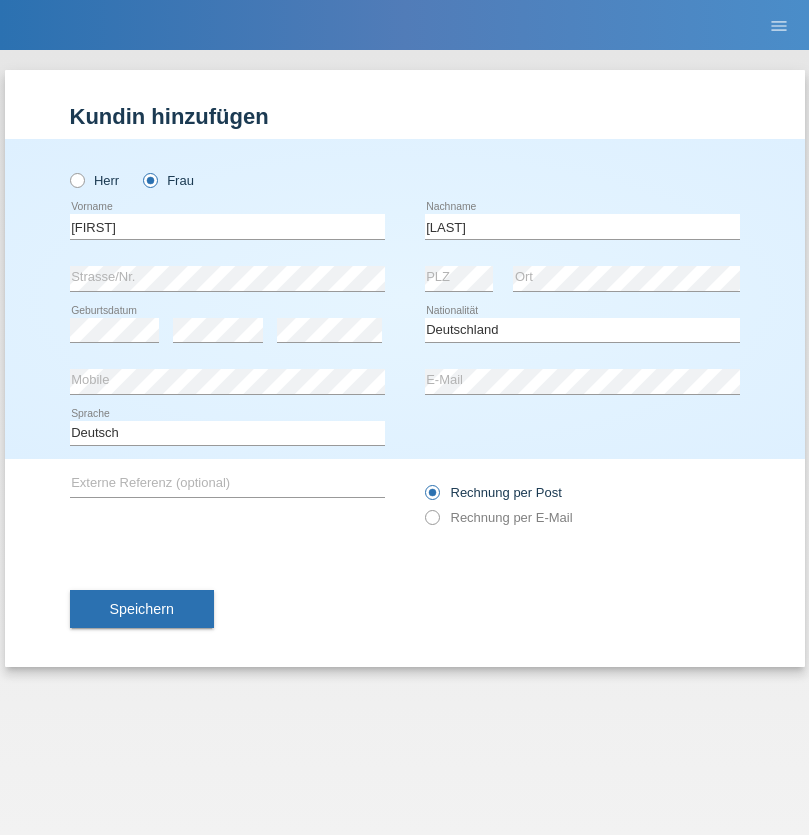 select on "C" 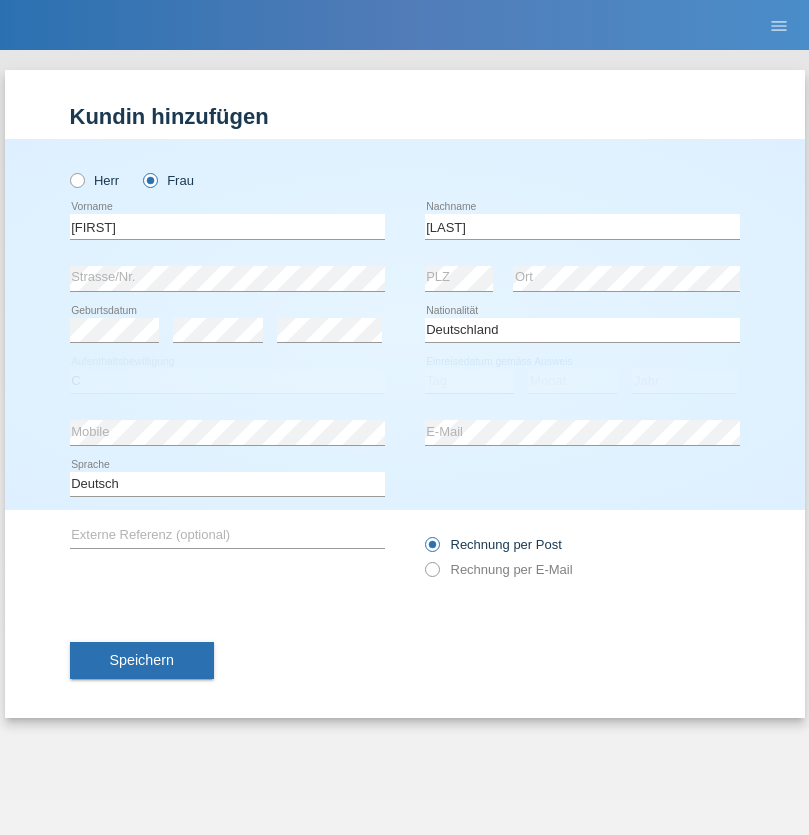 select on "30" 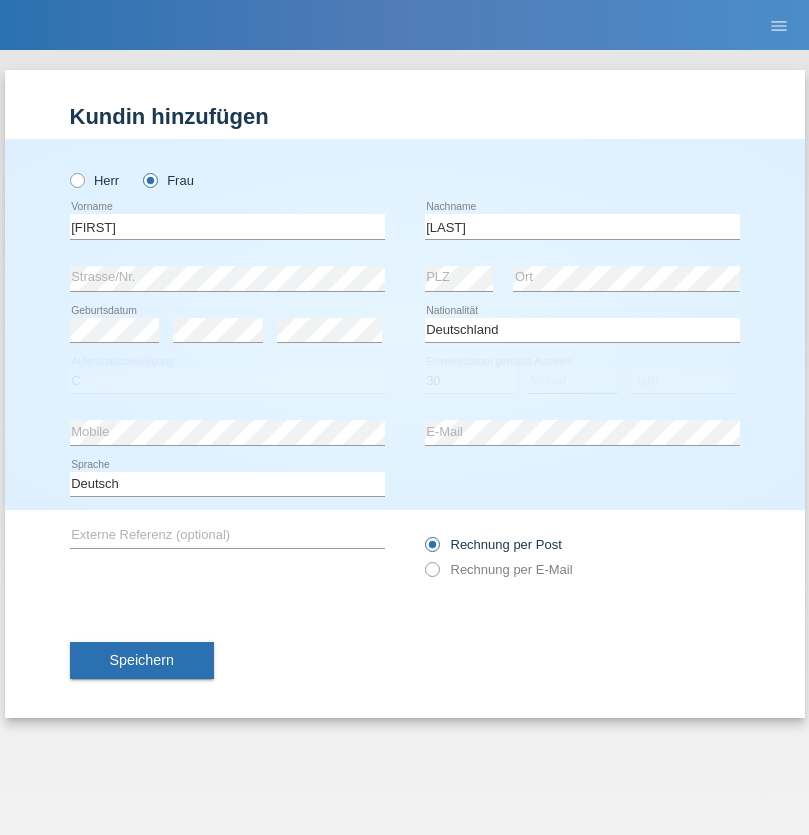 select on "09" 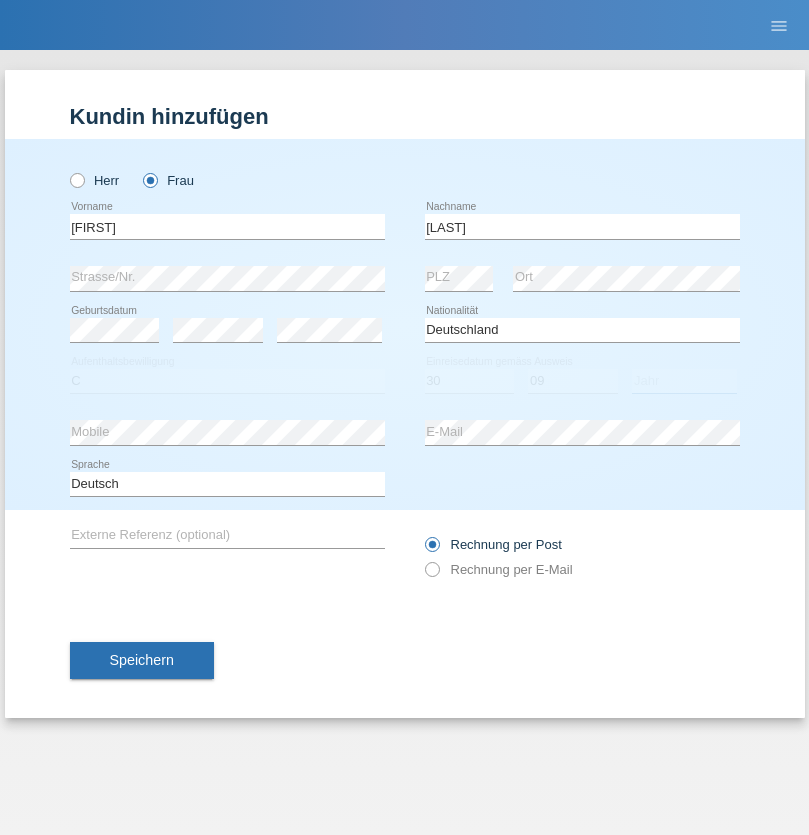select on "2021" 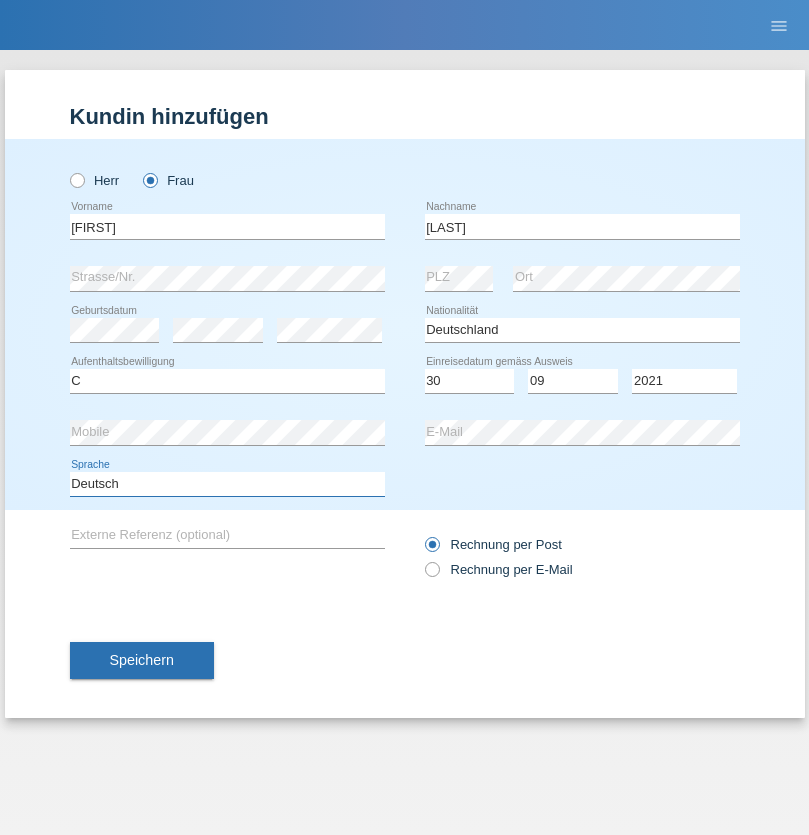 select on "en" 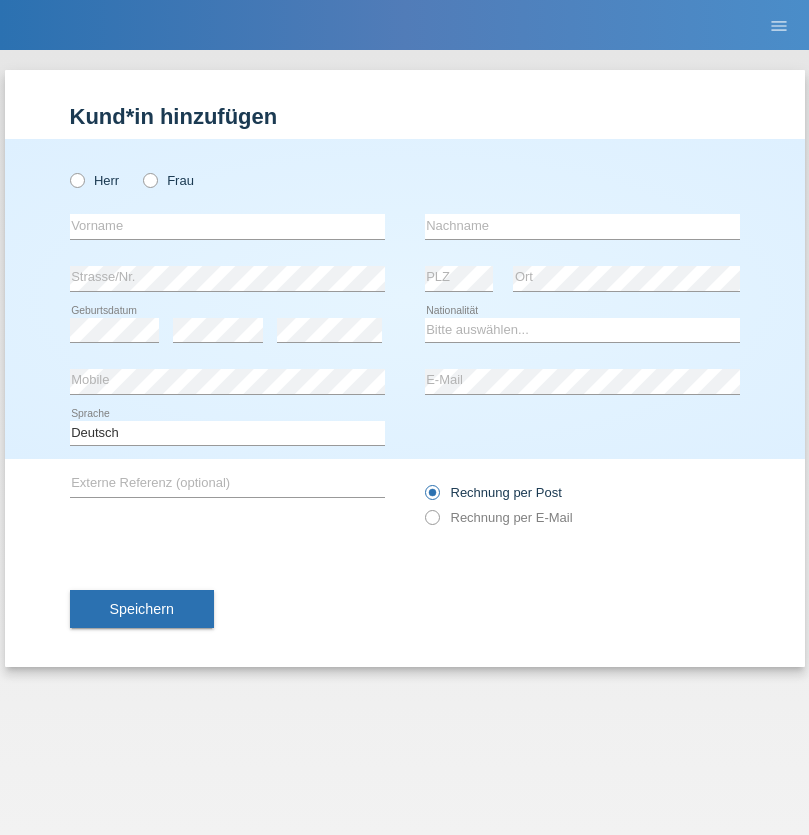 scroll, scrollTop: 0, scrollLeft: 0, axis: both 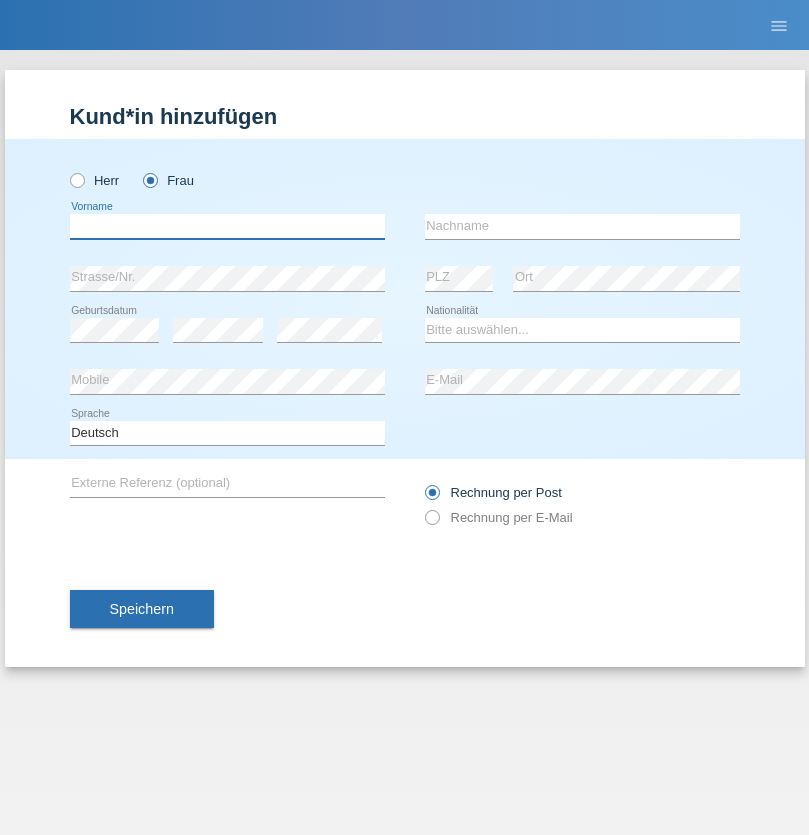 click at bounding box center [227, 226] 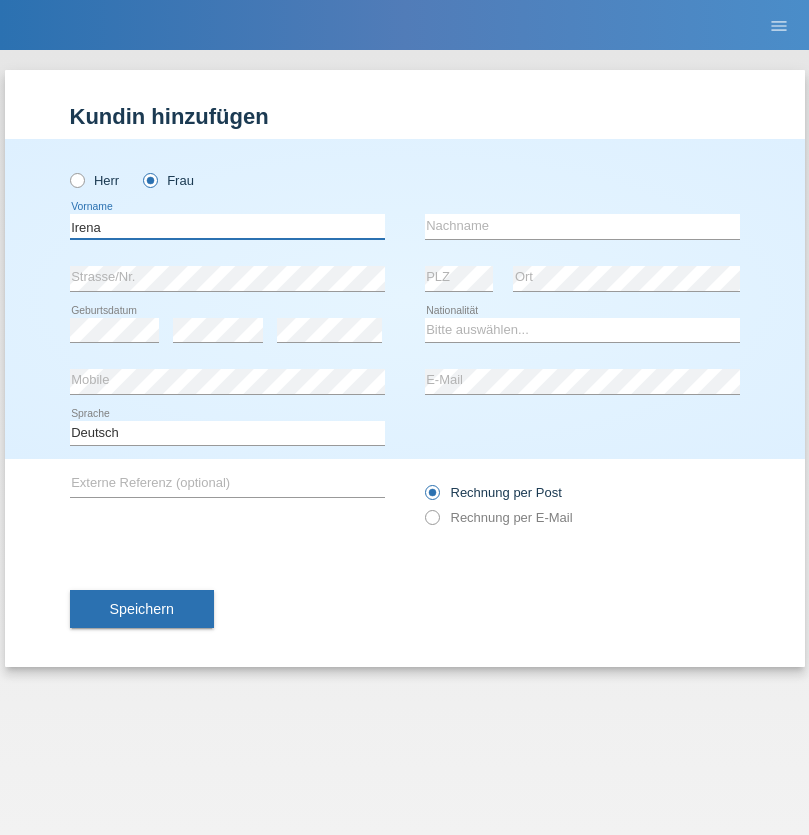 type on "Irena" 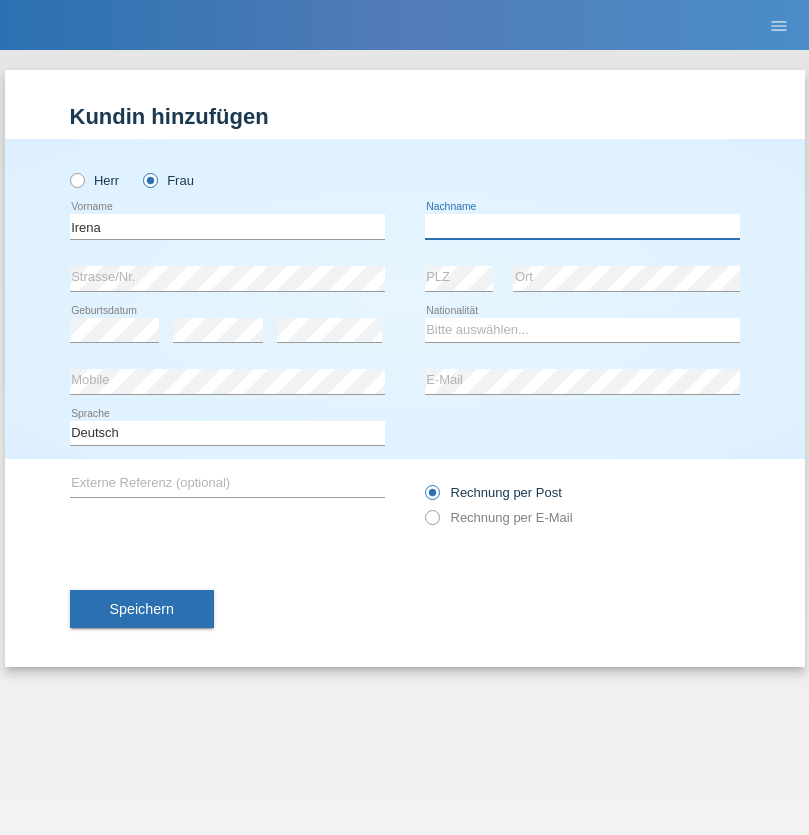 click at bounding box center (582, 226) 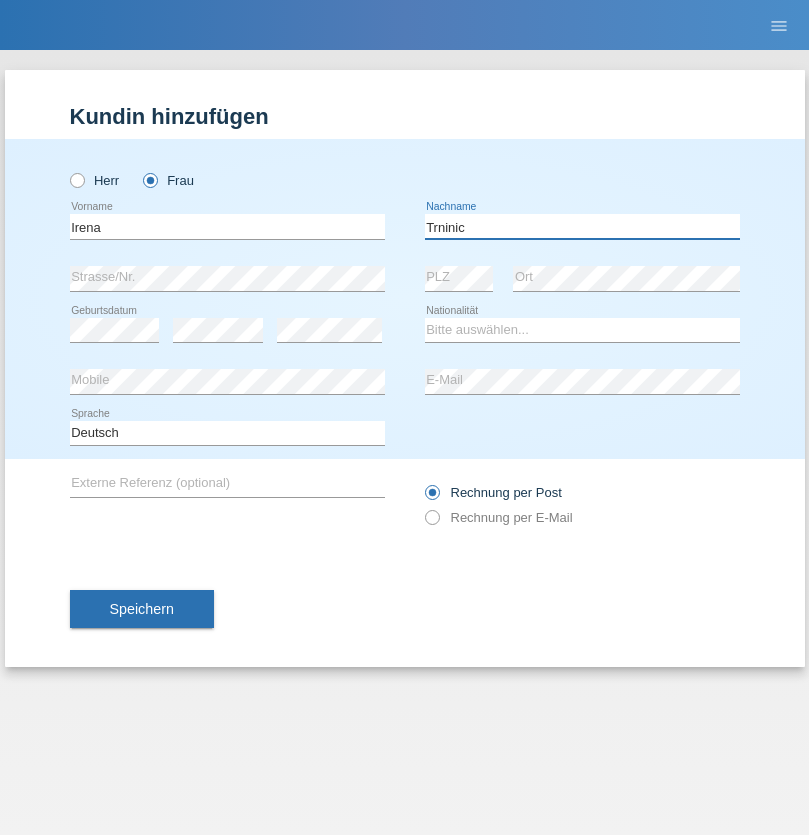 type on "Trninic" 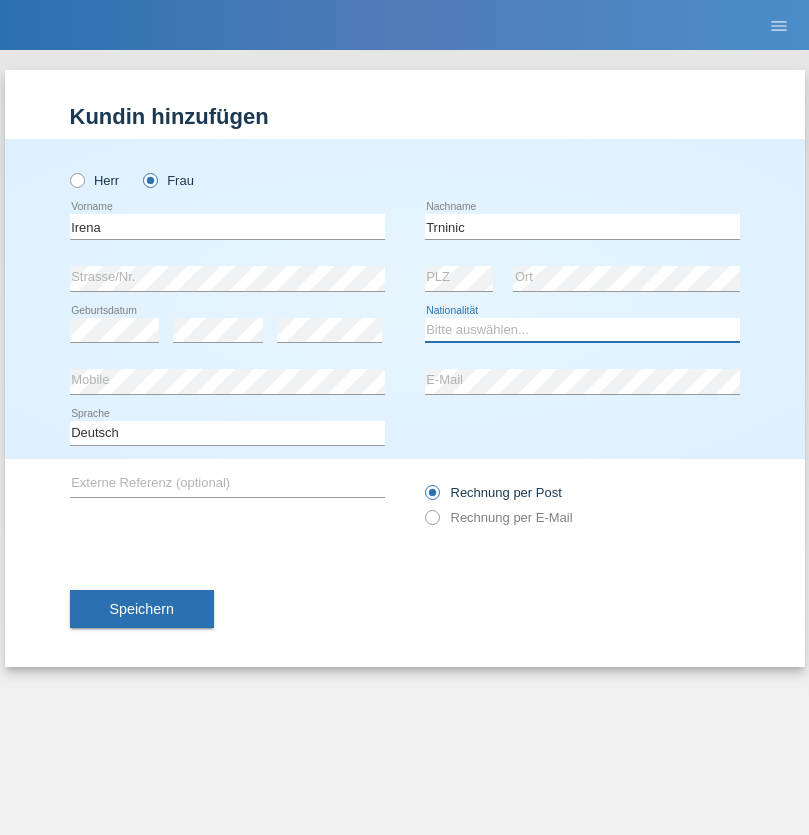 select on "HR" 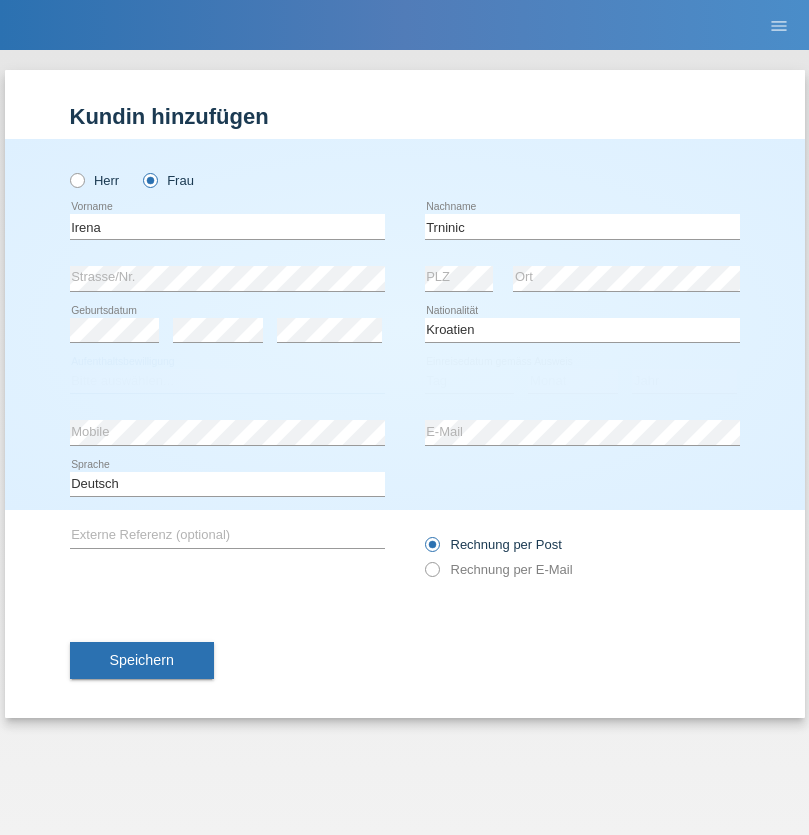 select on "C" 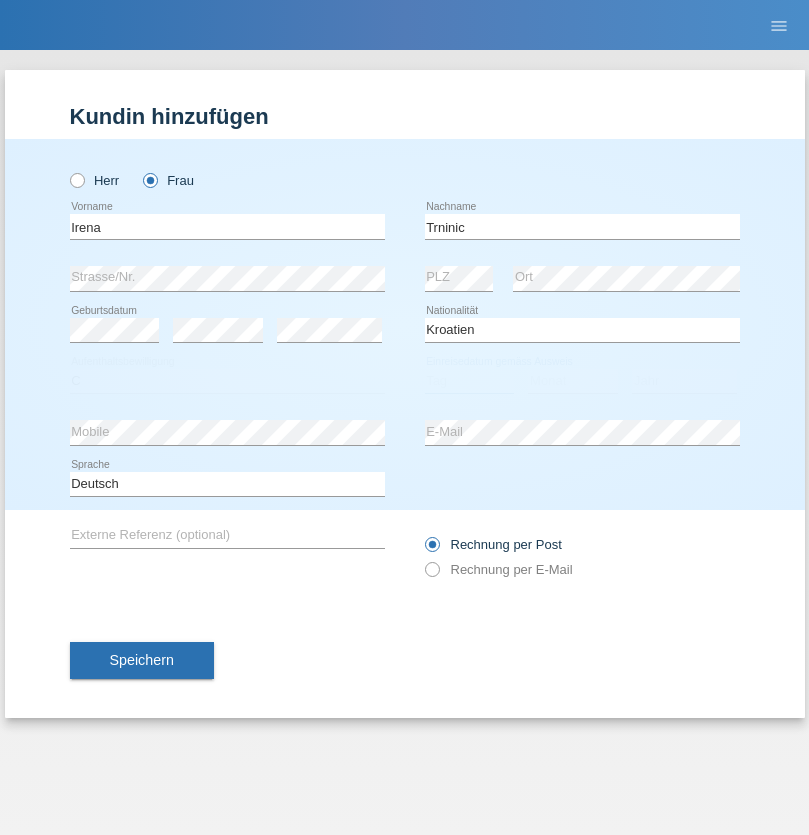 select on "01" 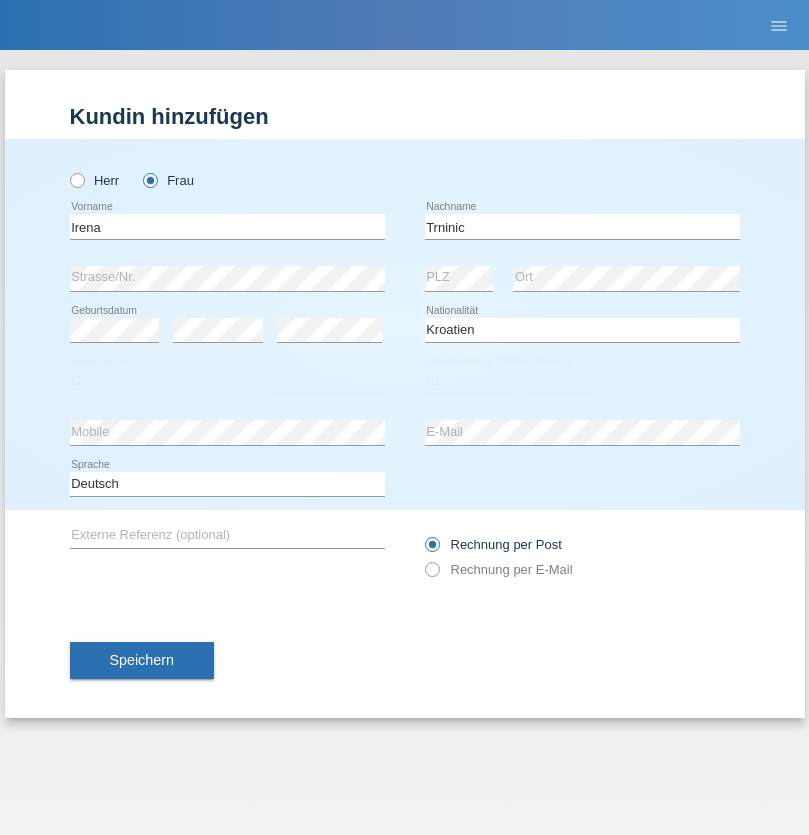 select on "08" 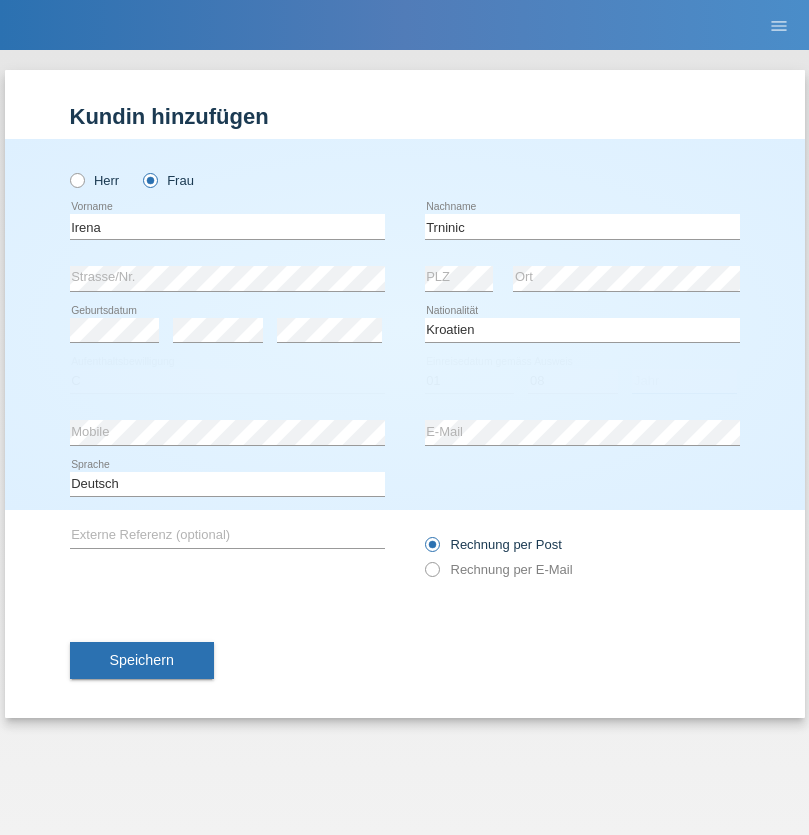 select on "2021" 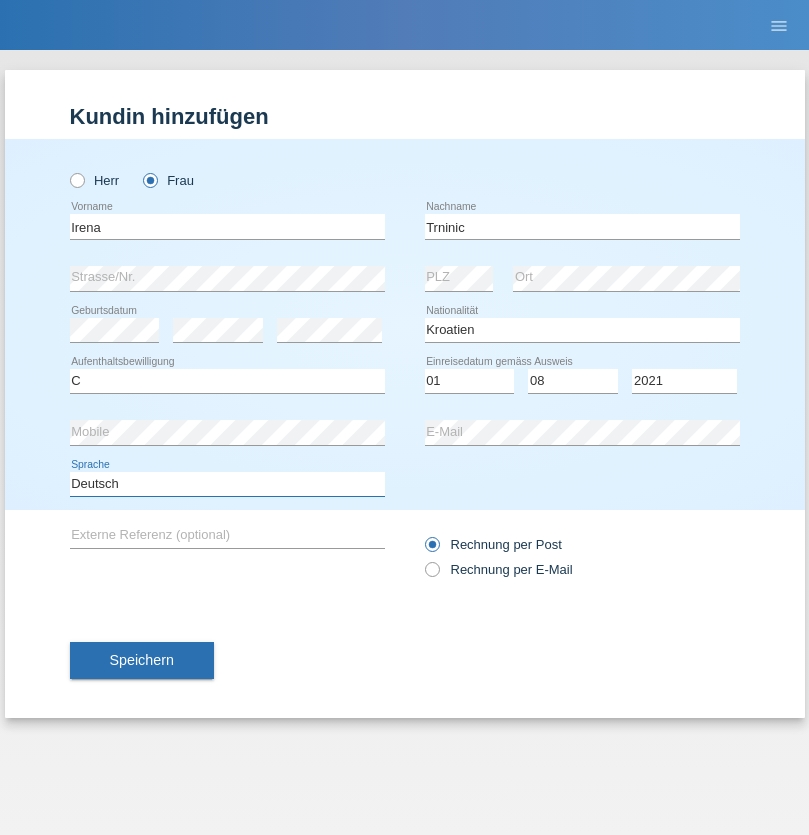 select on "en" 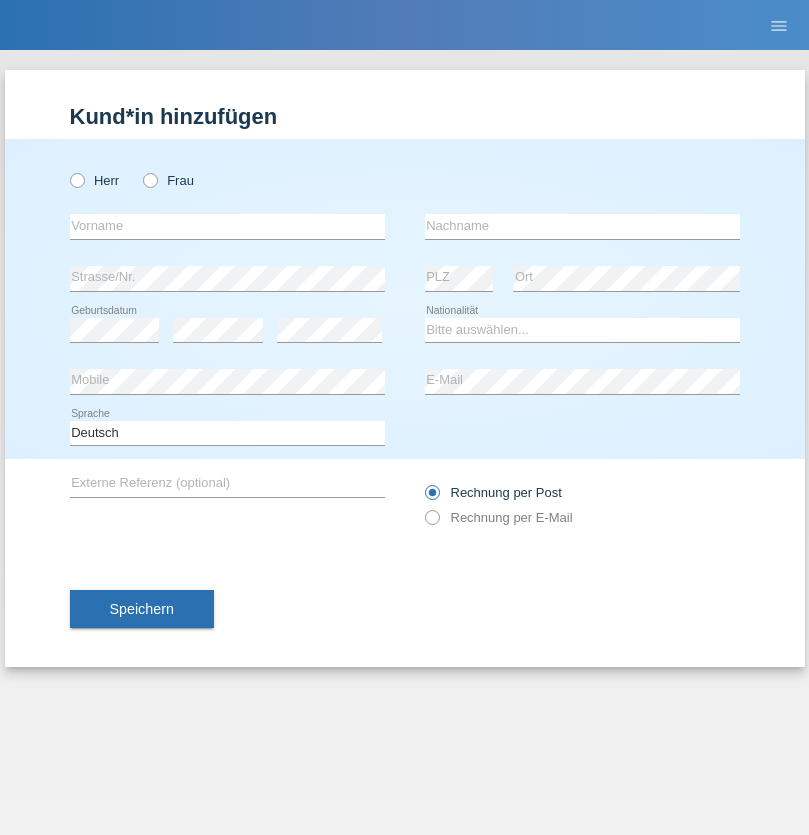 scroll, scrollTop: 0, scrollLeft: 0, axis: both 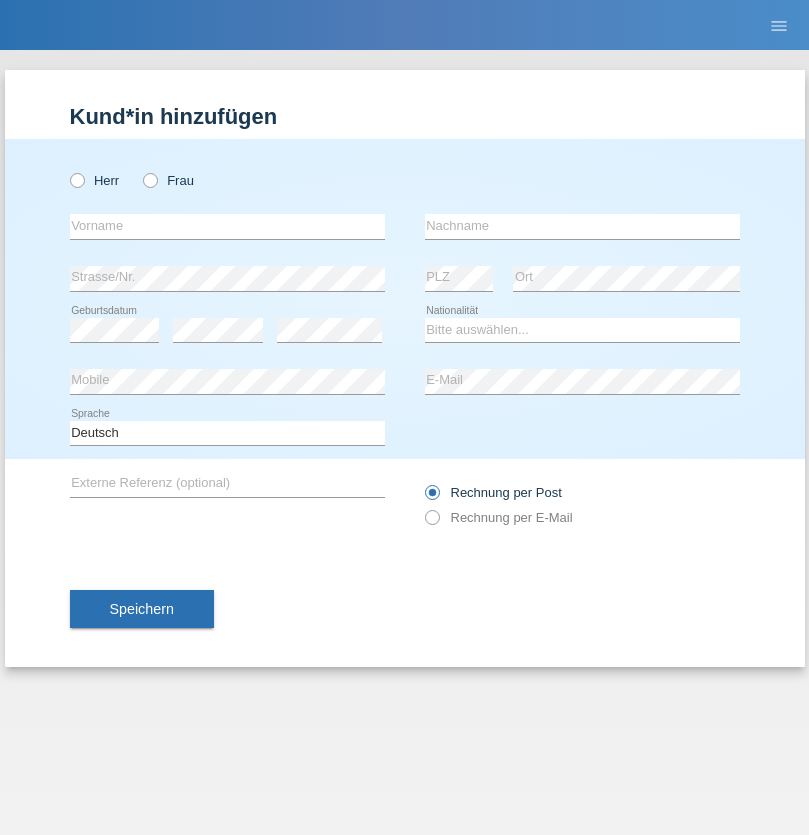 radio on "true" 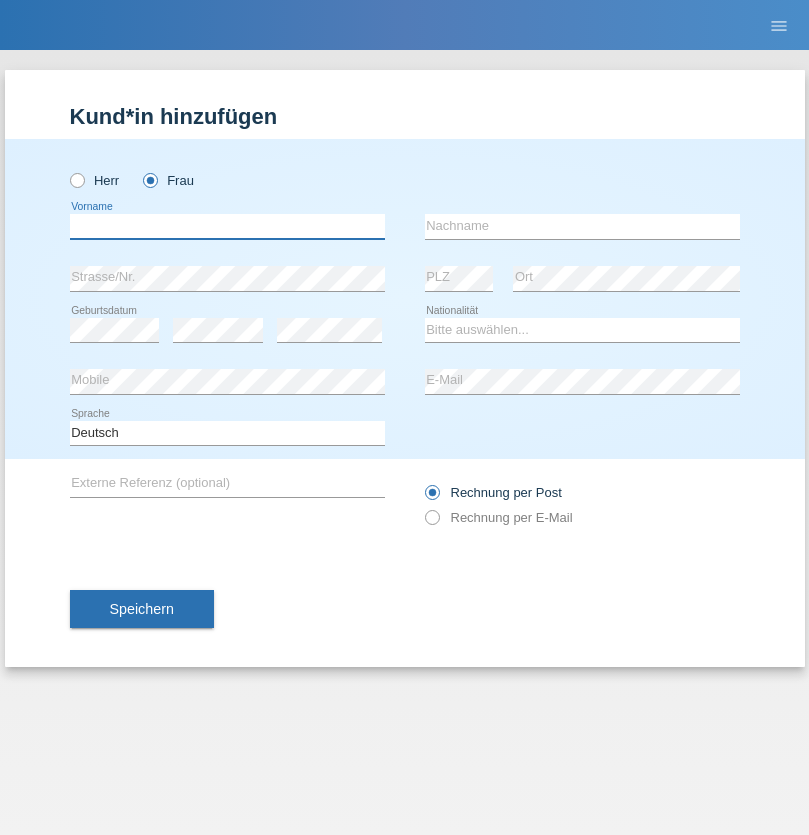 click at bounding box center (227, 226) 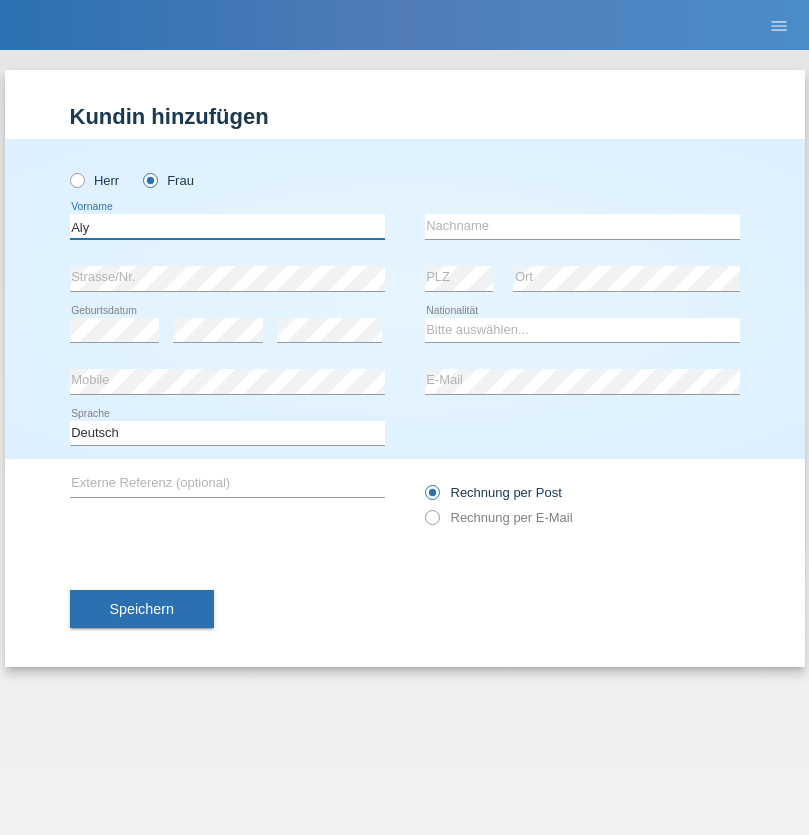 type on "Aly" 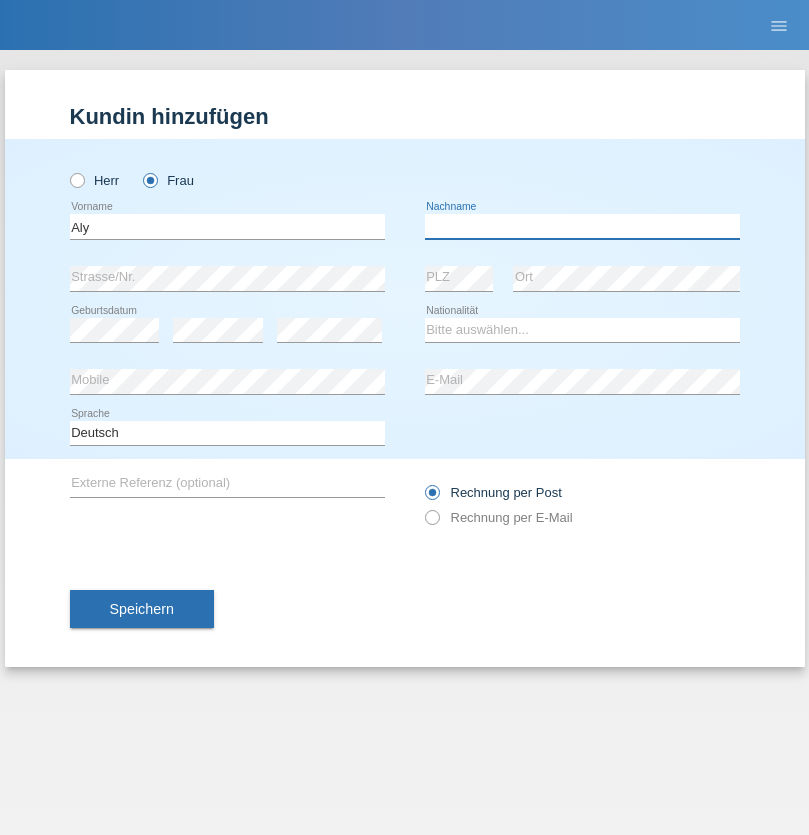 click at bounding box center (582, 226) 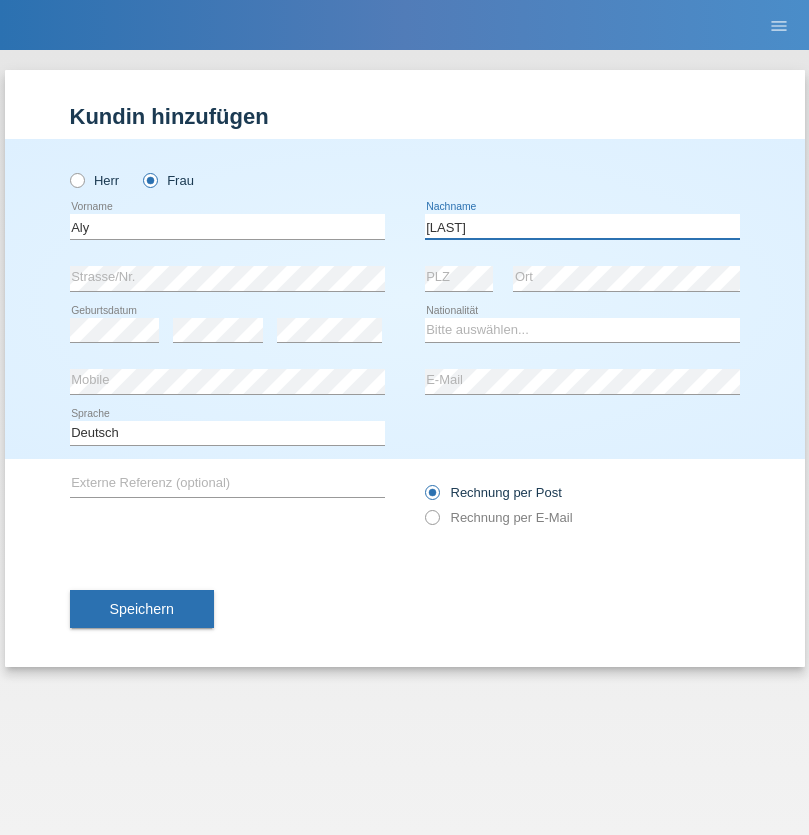 type on "[LAST]" 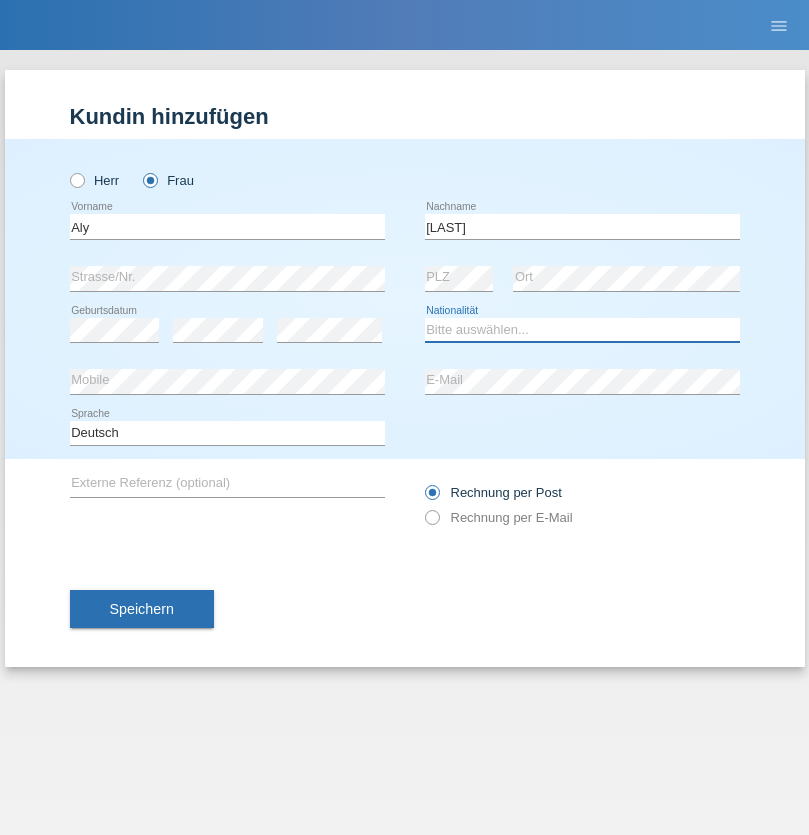 select on "DM" 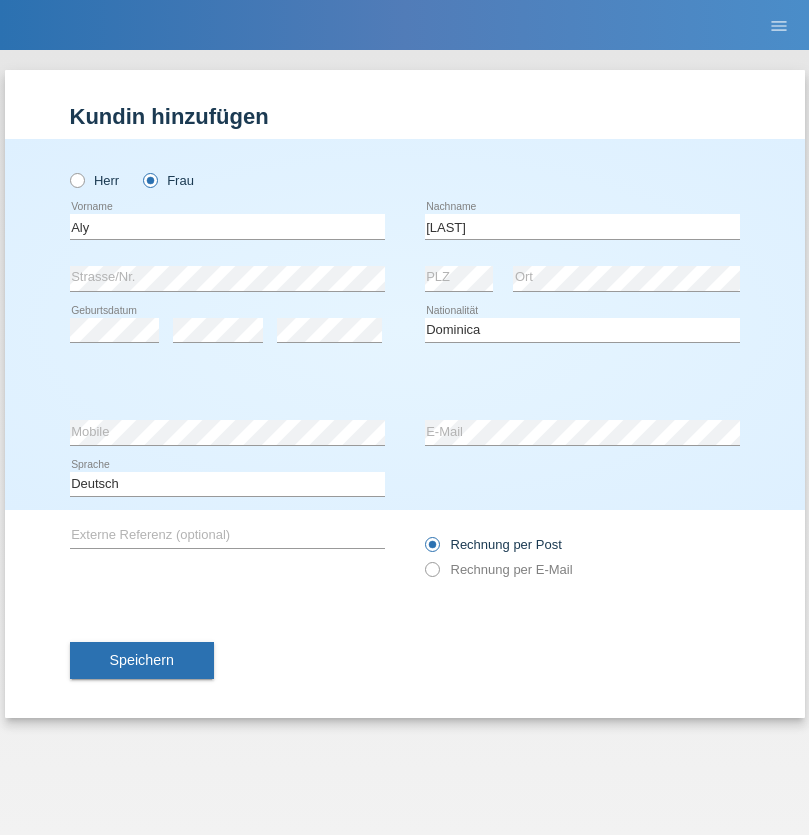 select on "C" 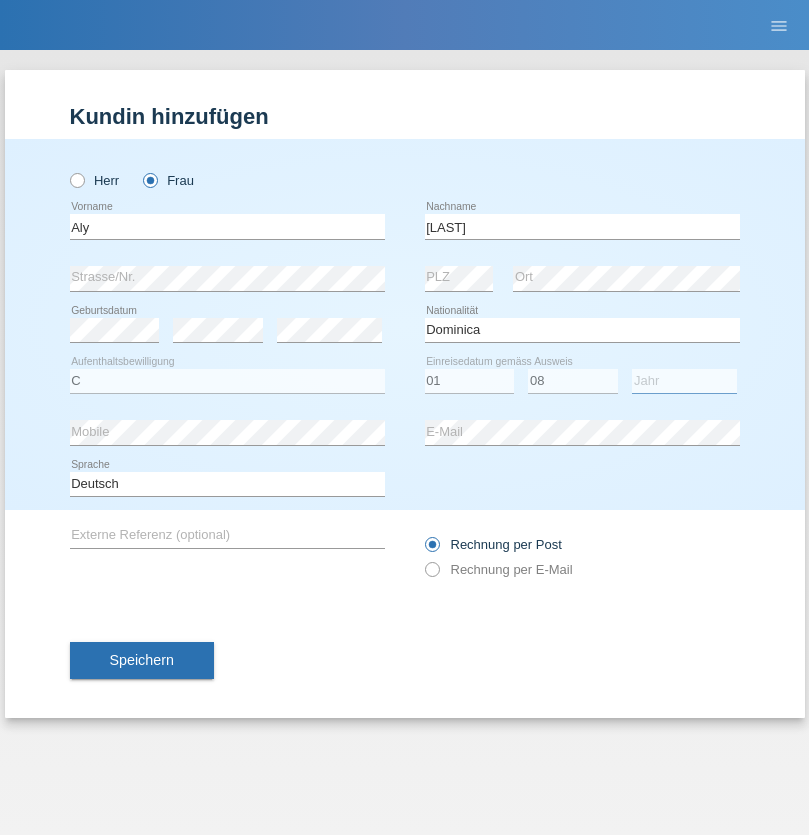 select on "2021" 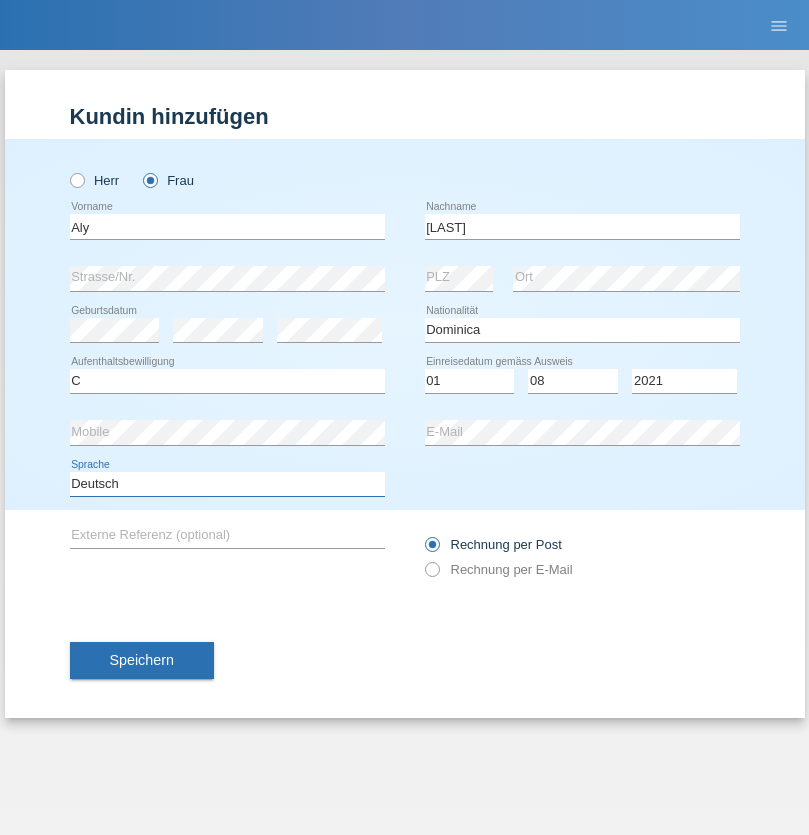 select on "en" 